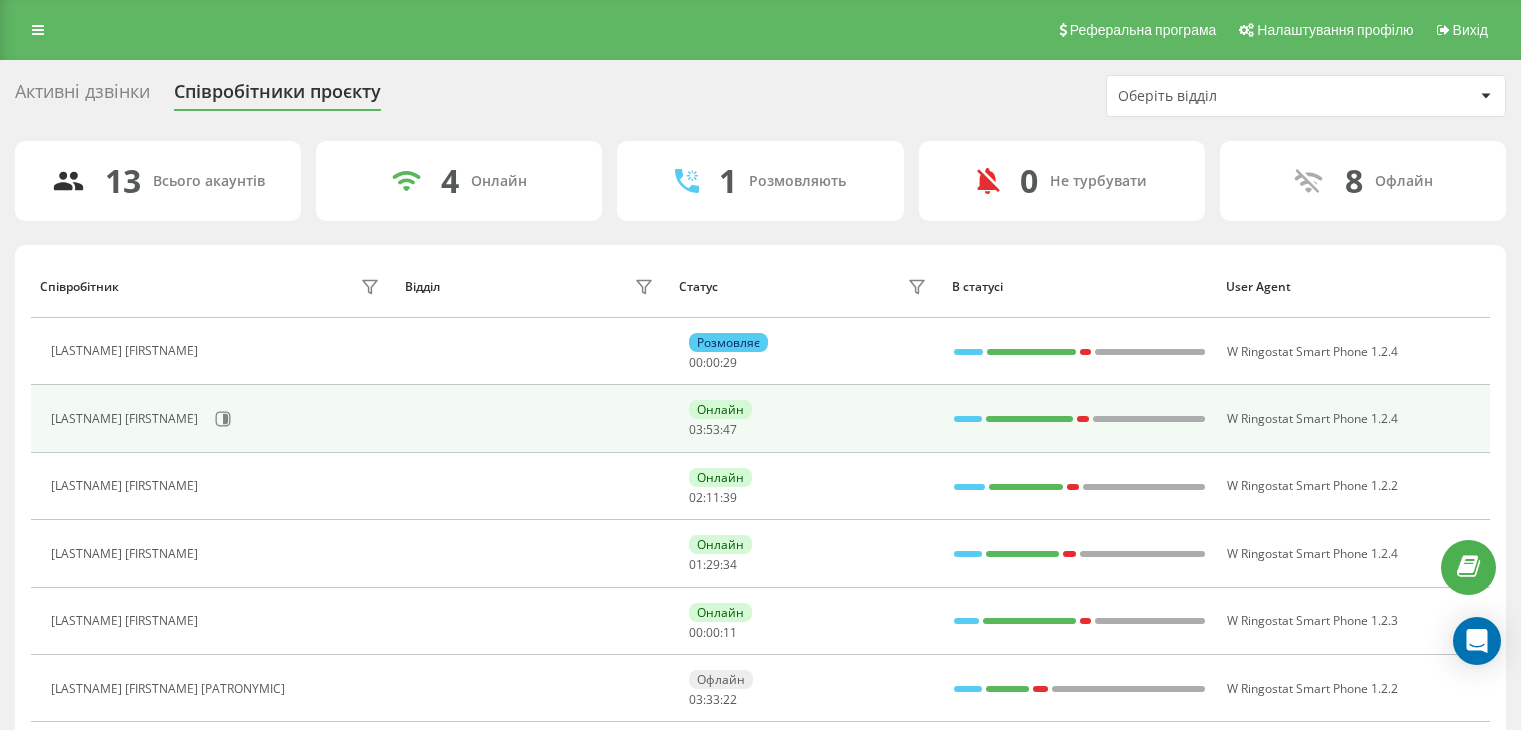 scroll, scrollTop: 100, scrollLeft: 0, axis: vertical 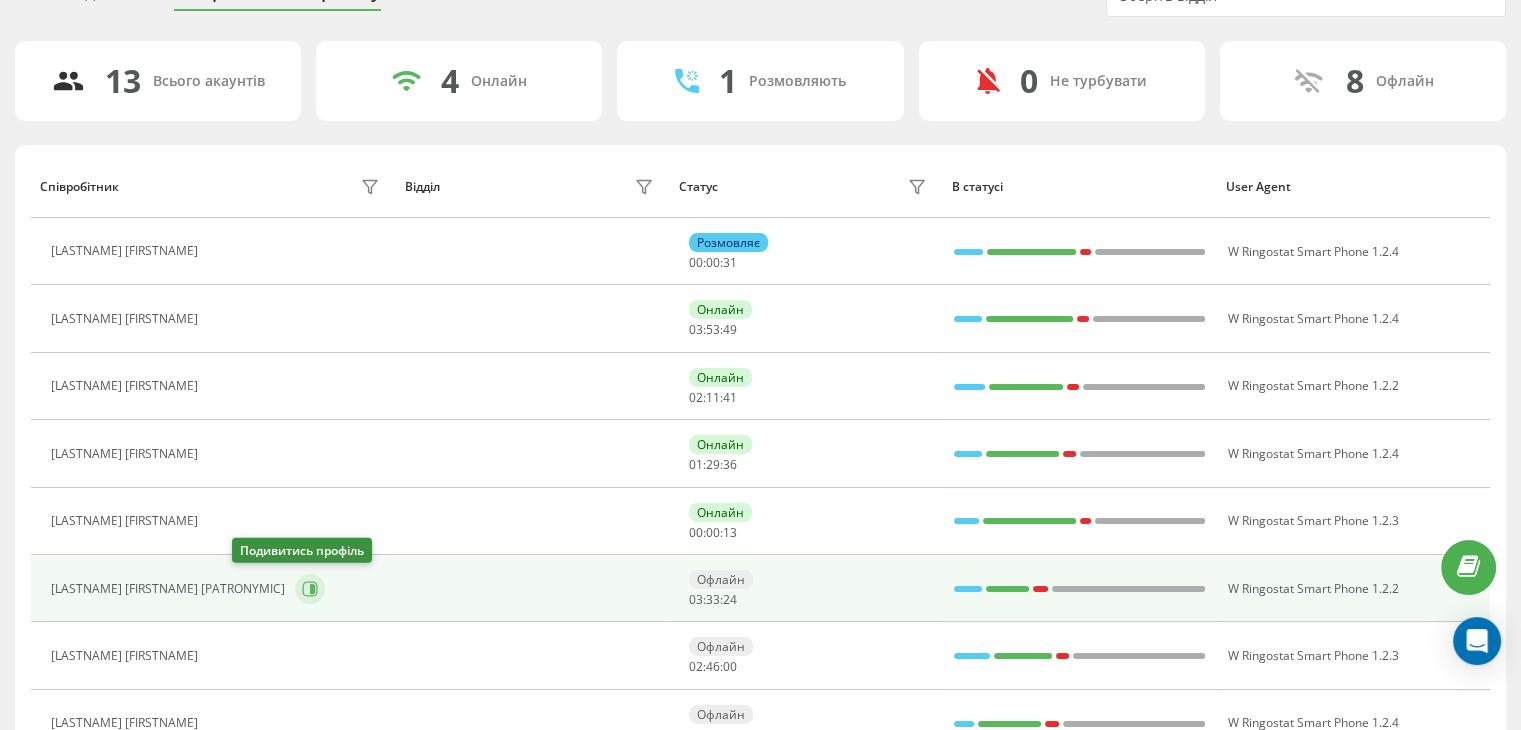 click 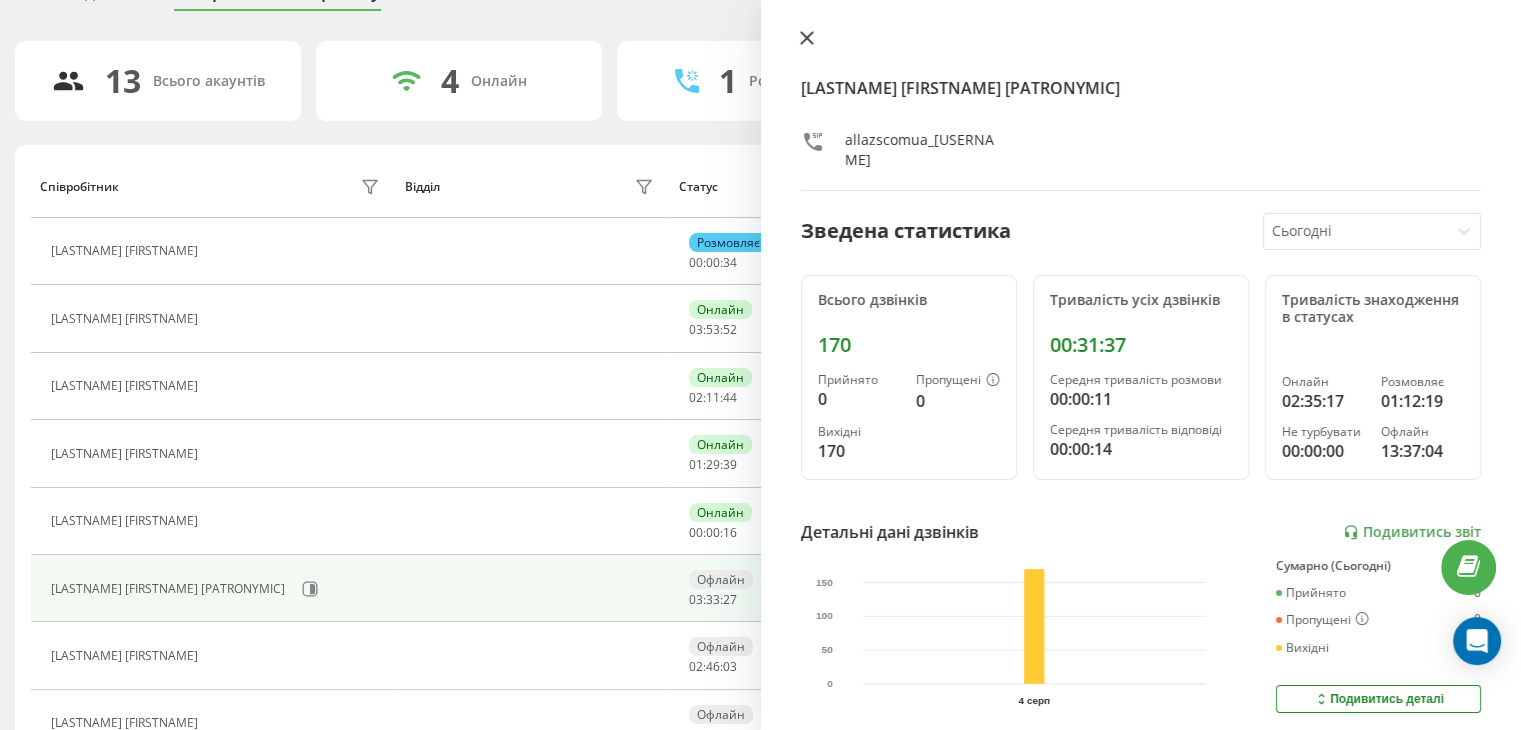 click 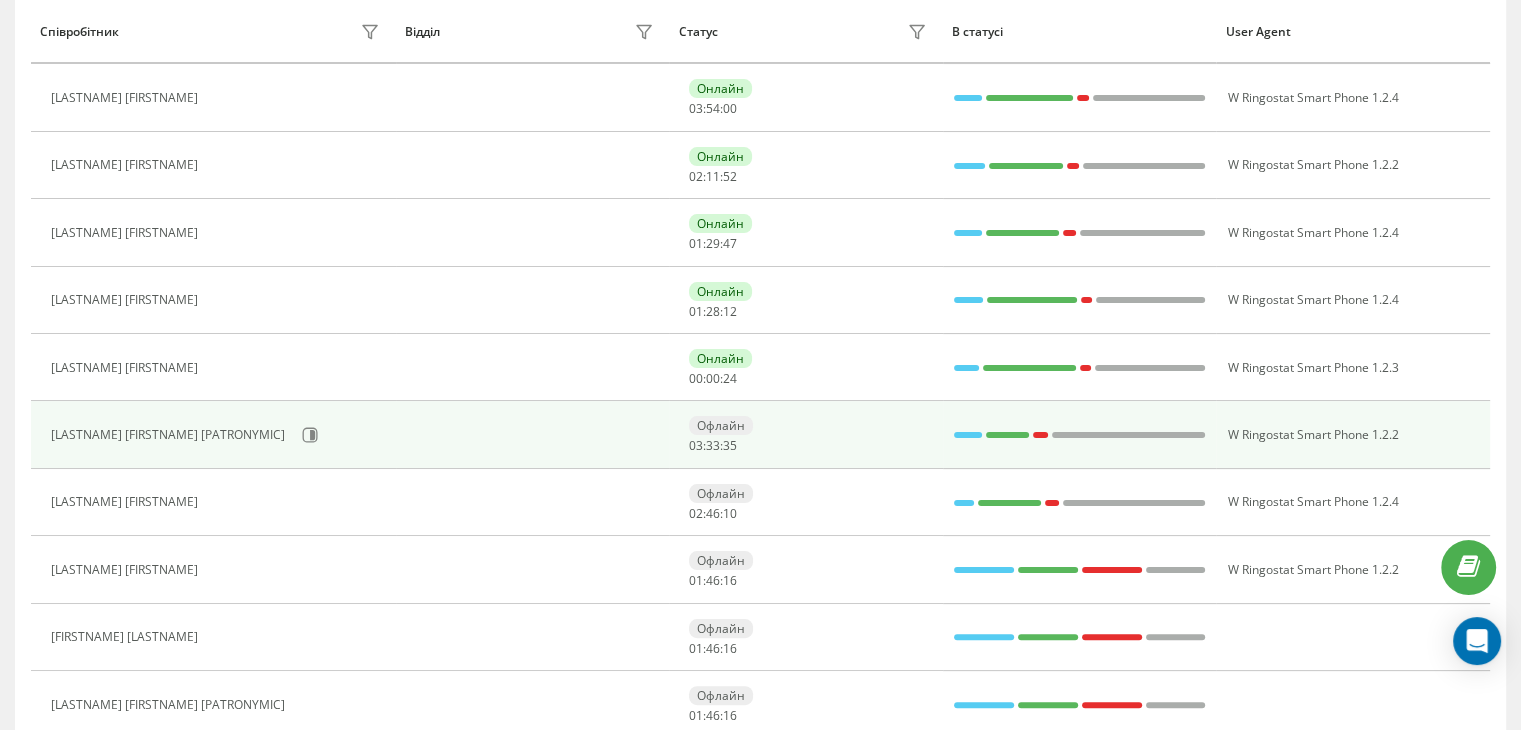 scroll, scrollTop: 300, scrollLeft: 0, axis: vertical 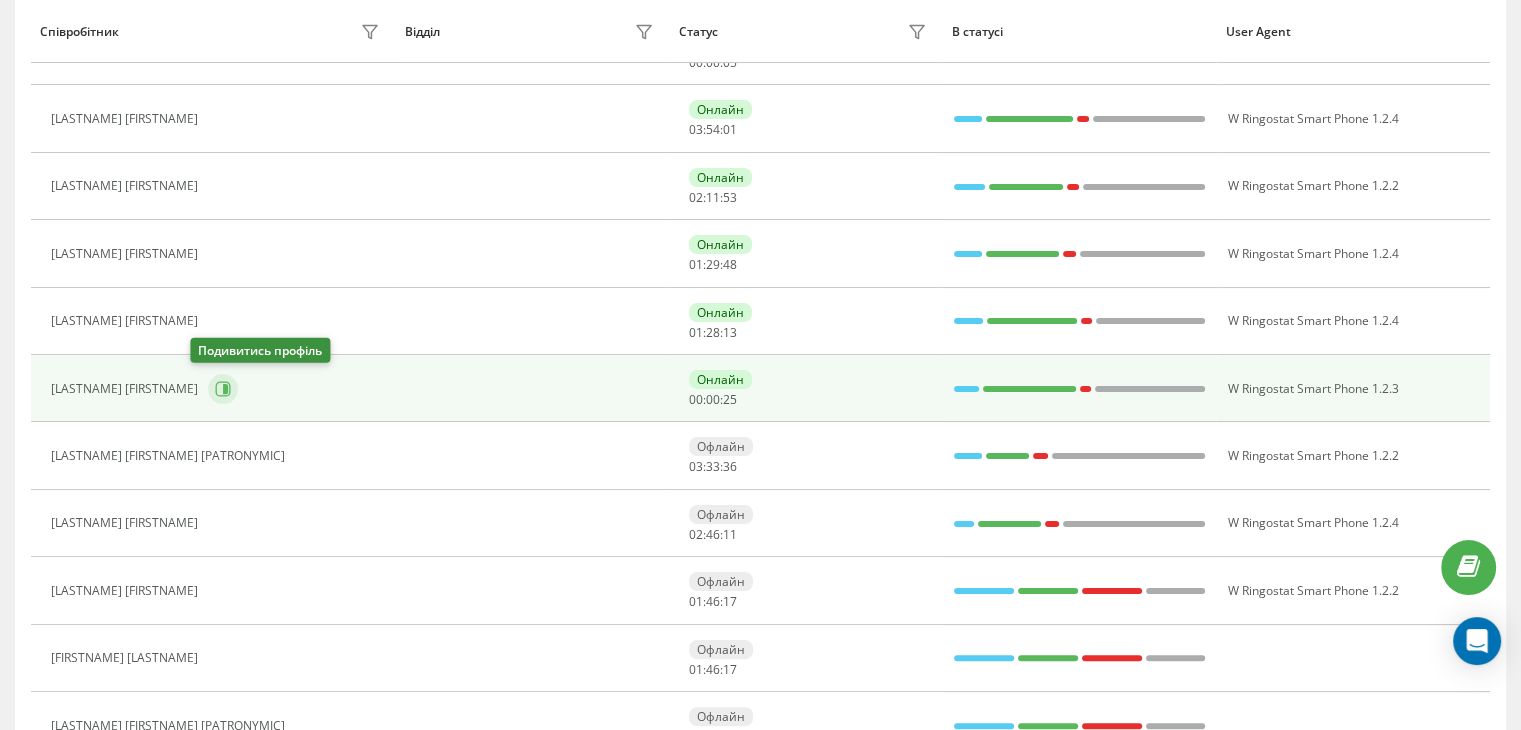 click at bounding box center [223, 389] 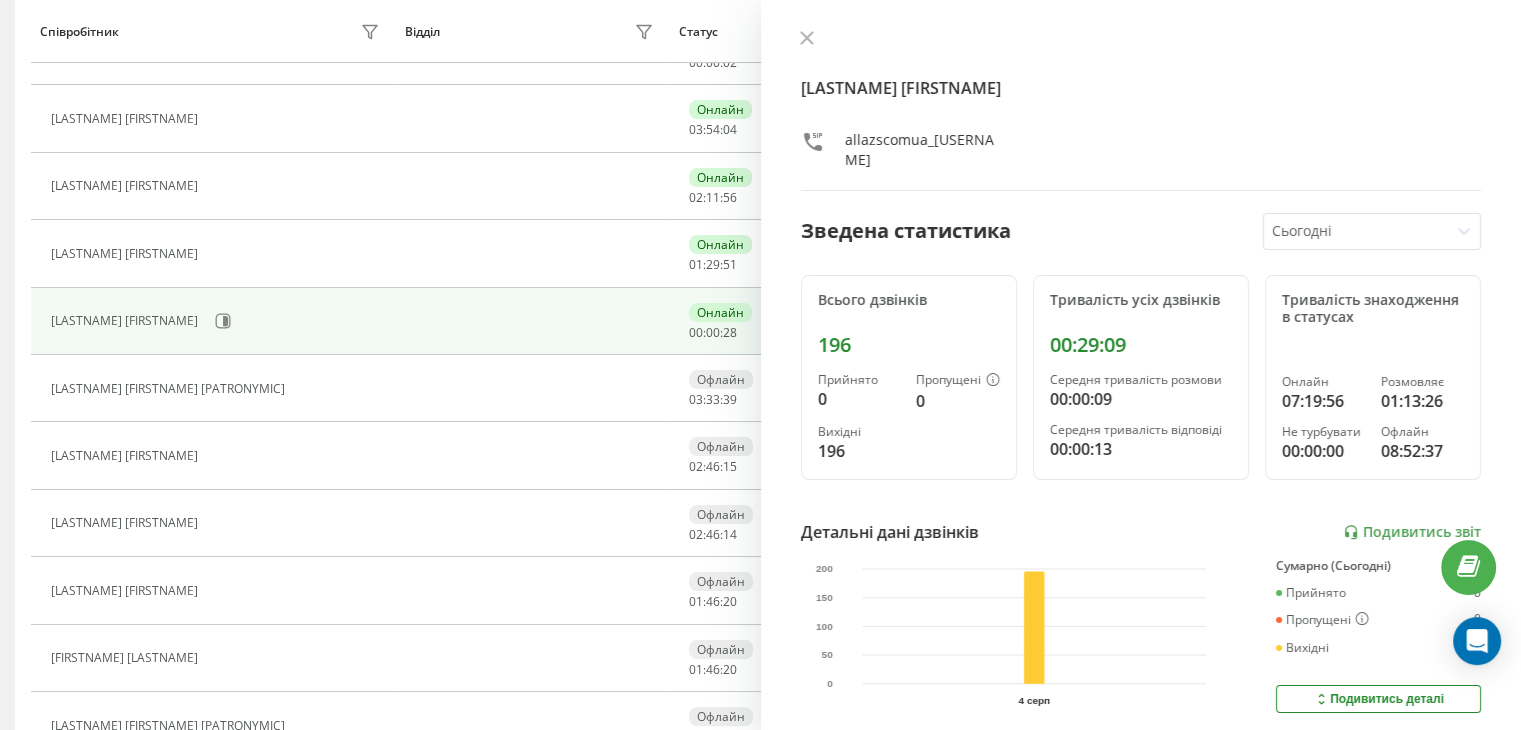 scroll, scrollTop: 232, scrollLeft: 0, axis: vertical 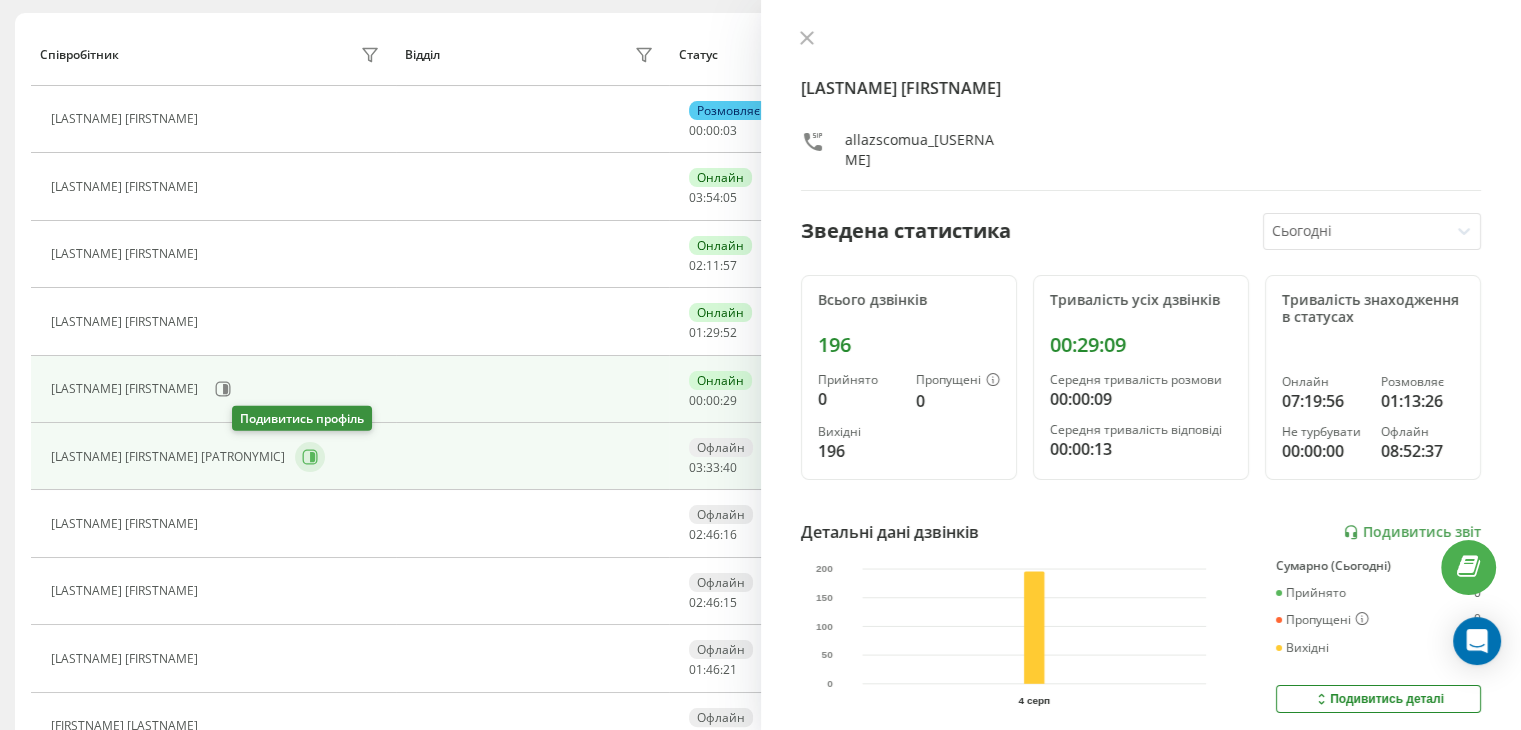 click at bounding box center [310, 457] 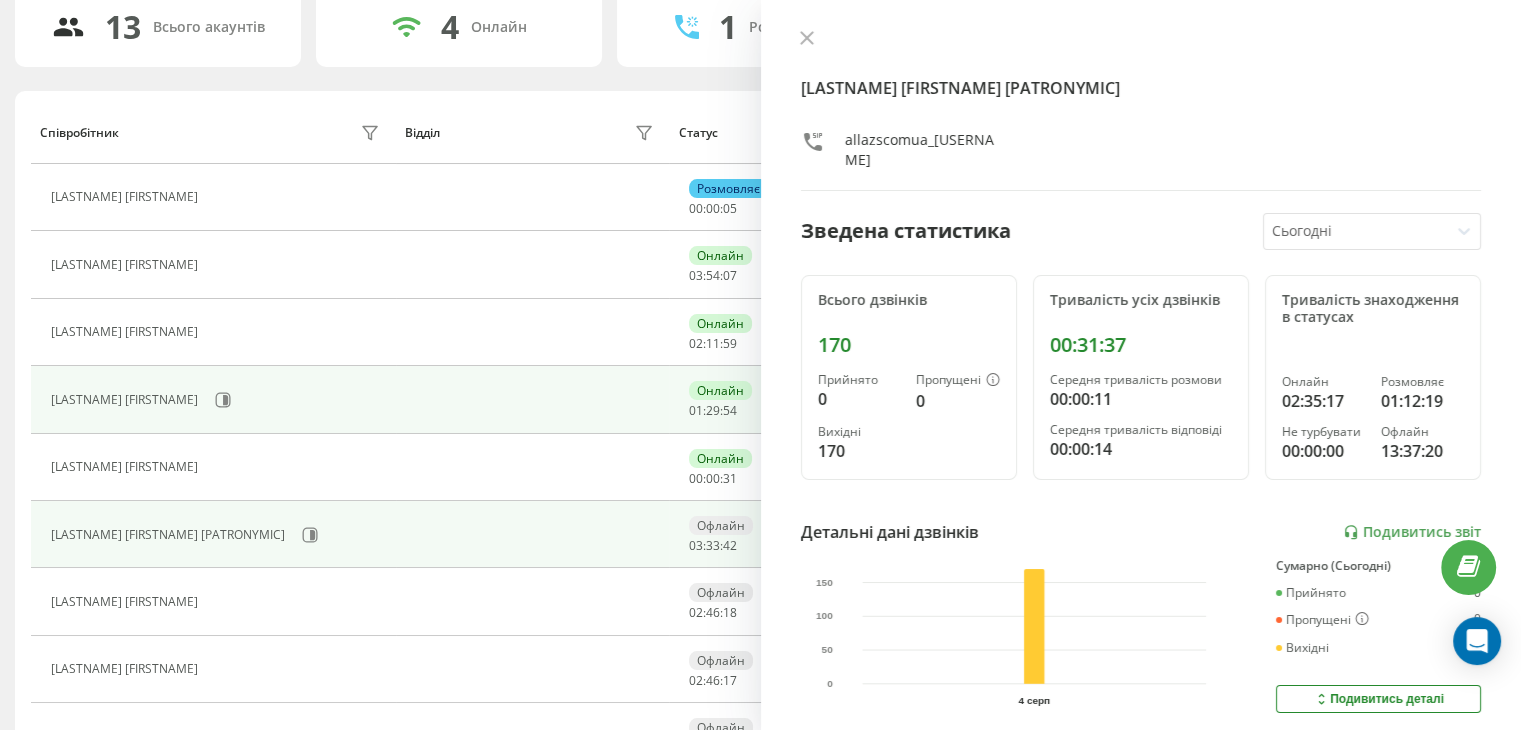 scroll, scrollTop: 32, scrollLeft: 0, axis: vertical 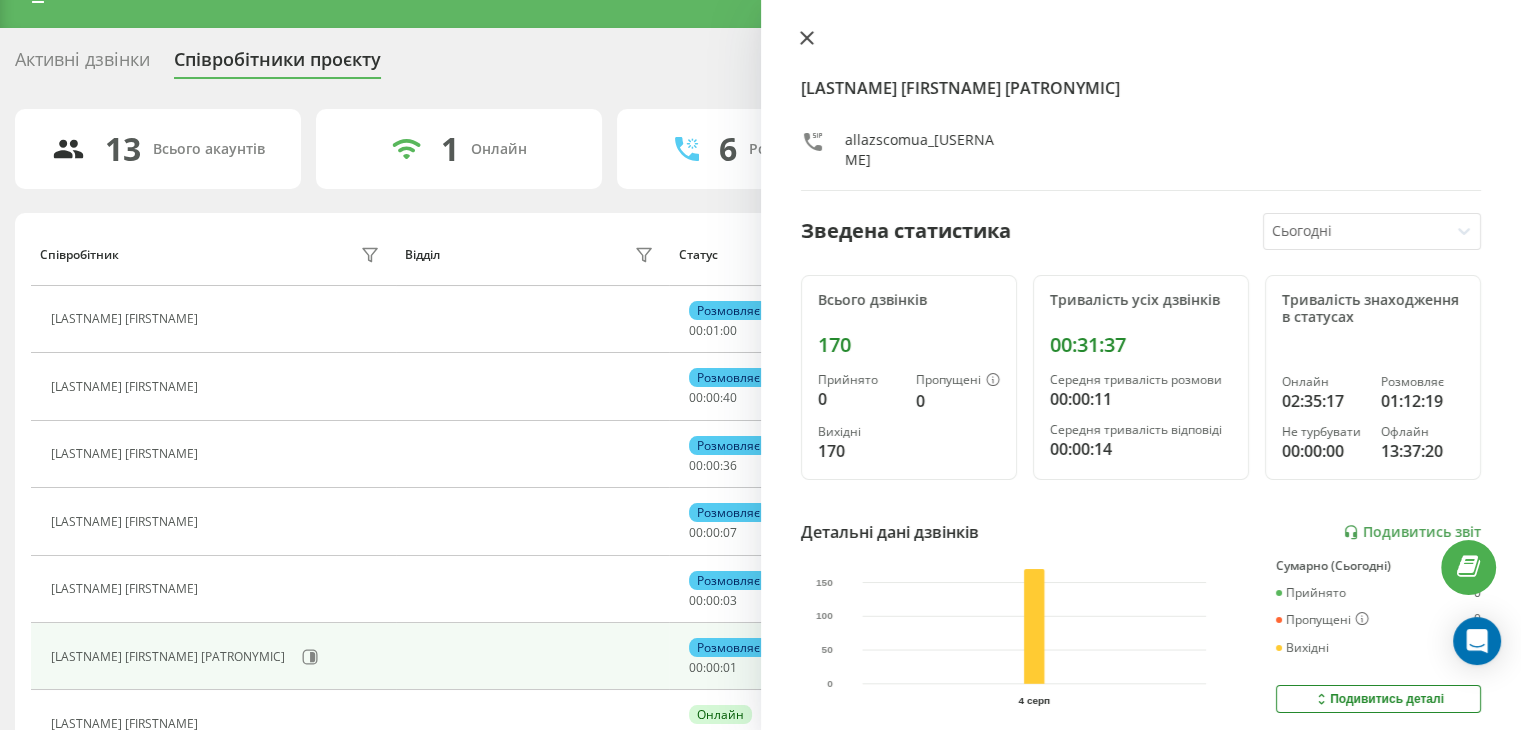 click at bounding box center (807, 39) 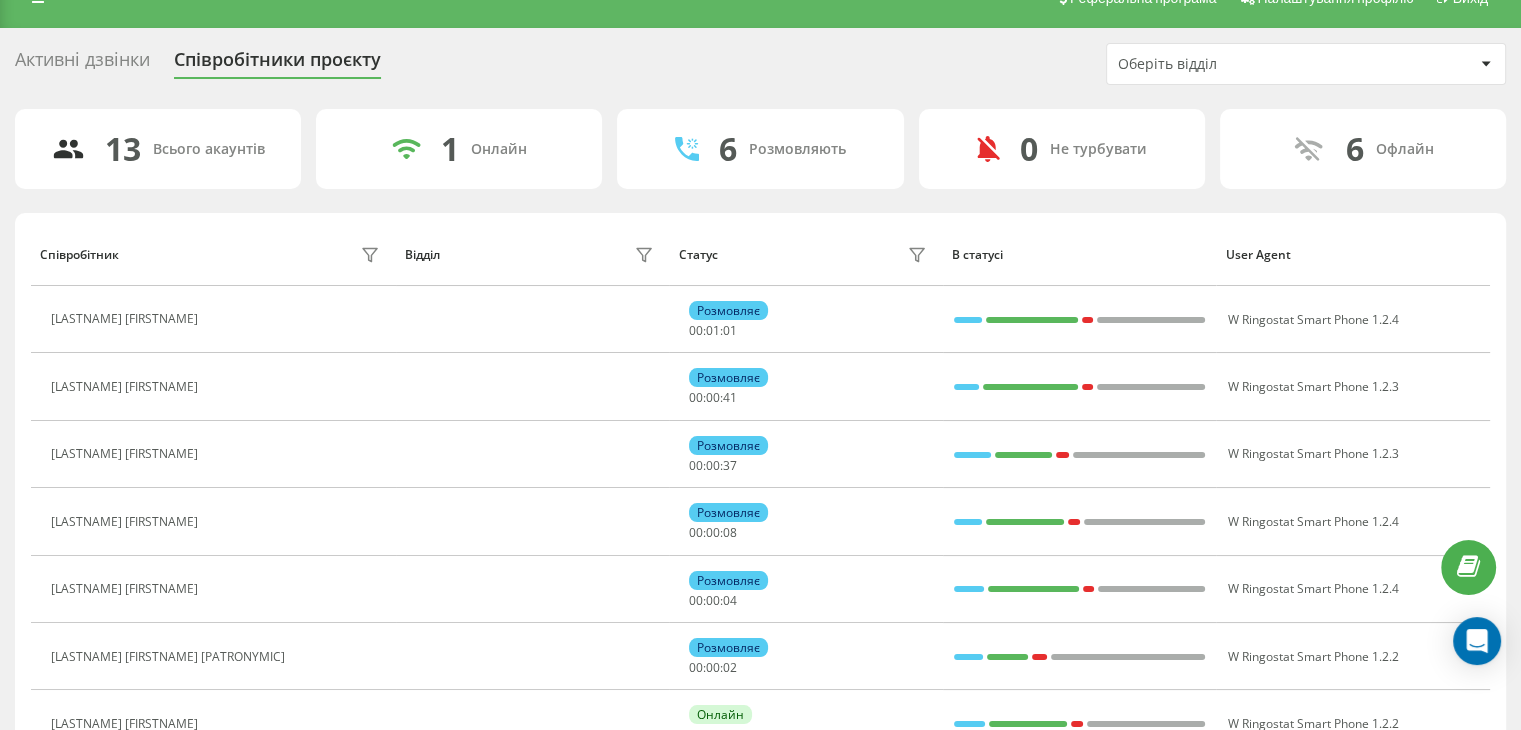 click on "Активні дзвінки Співробітники проєкту Оберіть відділ" at bounding box center [760, 64] 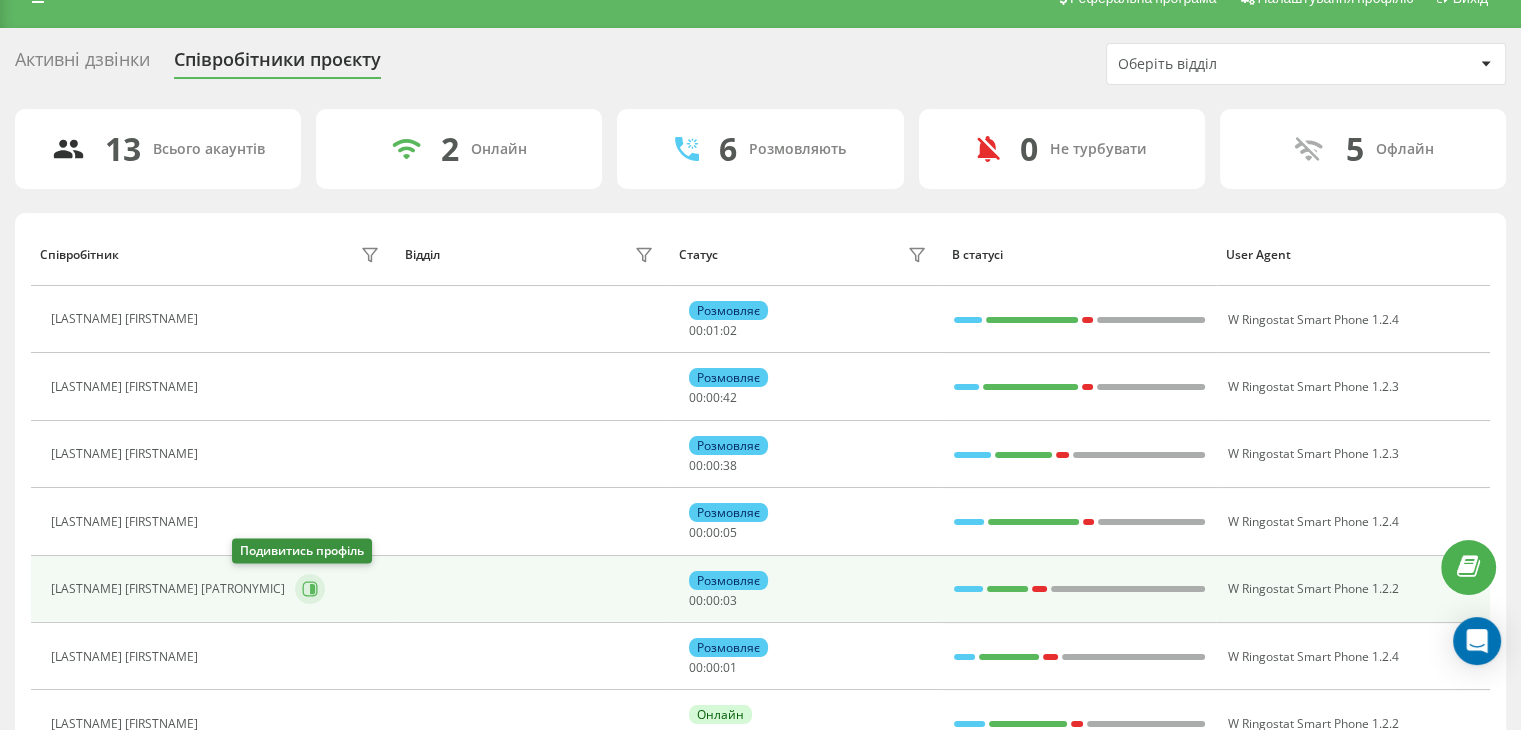 click on "[LASTNAME] [FIRSTNAME]" at bounding box center [218, 657] 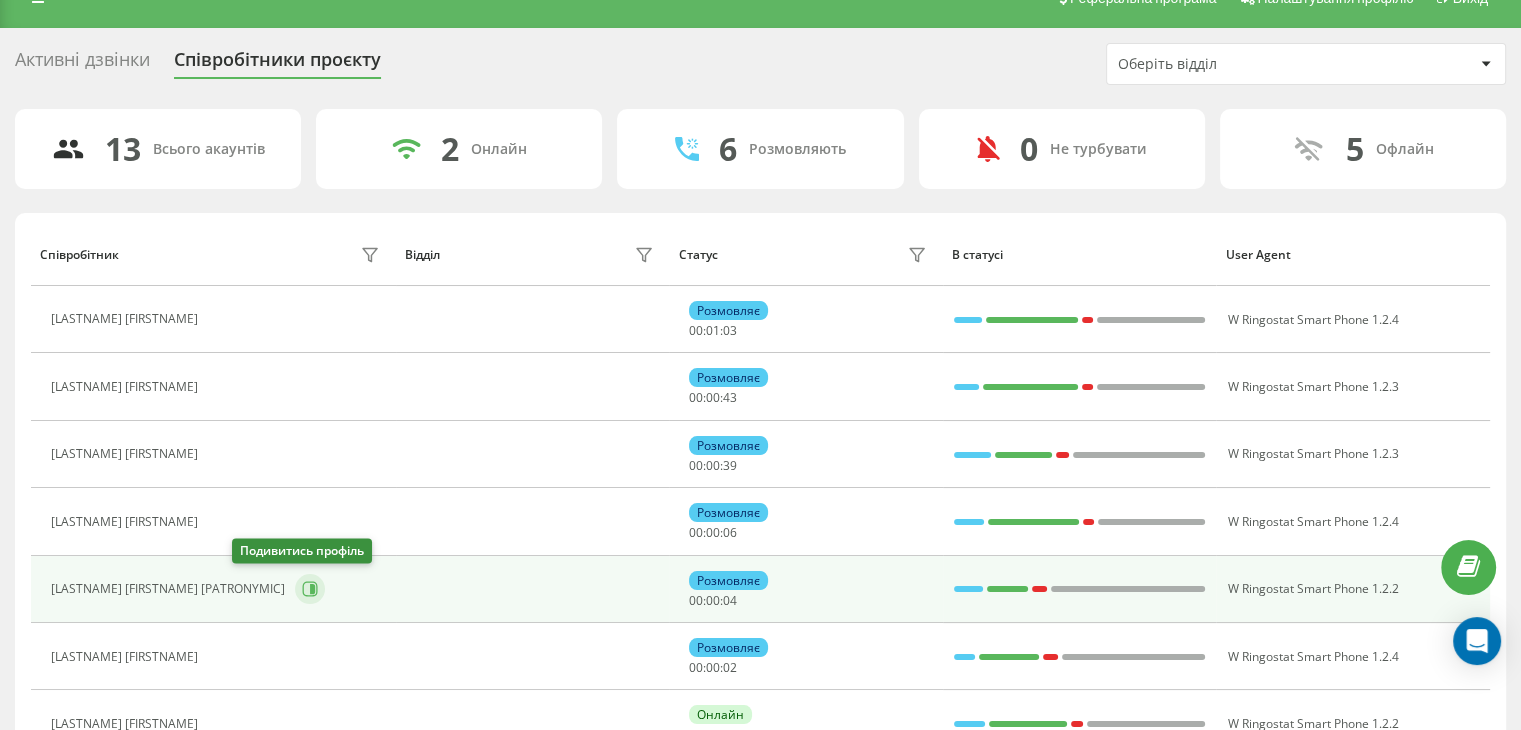 click 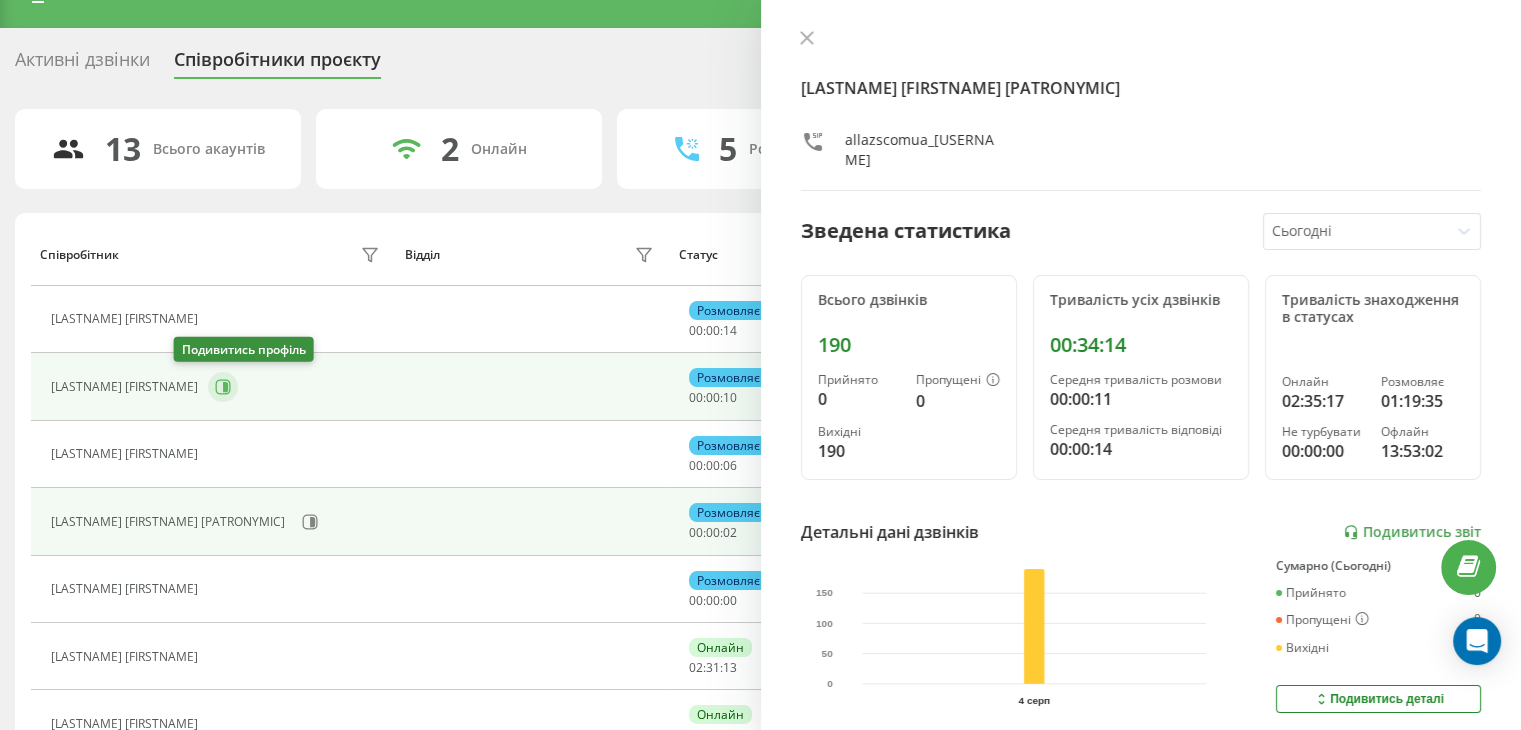 click 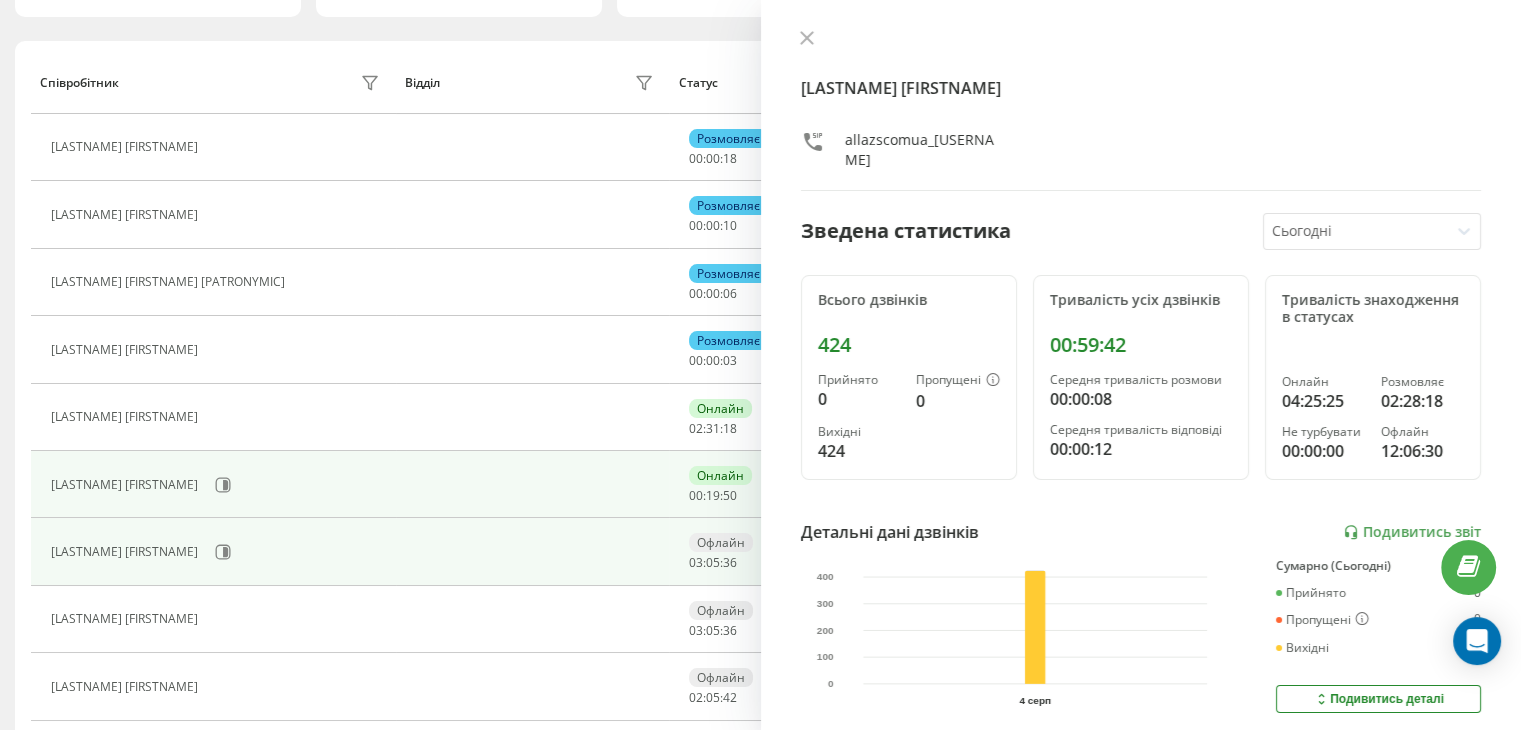 scroll, scrollTop: 232, scrollLeft: 0, axis: vertical 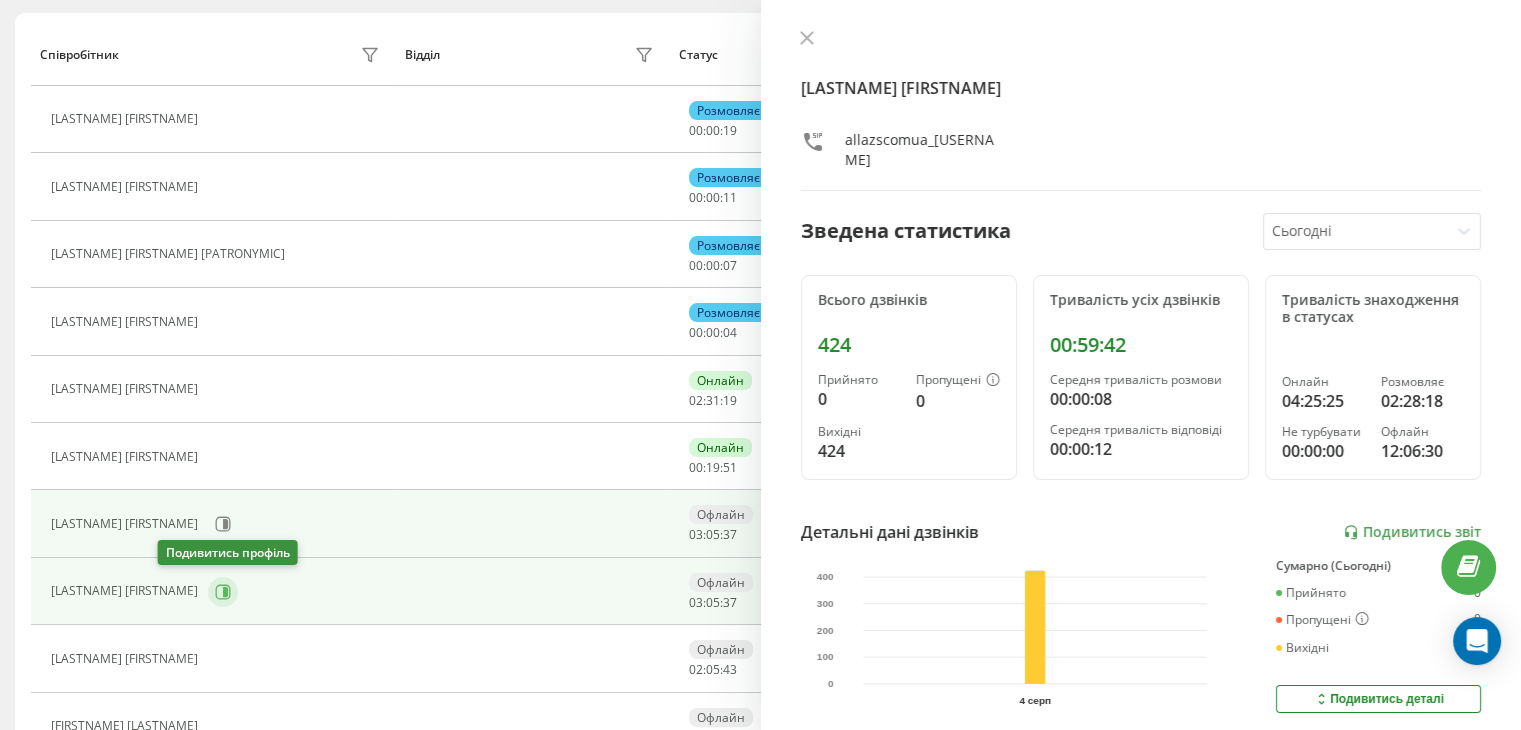 click 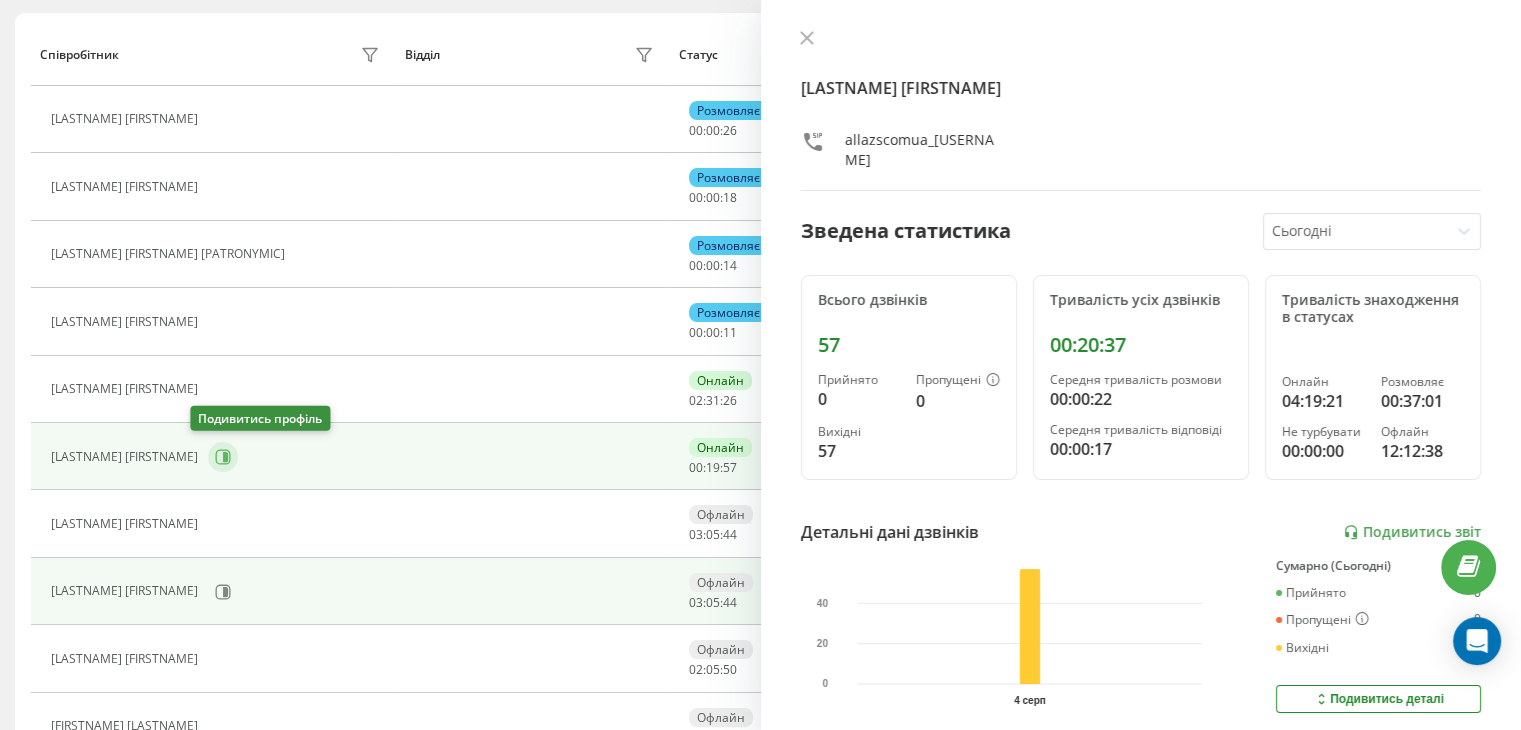 click at bounding box center [223, 457] 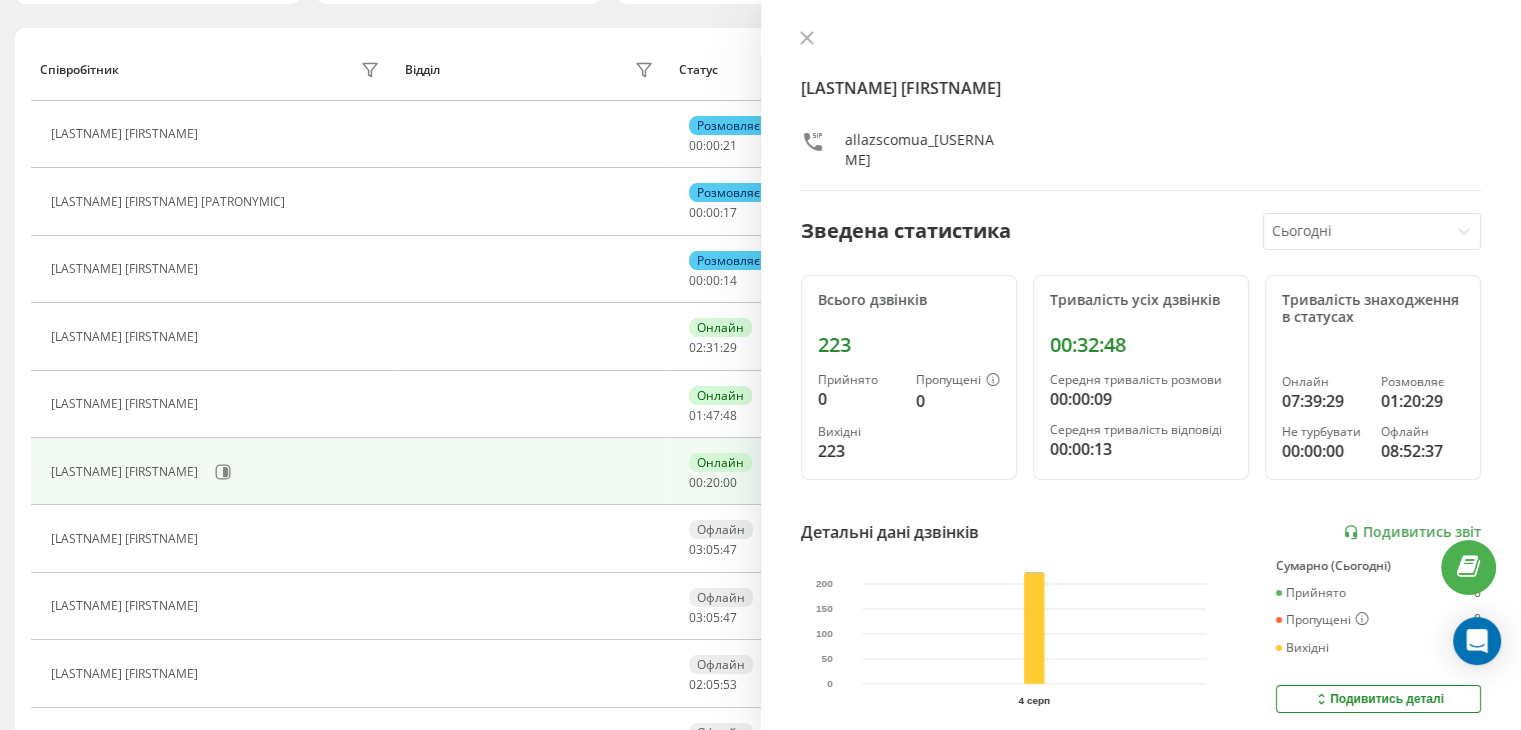 scroll, scrollTop: 265, scrollLeft: 0, axis: vertical 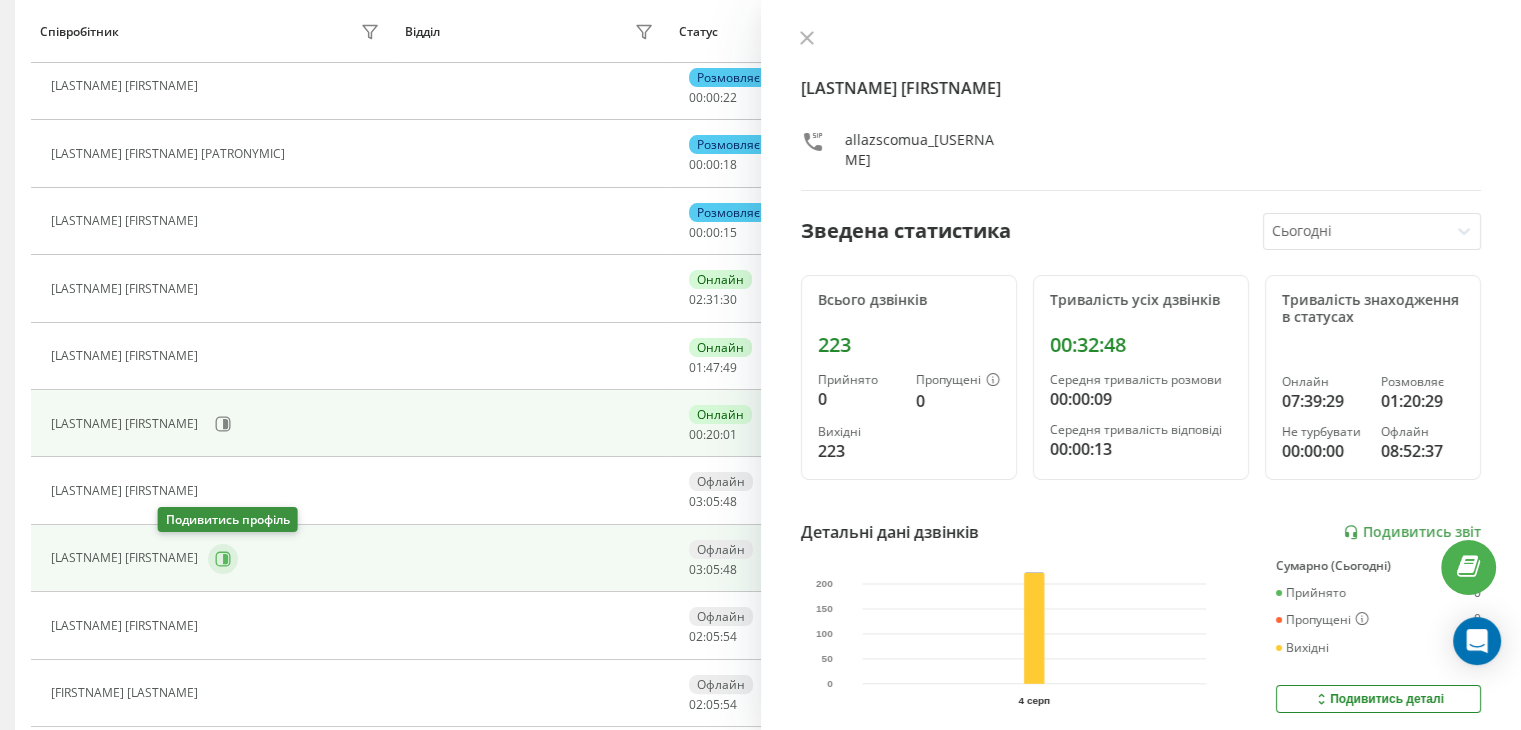 click 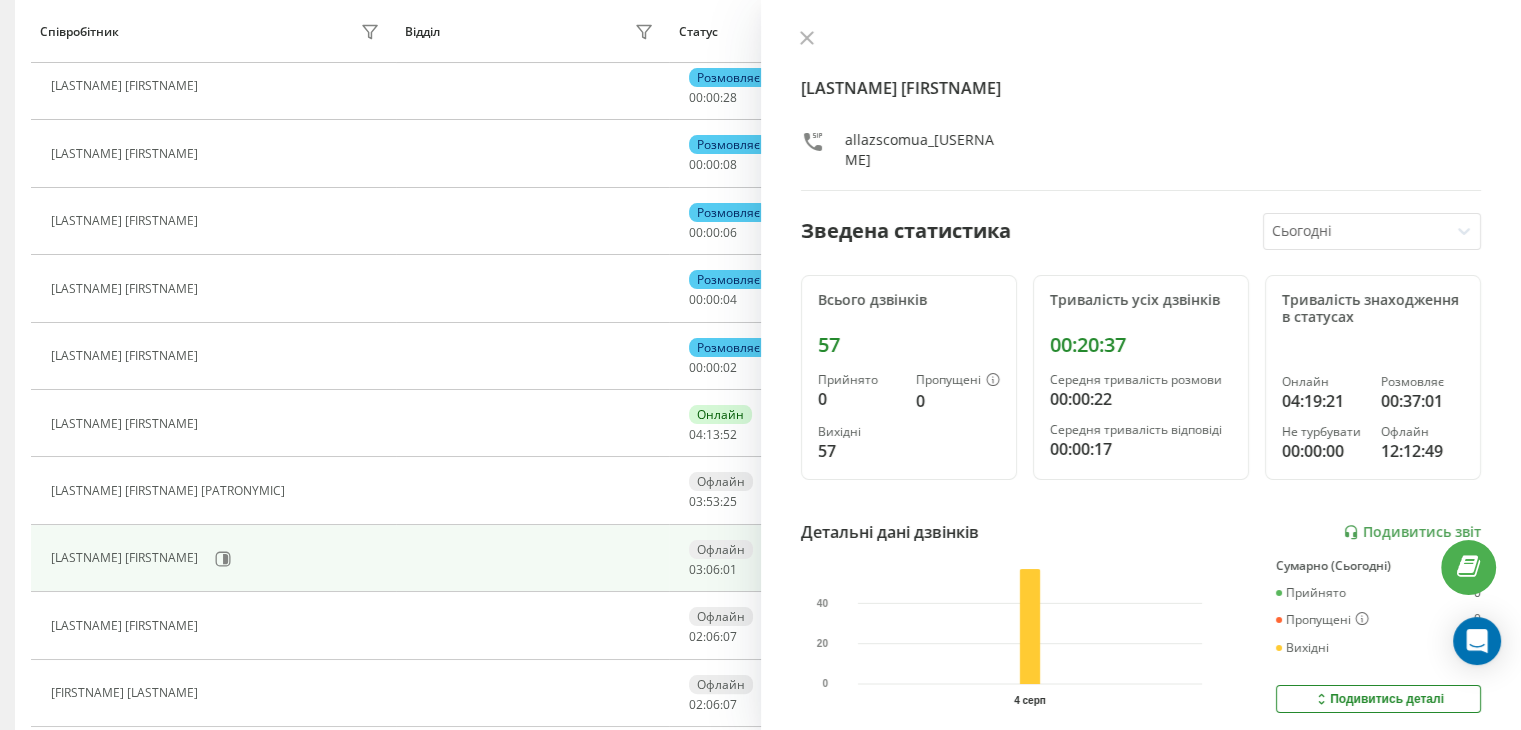 scroll, scrollTop: 198, scrollLeft: 0, axis: vertical 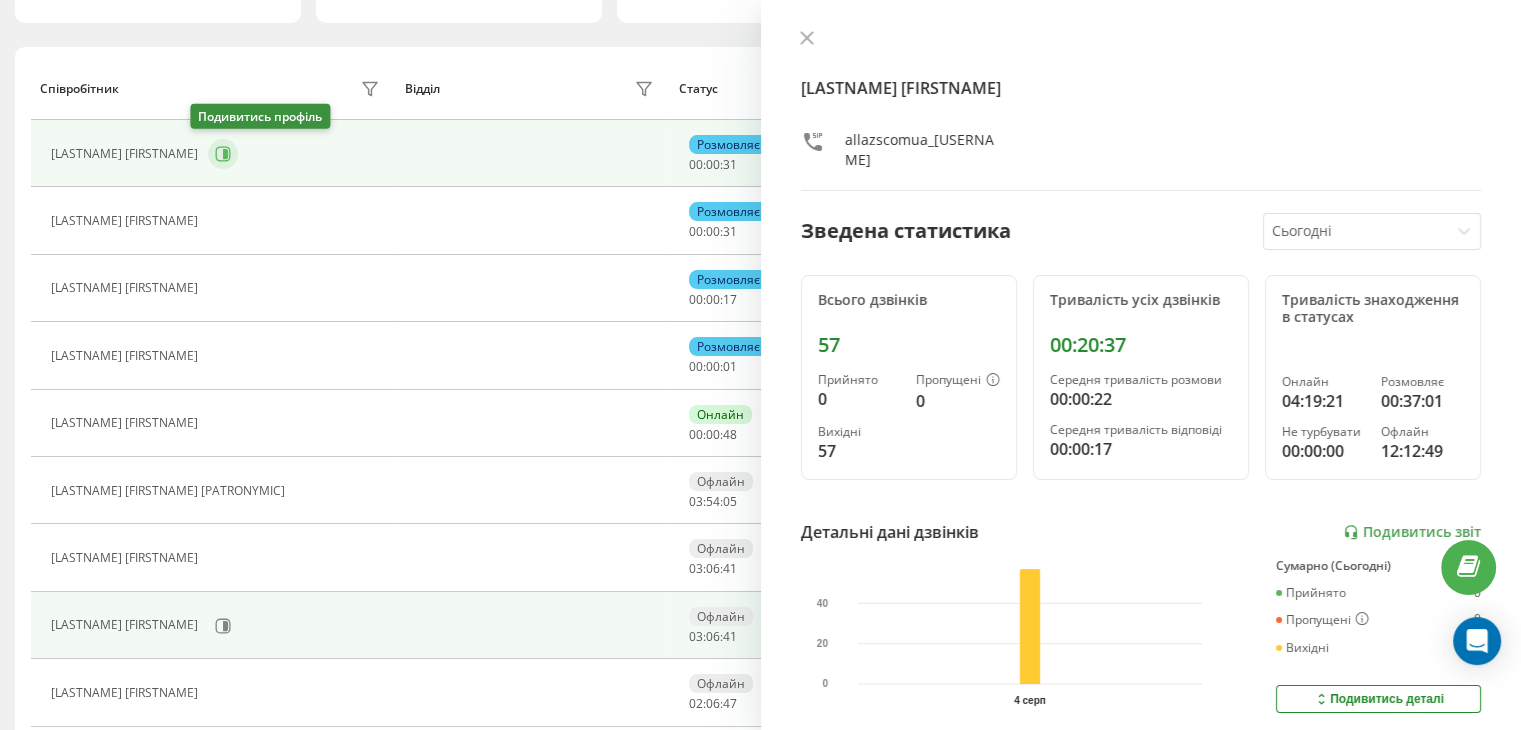 click at bounding box center [223, 154] 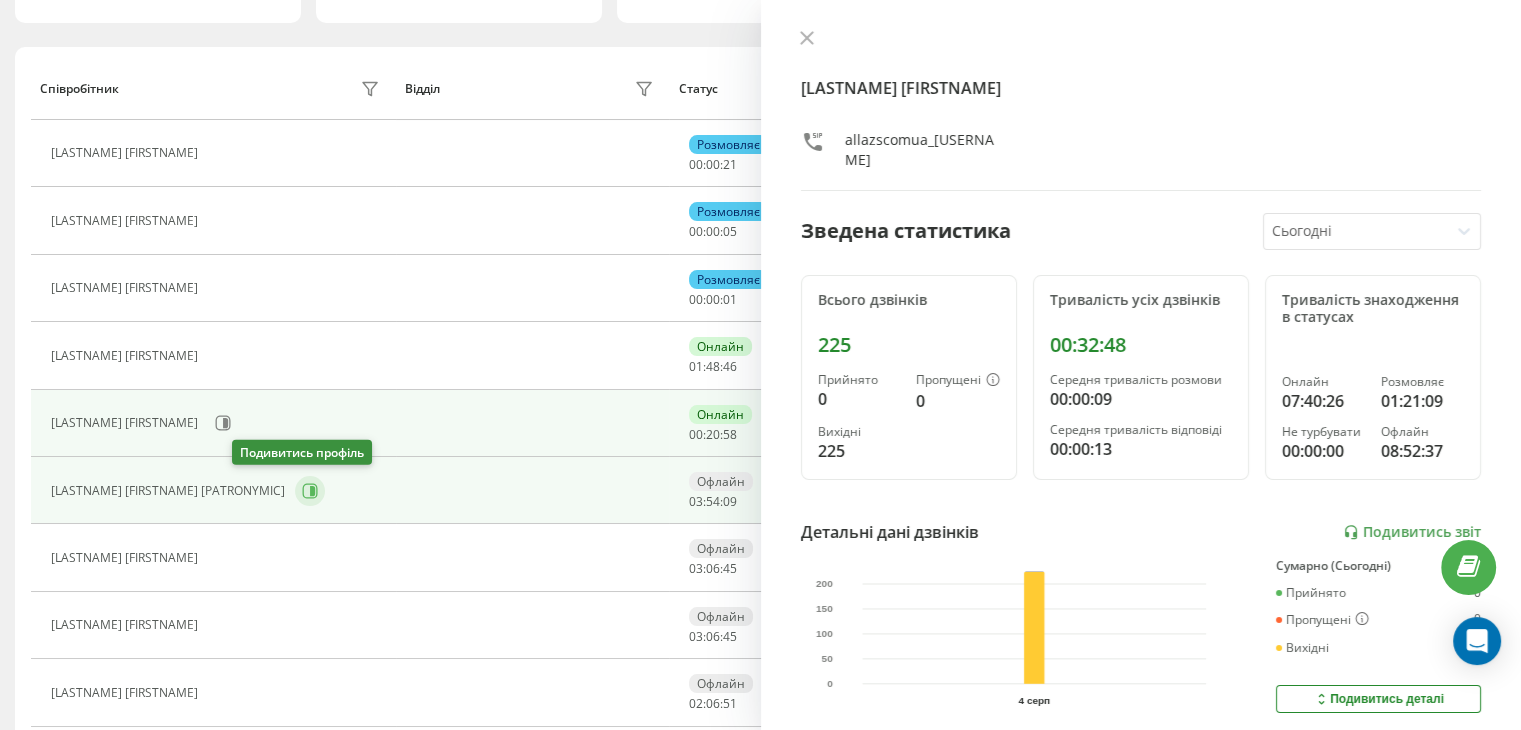 click 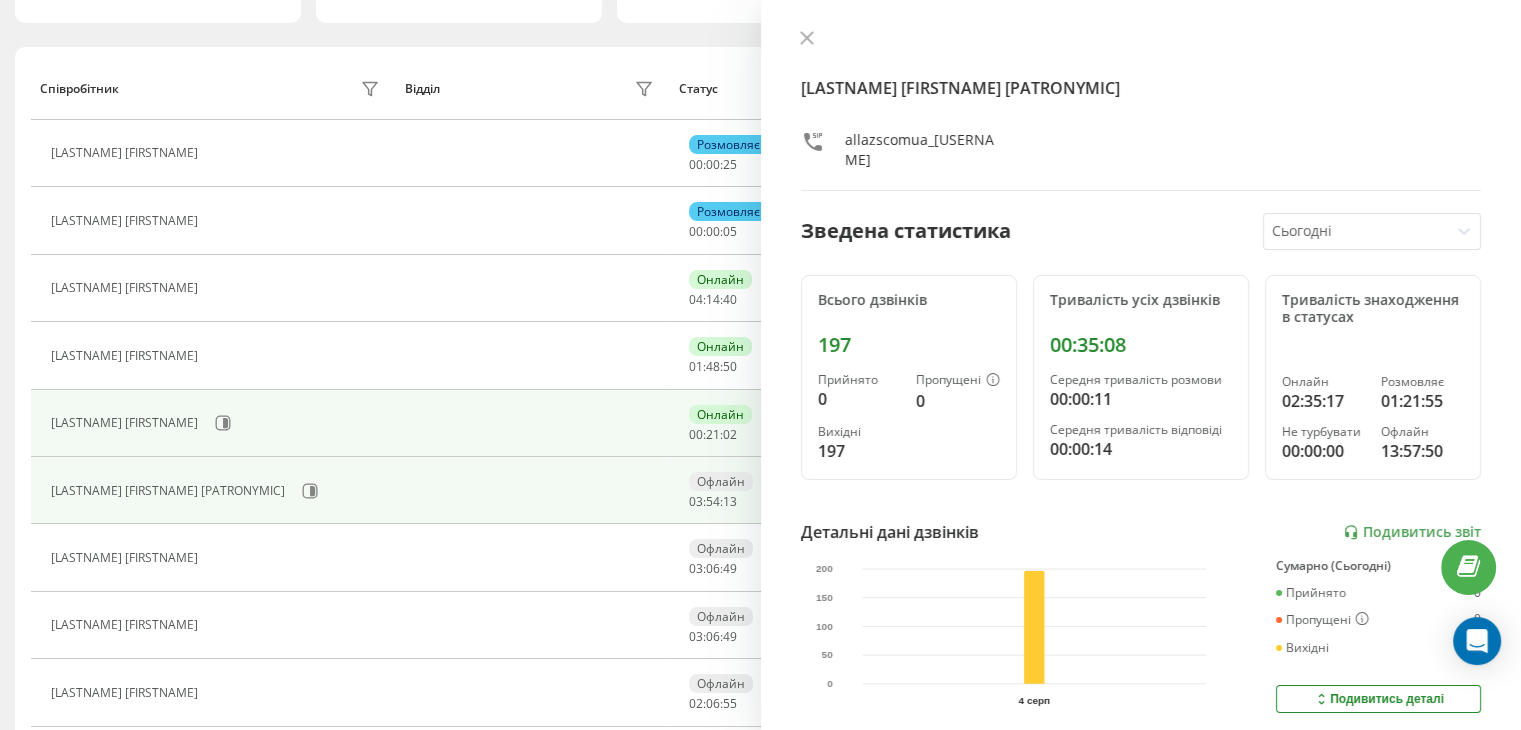 click on "[LASTNAME] [FIRSTNAME]" at bounding box center [218, 423] 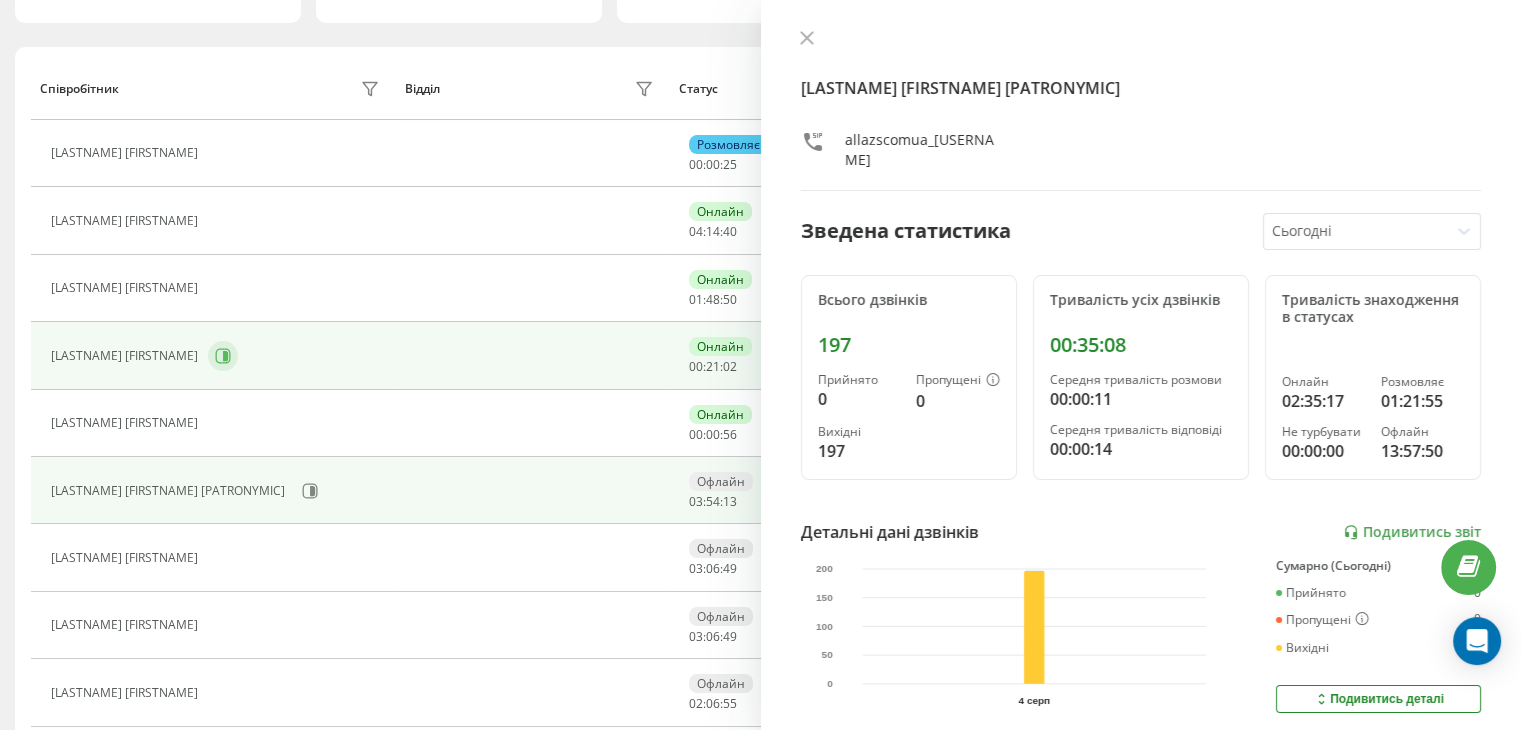 click on "[LASTNAME] [FIRSTNAME]" at bounding box center (218, 423) 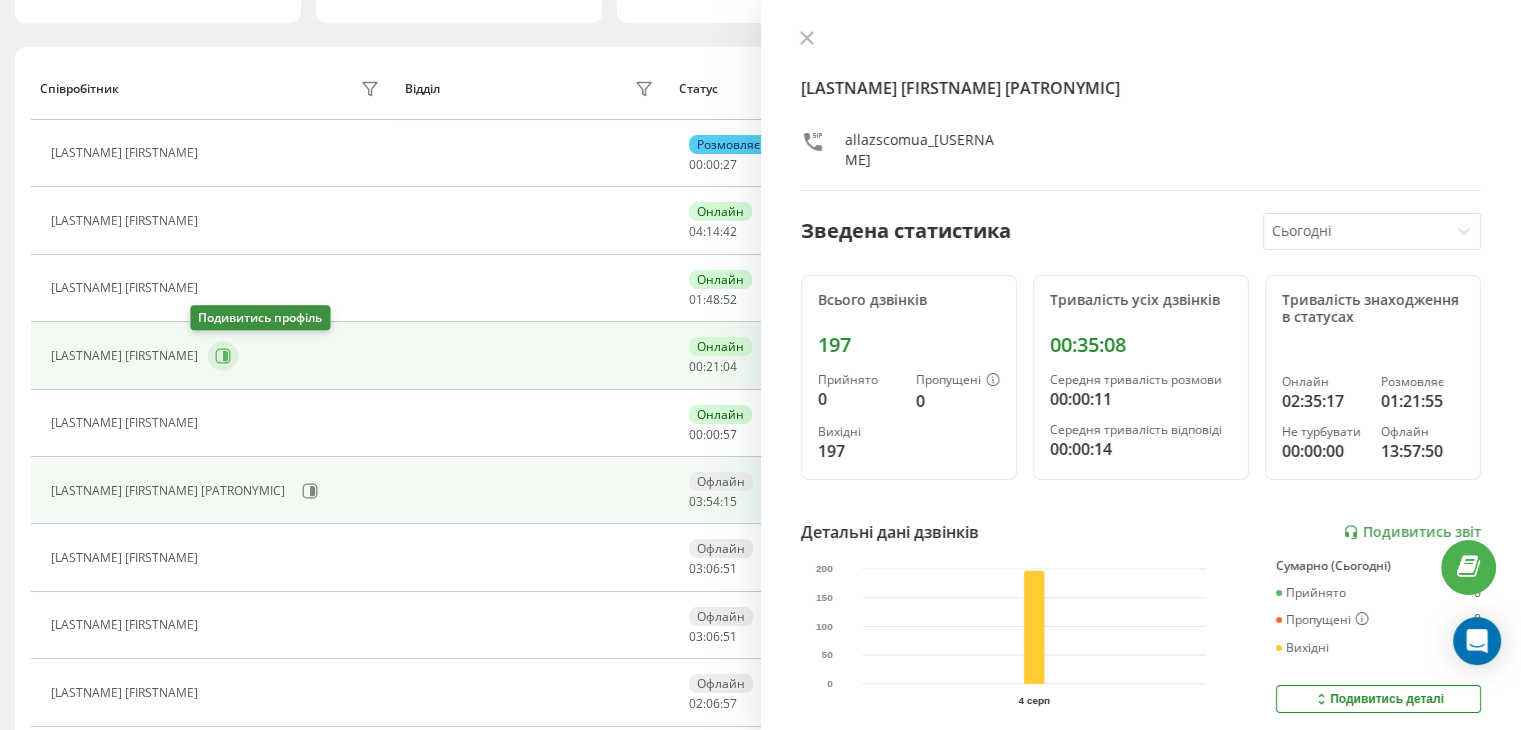 click at bounding box center [223, 356] 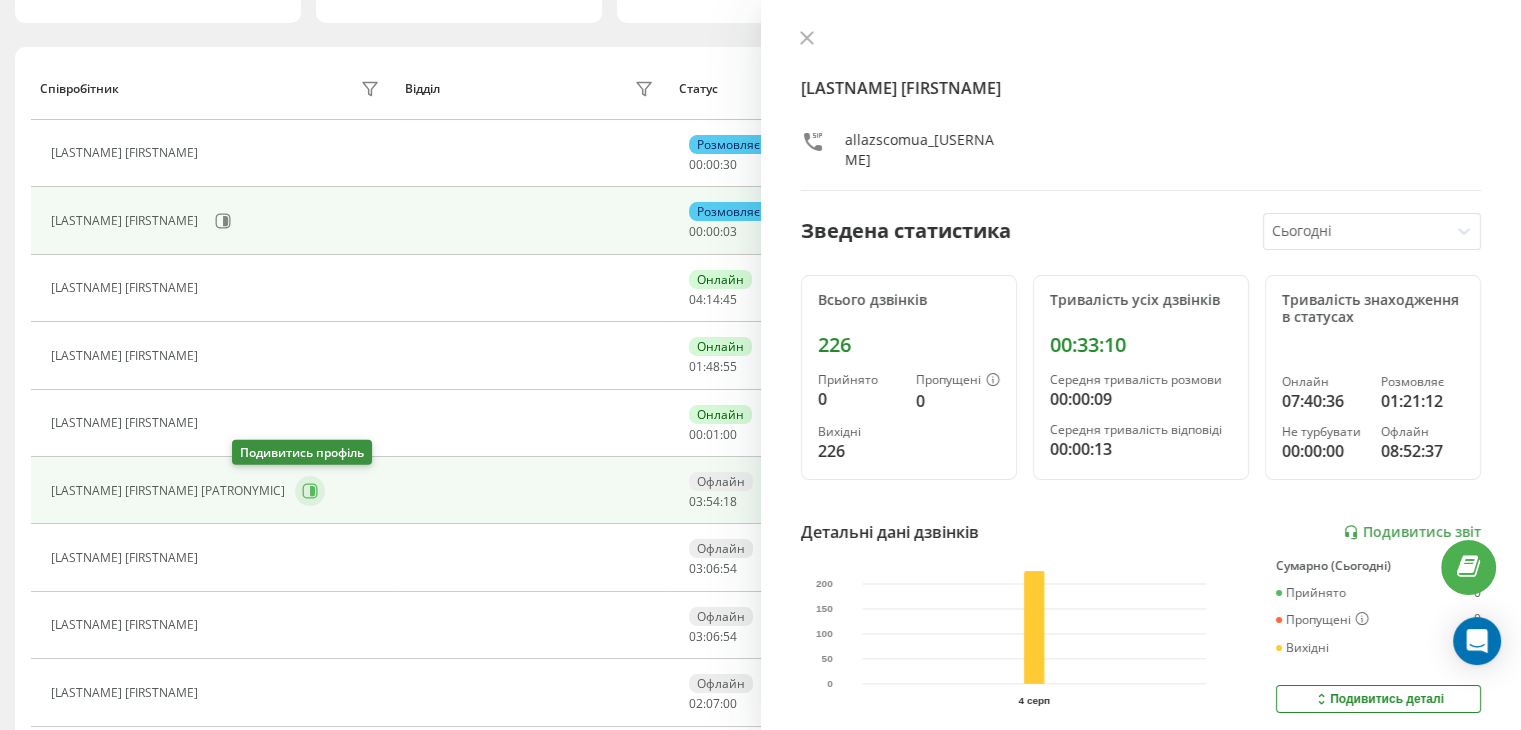 click at bounding box center [310, 491] 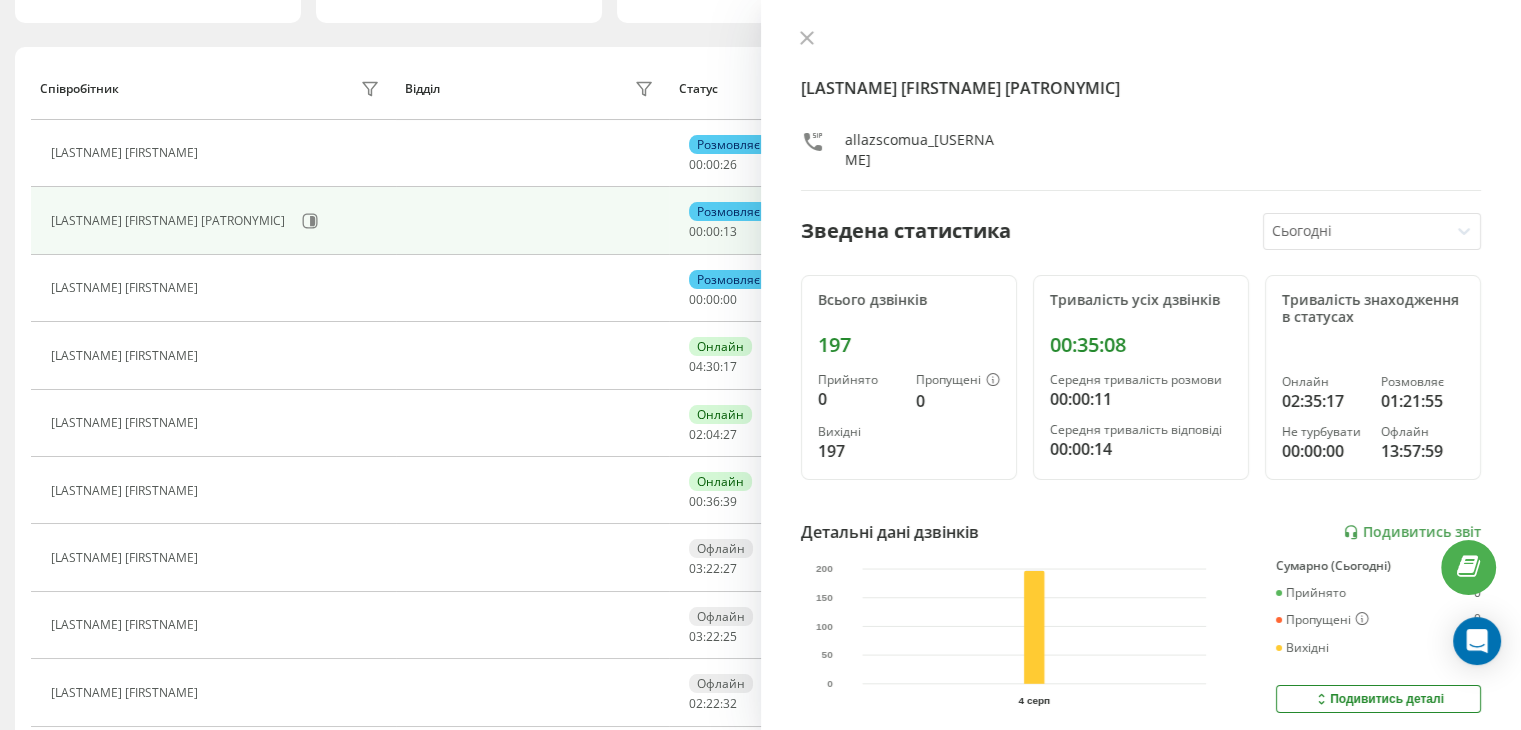 drag, startPoint x: 810, startPoint y: 32, endPoint x: 792, endPoint y: 39, distance: 19.313208 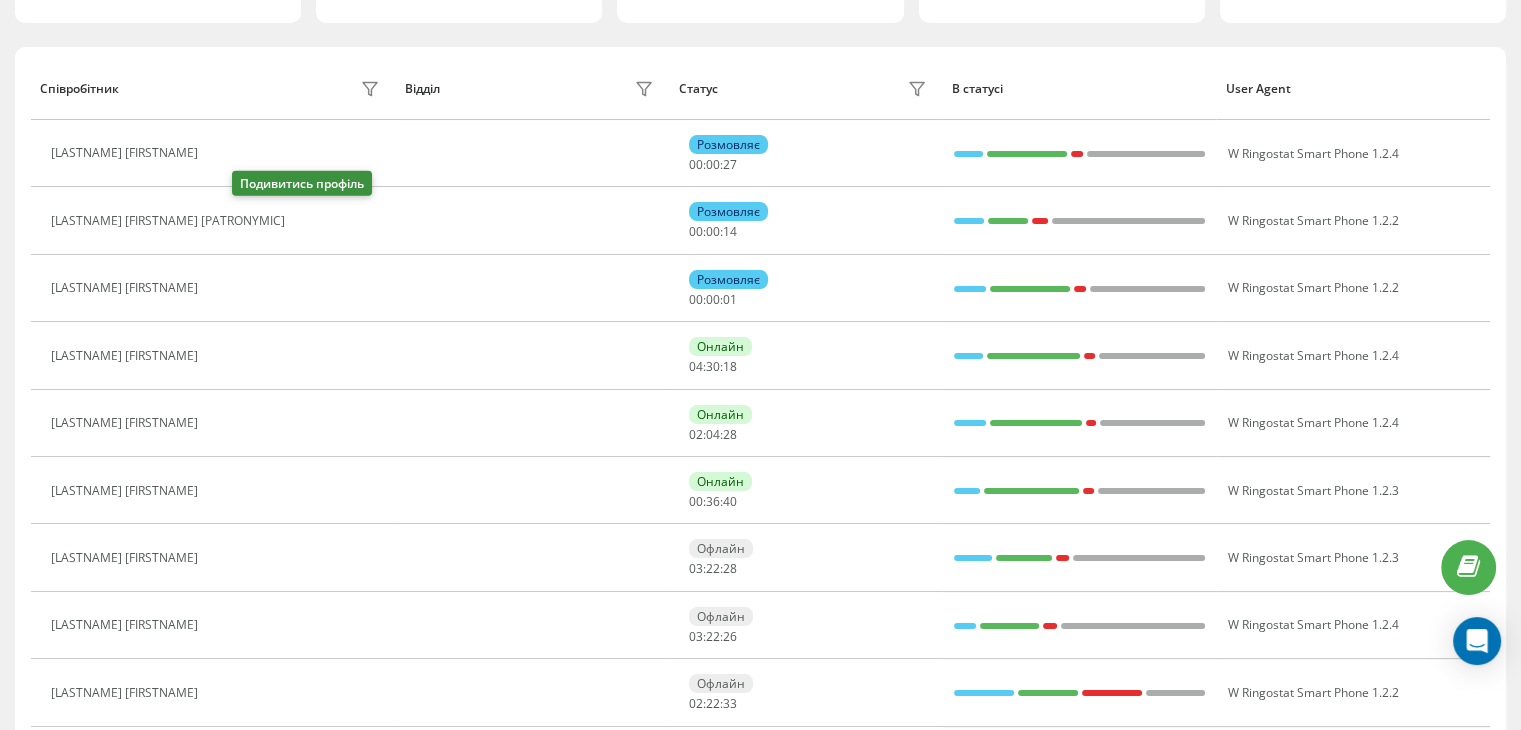 click 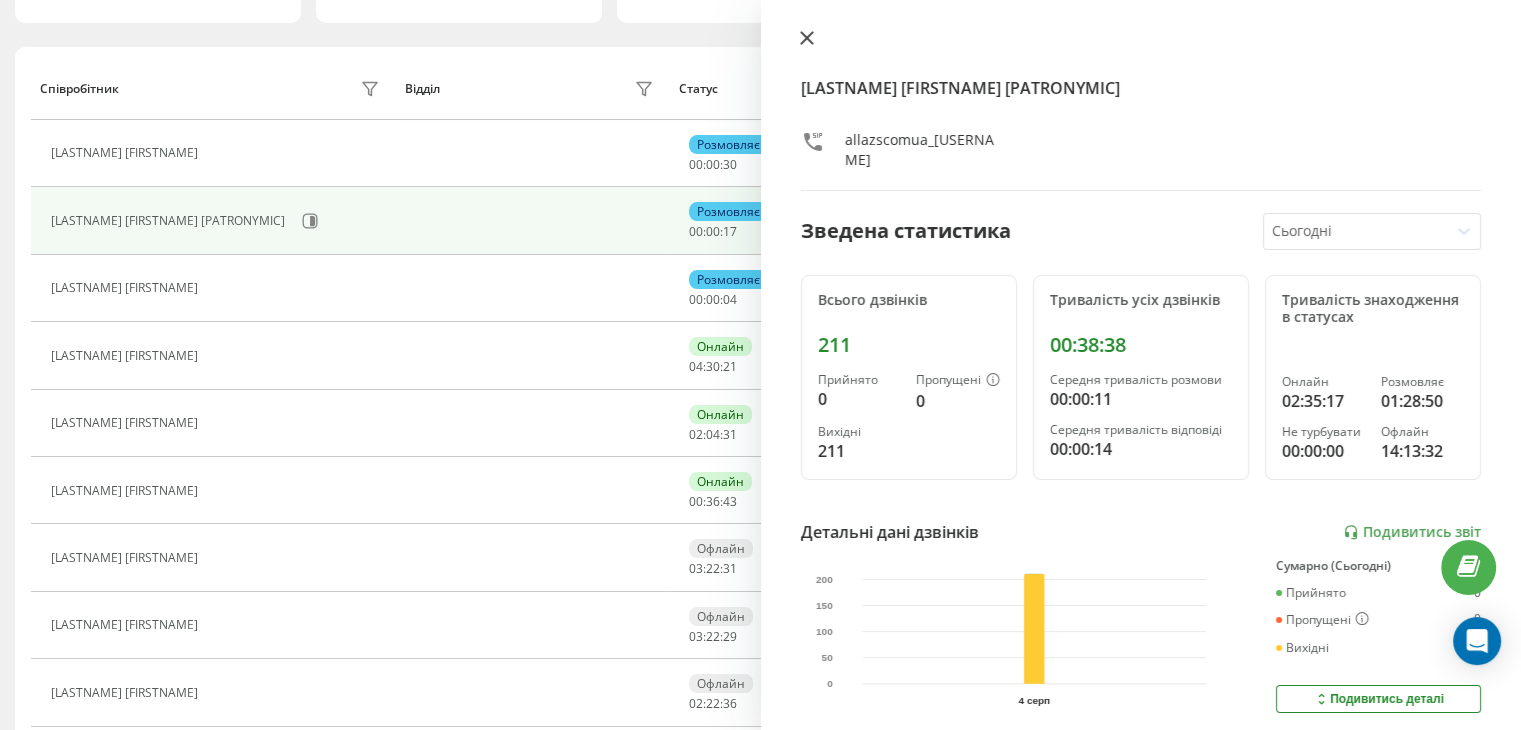 click at bounding box center [807, 39] 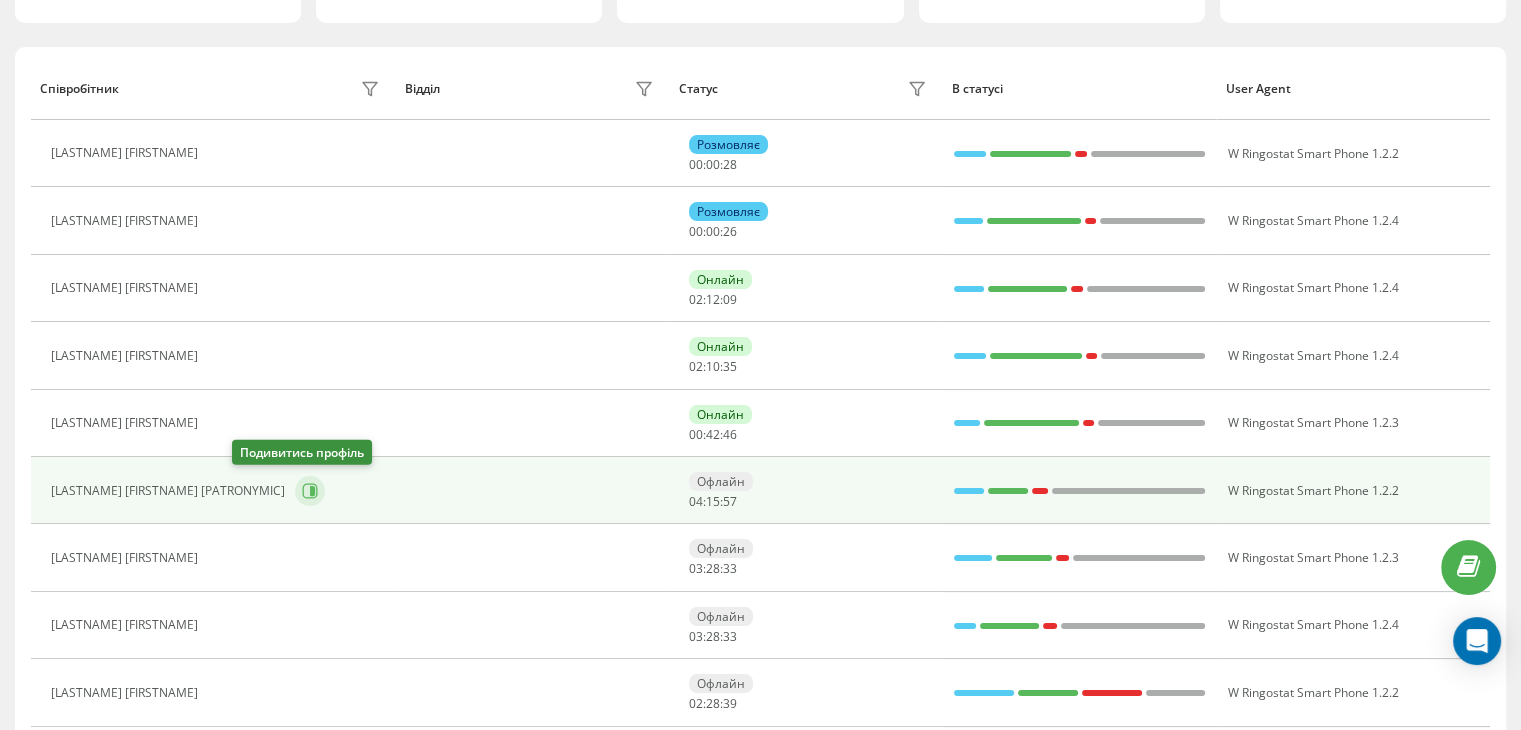click at bounding box center (310, 491) 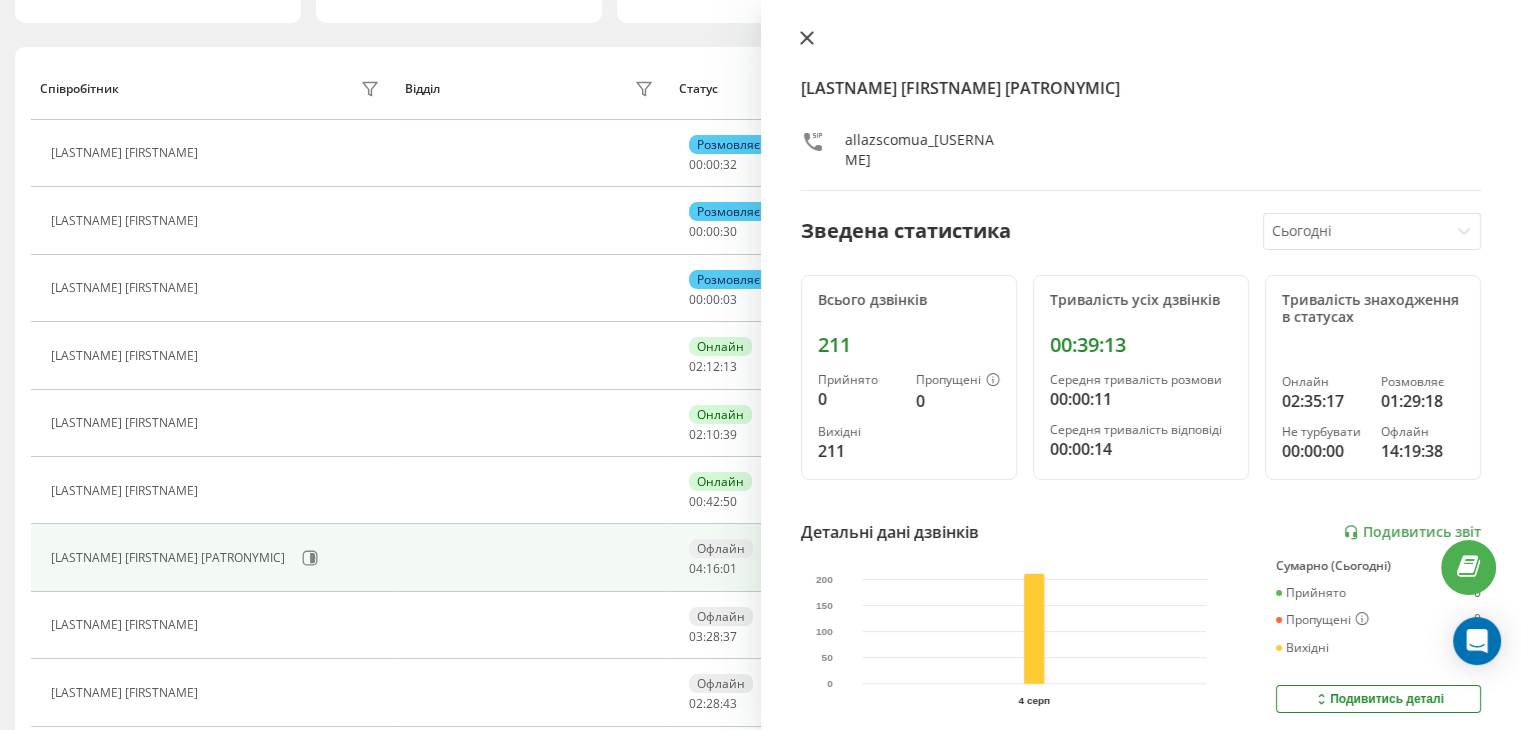 click at bounding box center [807, 39] 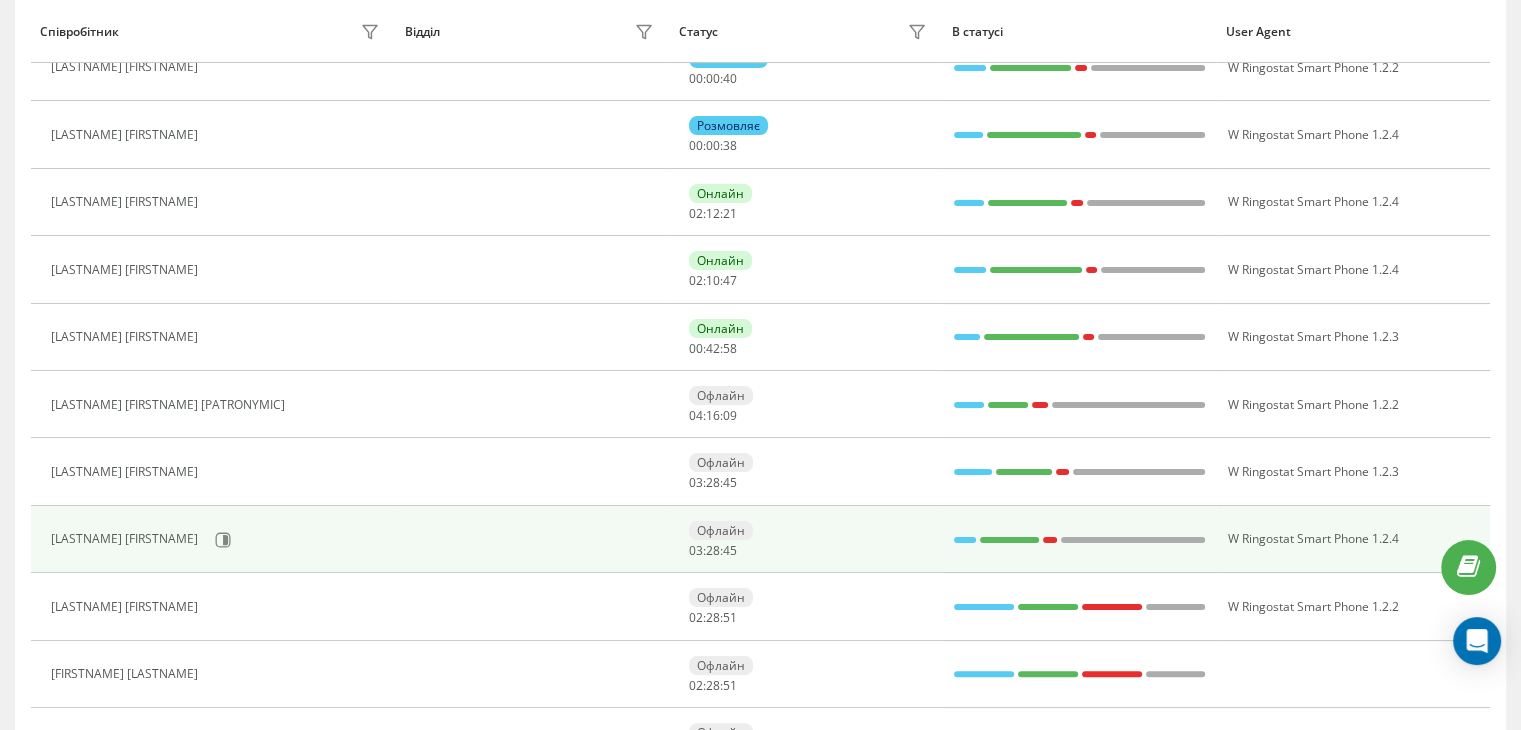 scroll, scrollTop: 198, scrollLeft: 0, axis: vertical 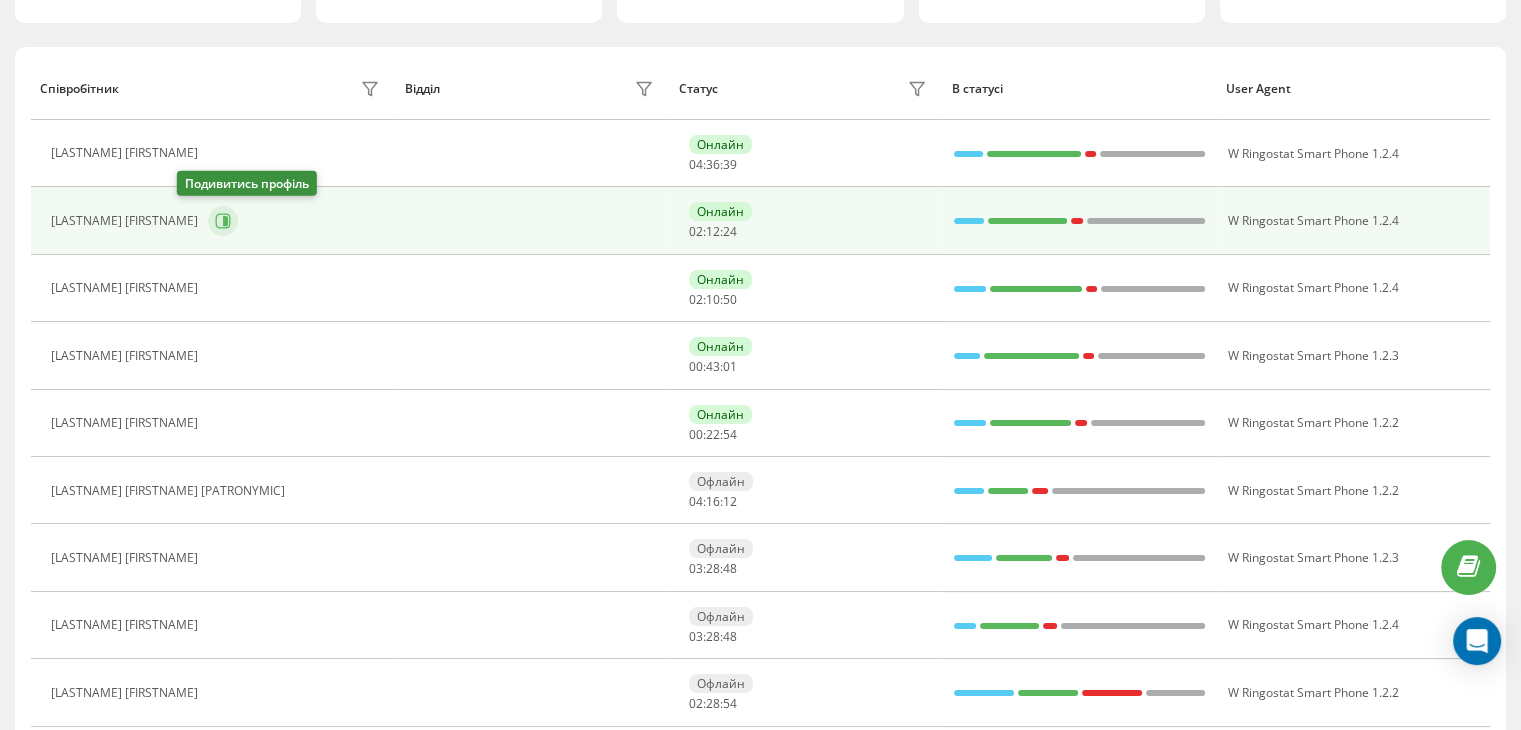 click at bounding box center (223, 221) 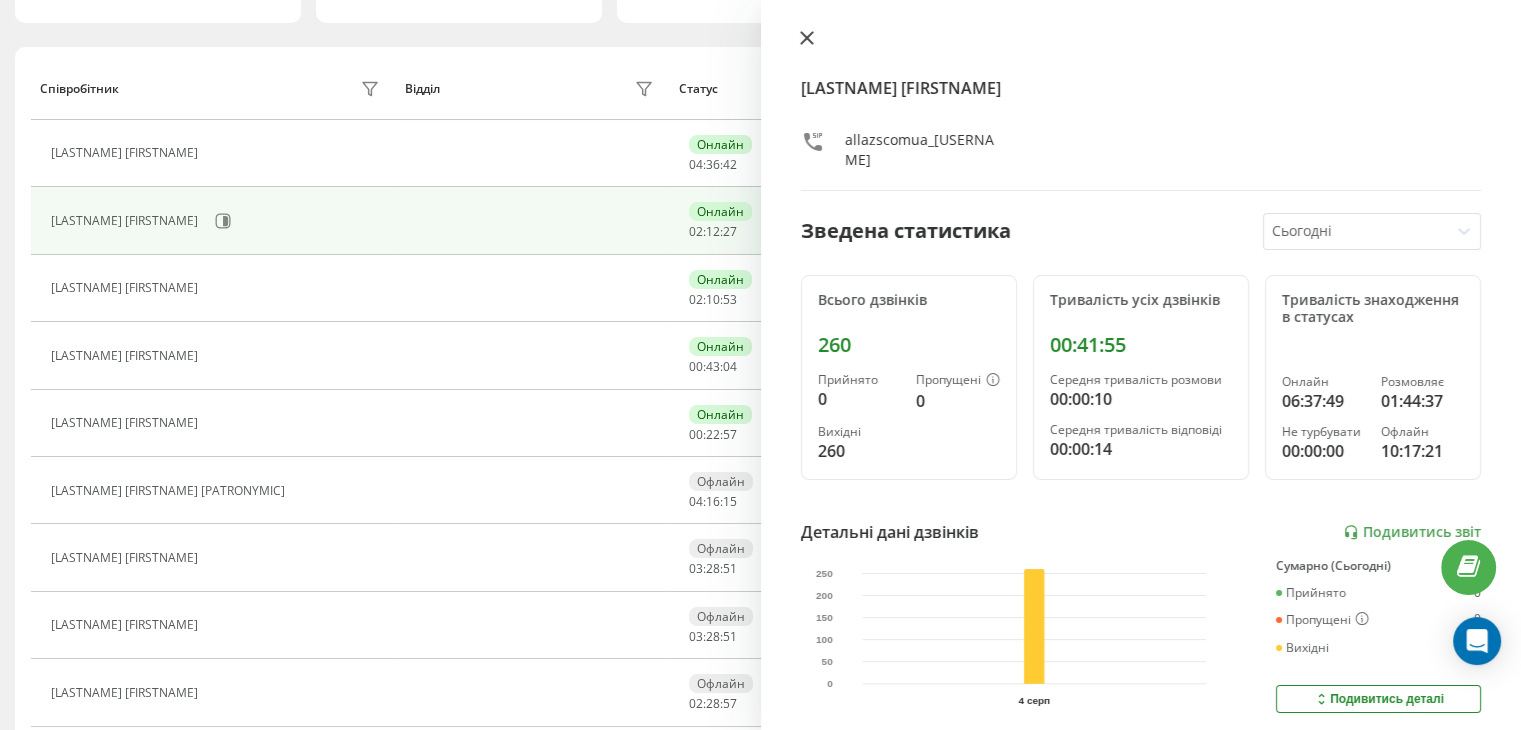 click 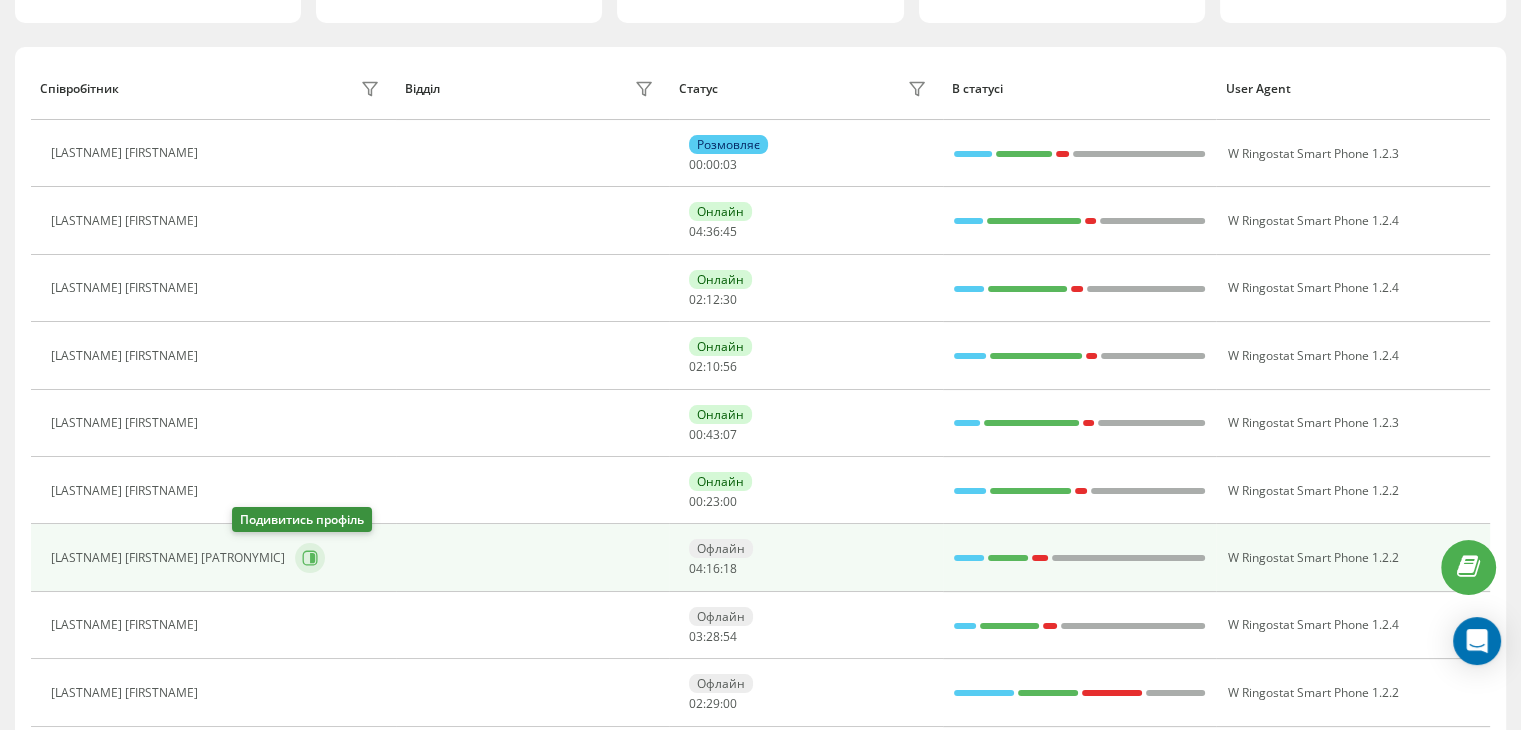 click at bounding box center [310, 558] 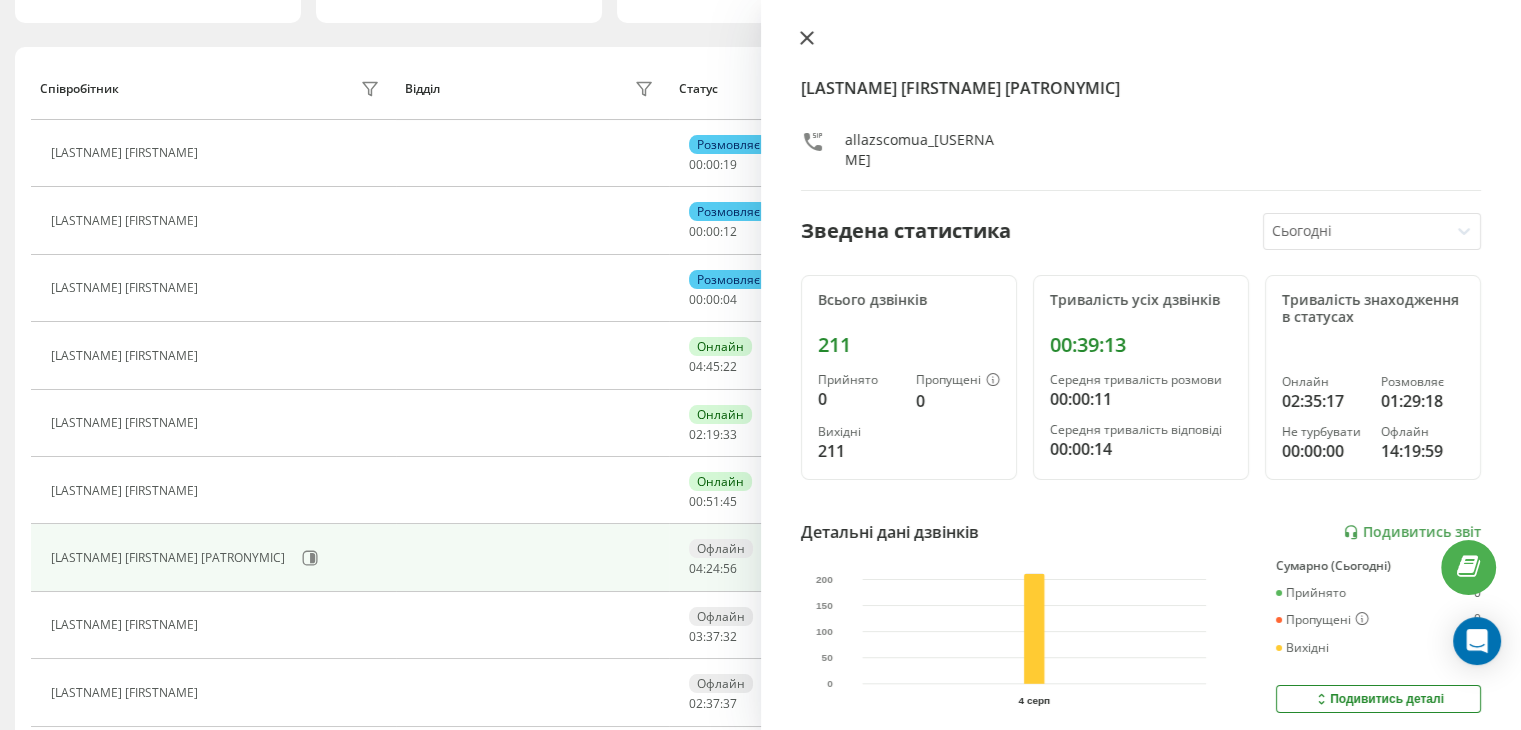 click 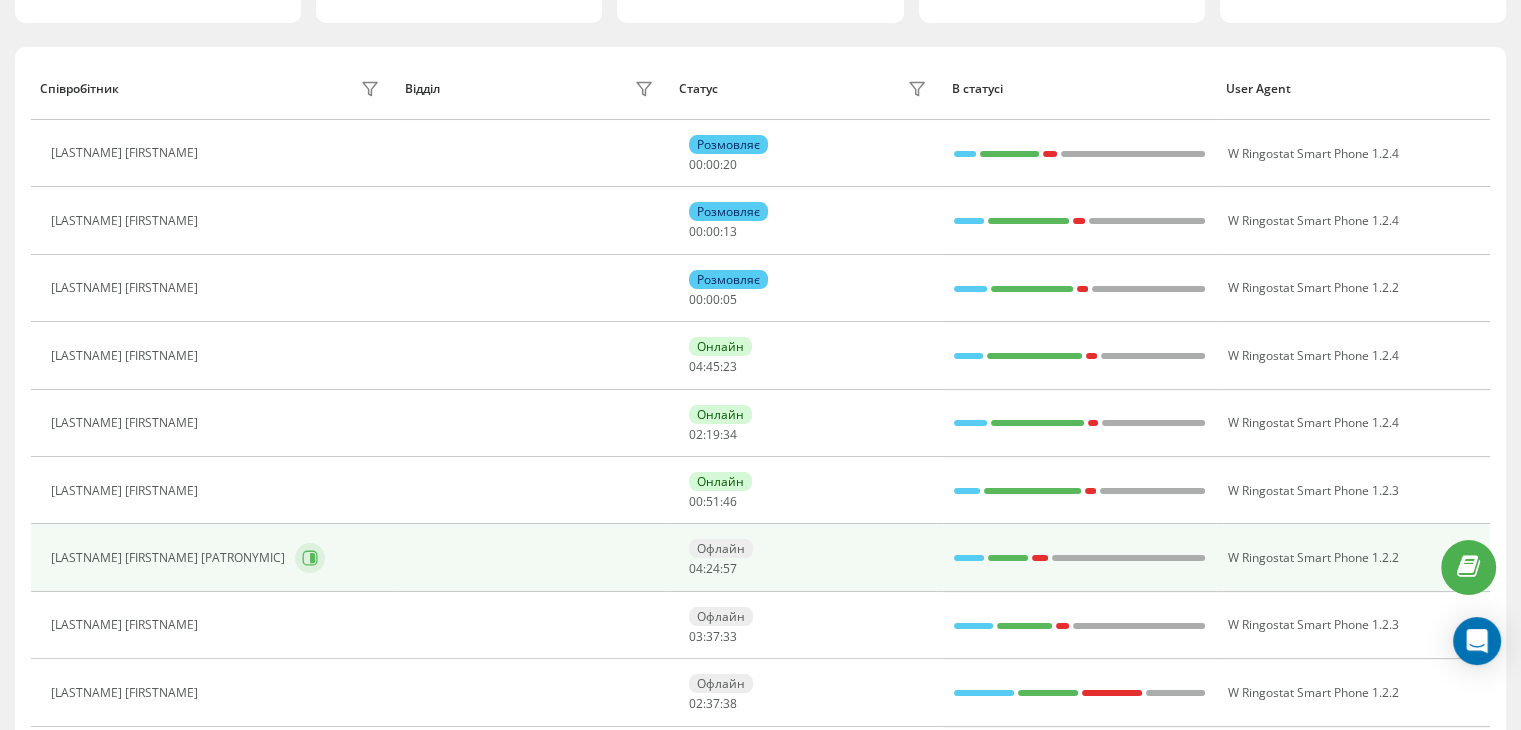 click 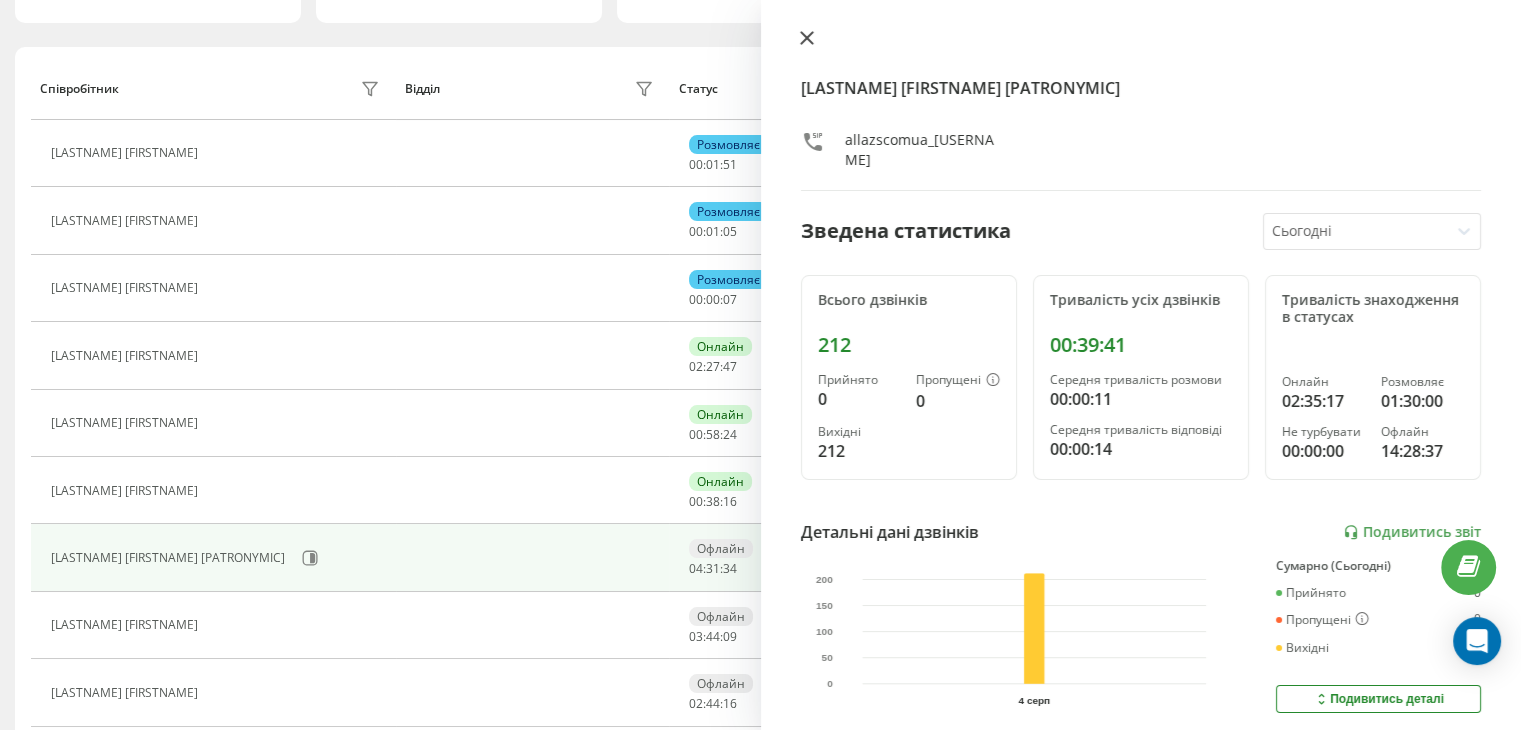 click 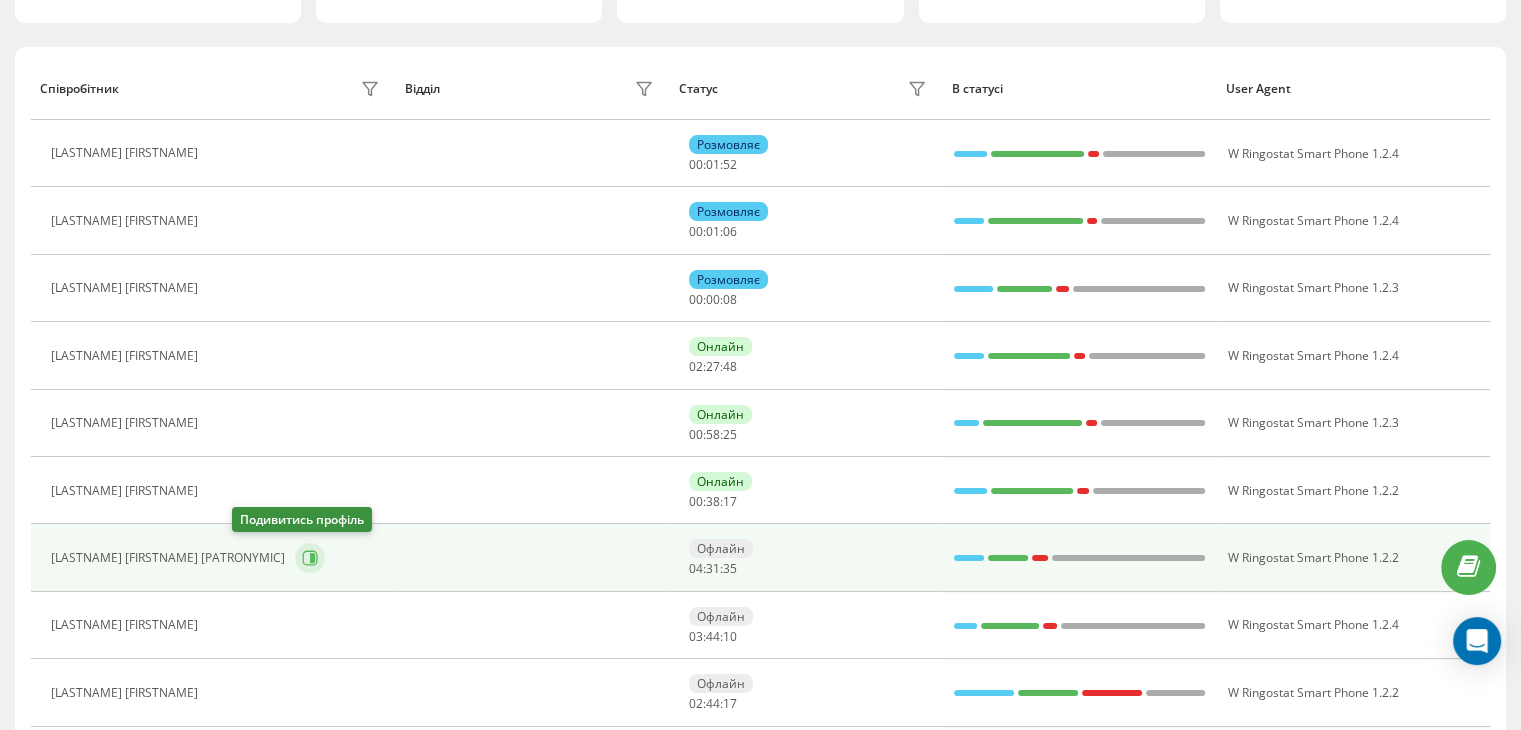 click 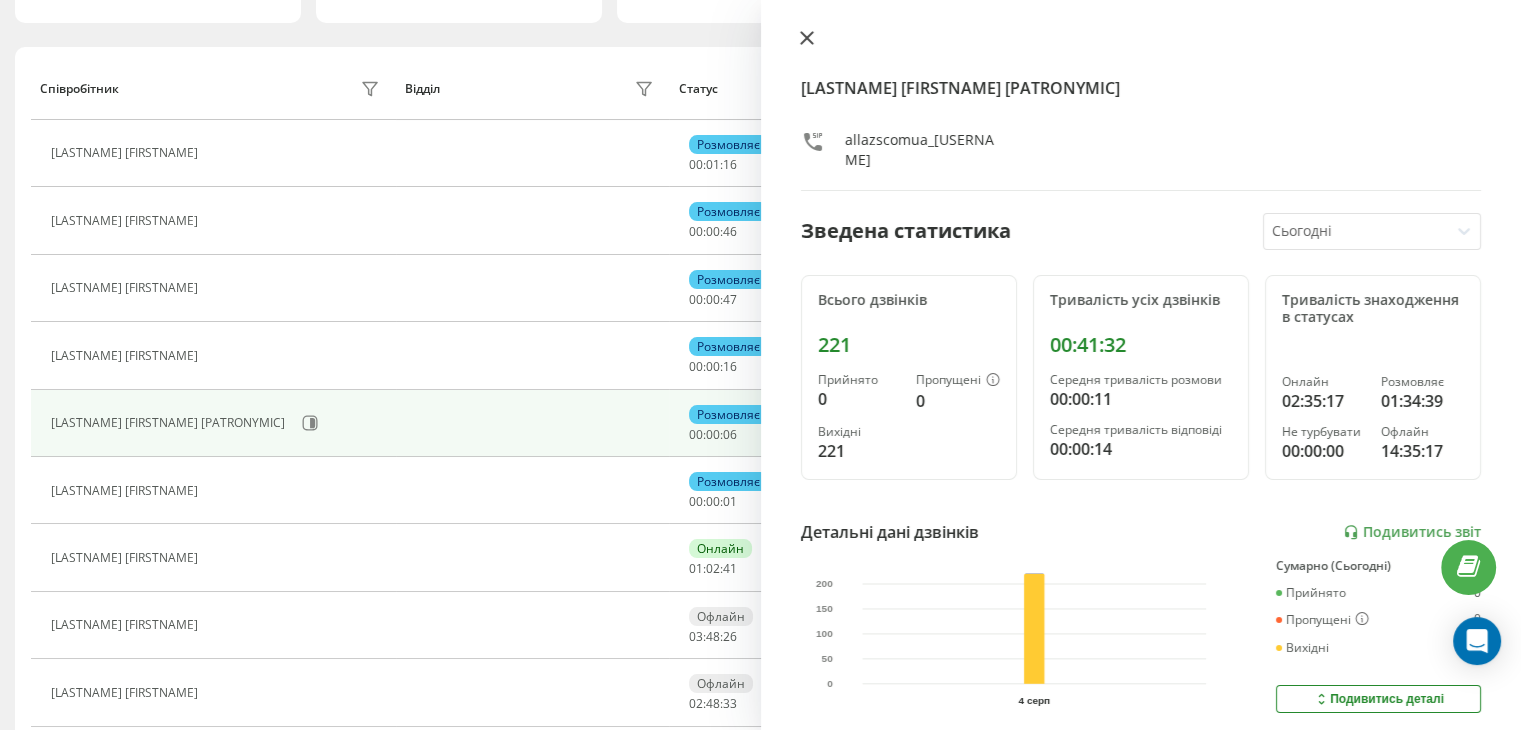 click at bounding box center [807, 39] 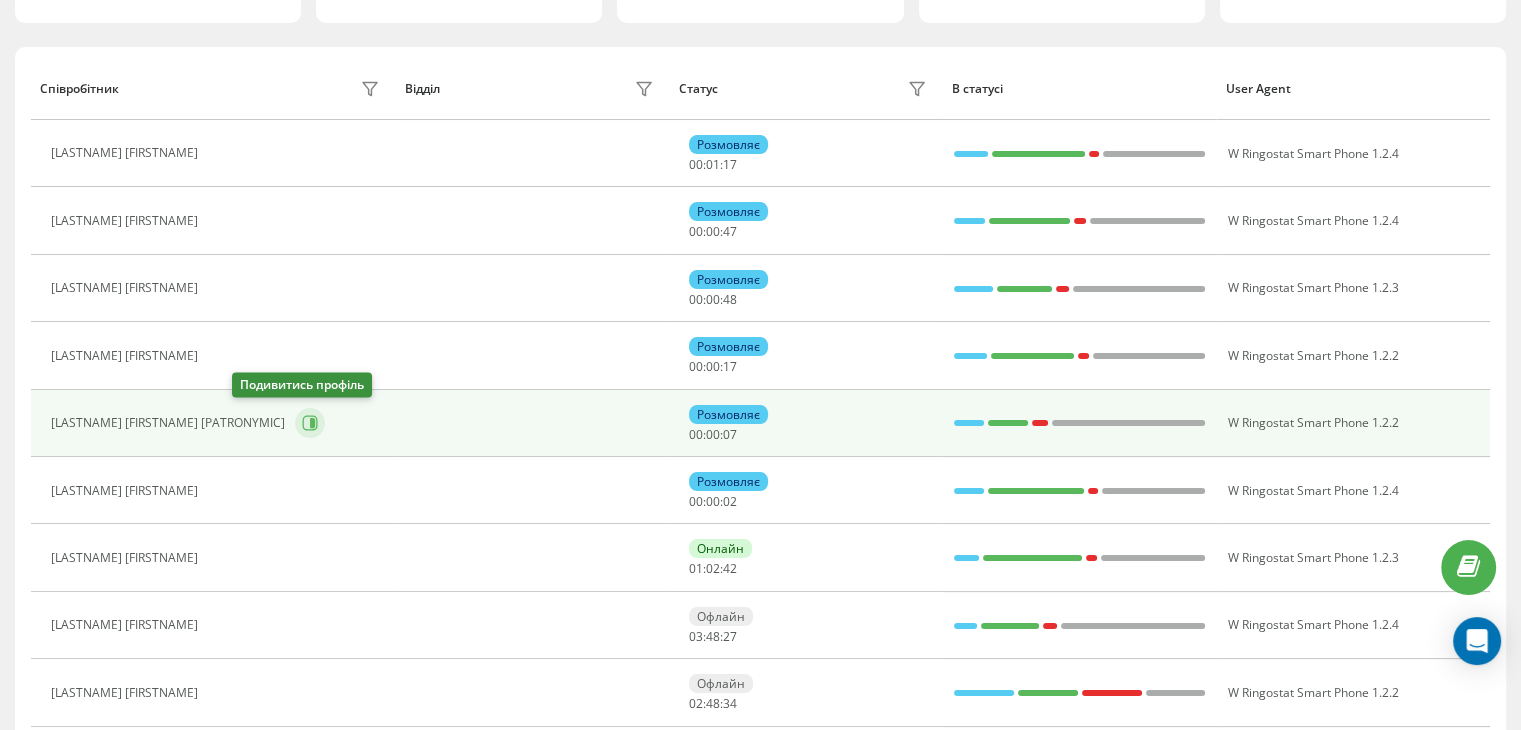 click 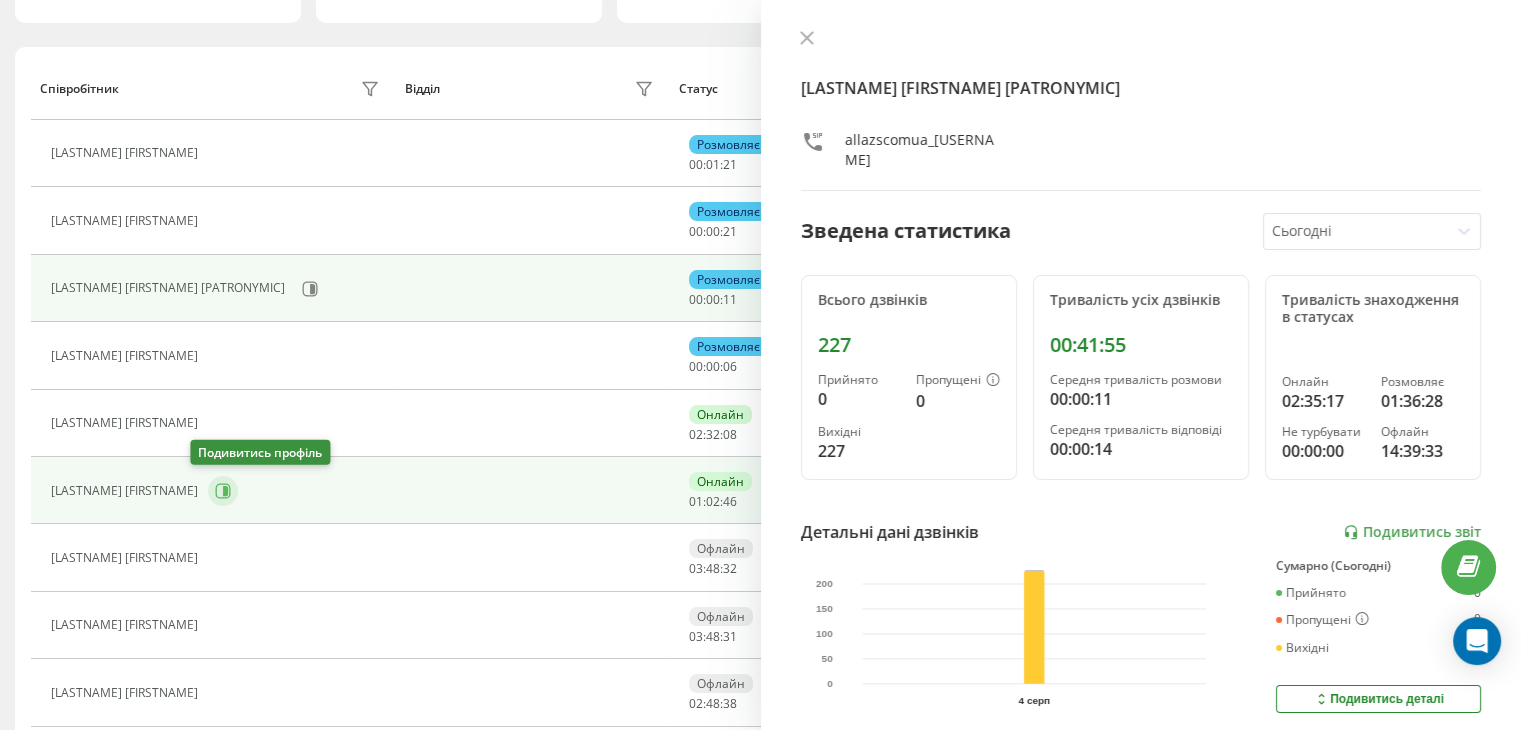 click at bounding box center (223, 491) 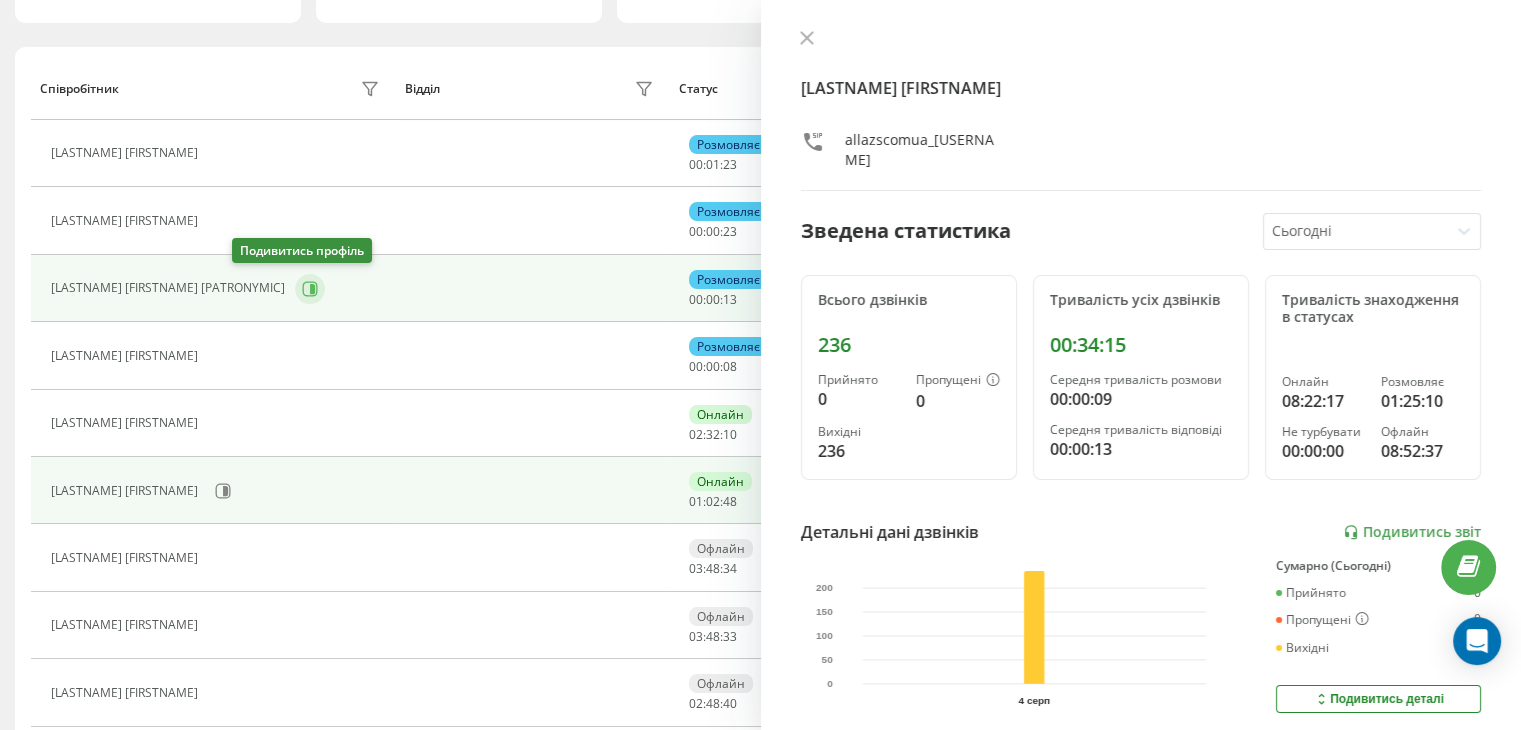 click 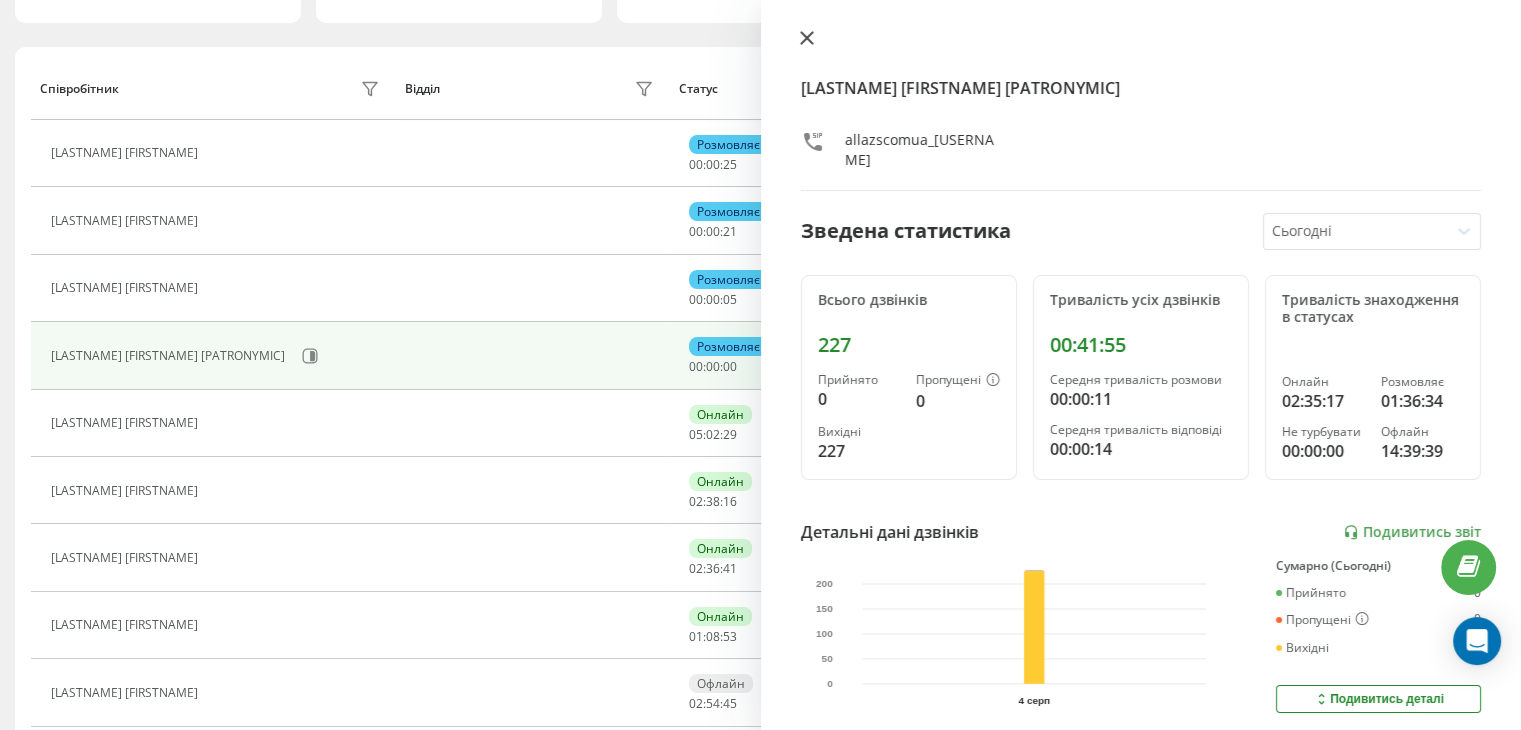 click at bounding box center [807, 39] 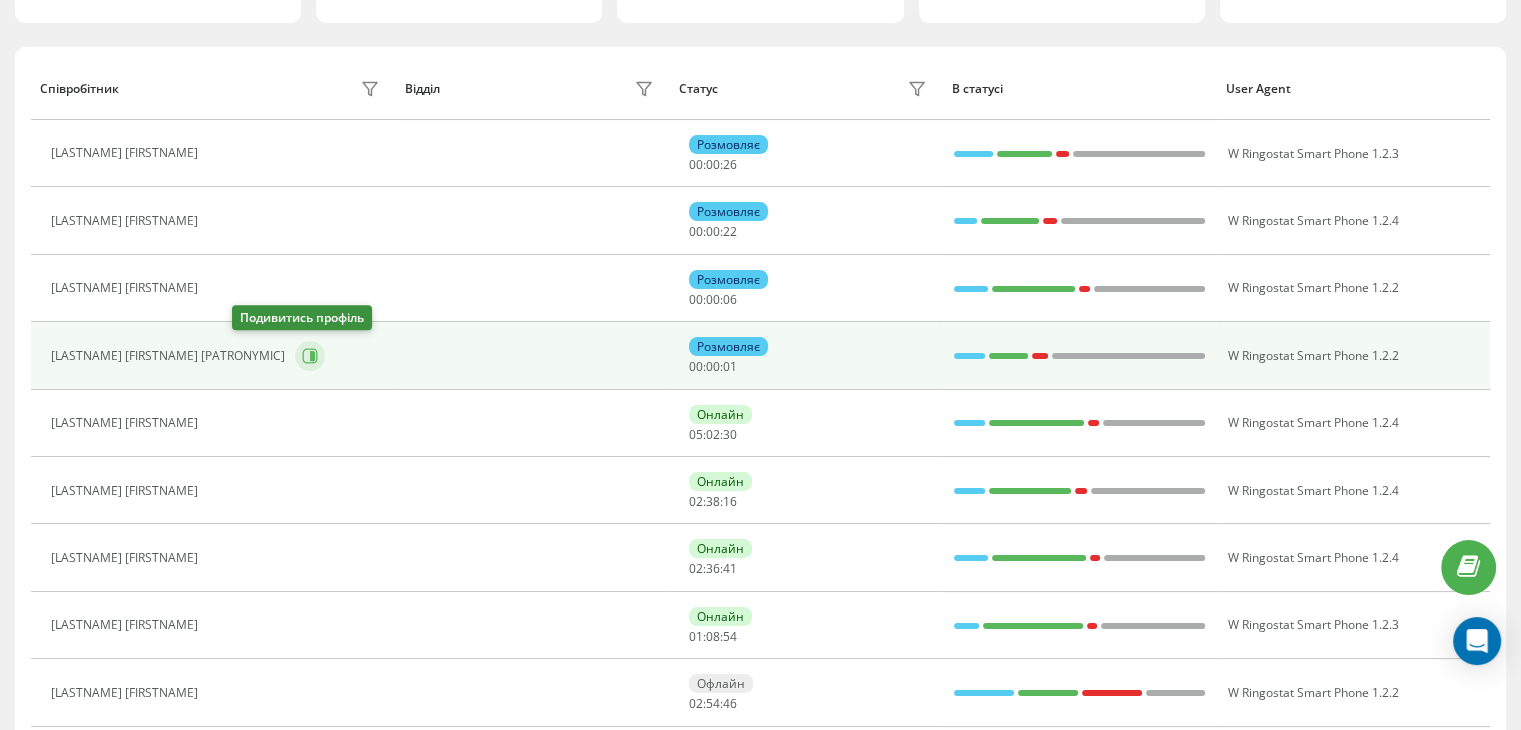 click at bounding box center (310, 356) 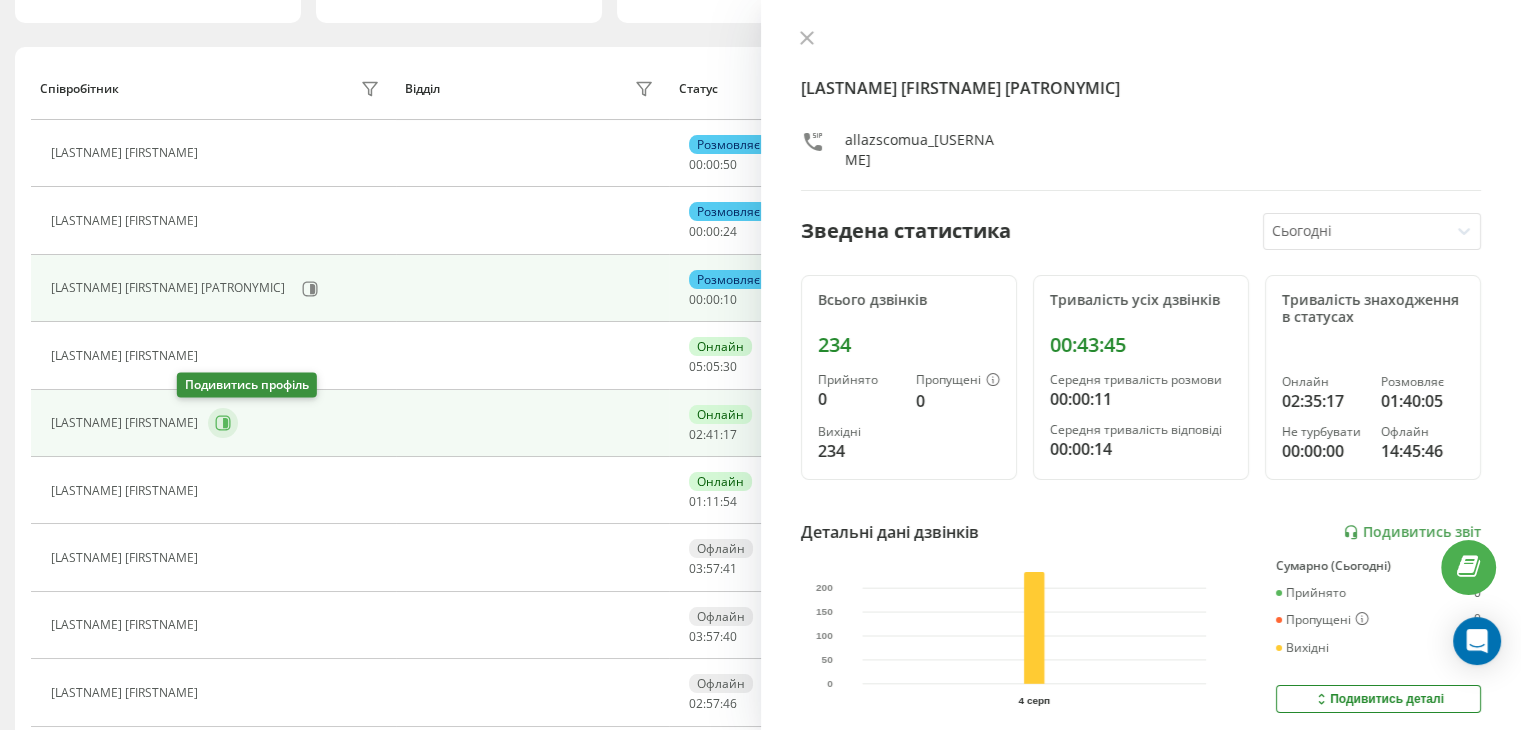 click at bounding box center (223, 423) 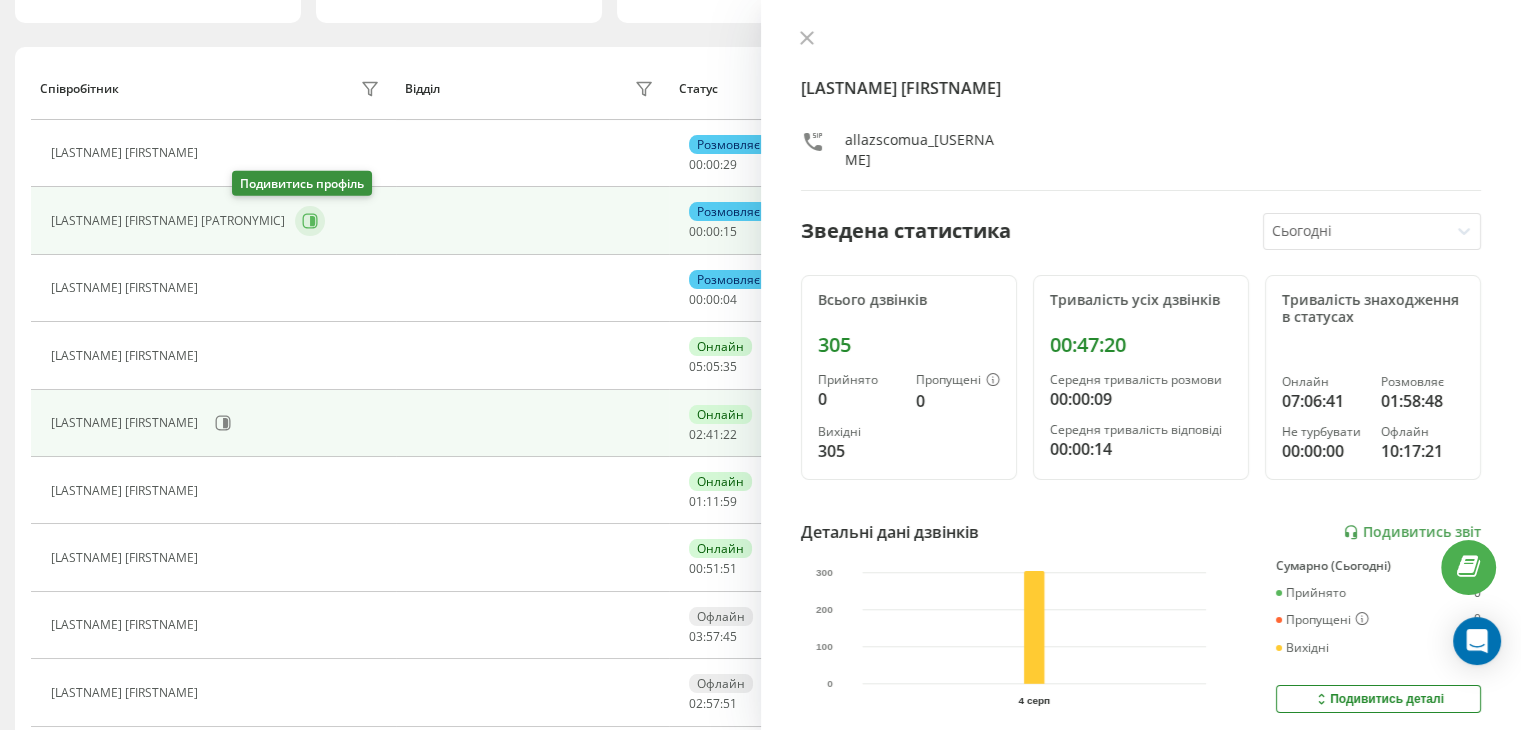 click at bounding box center (310, 221) 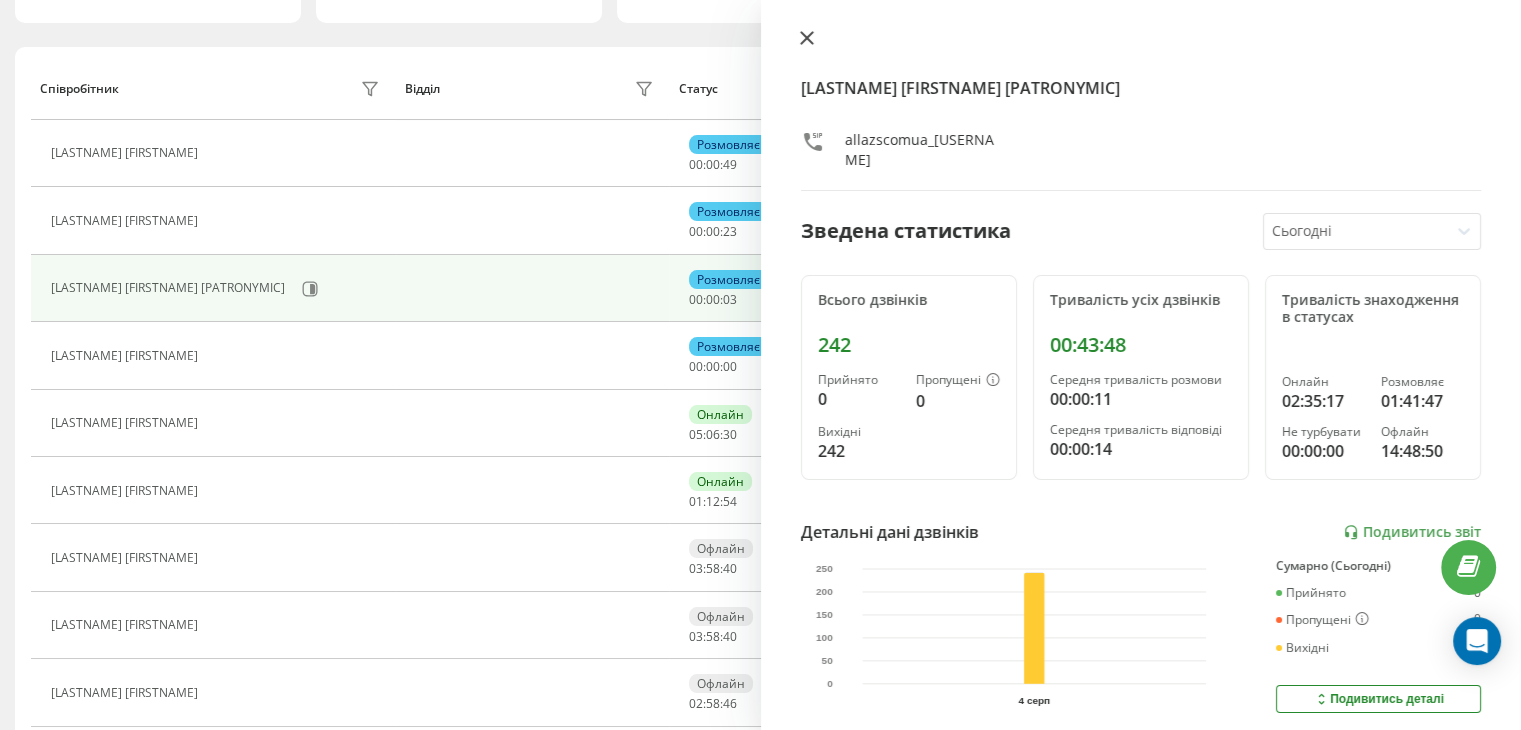click 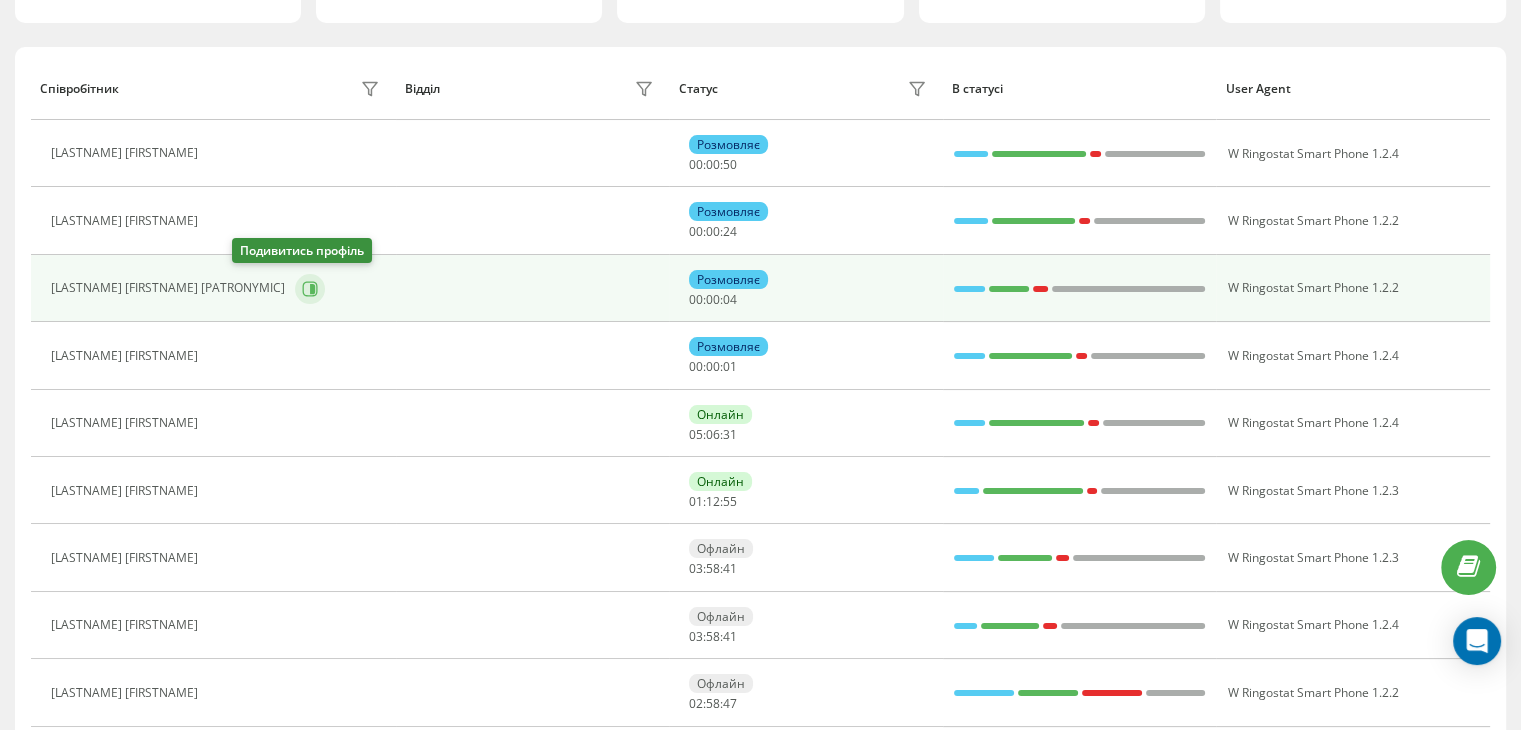 click at bounding box center [310, 289] 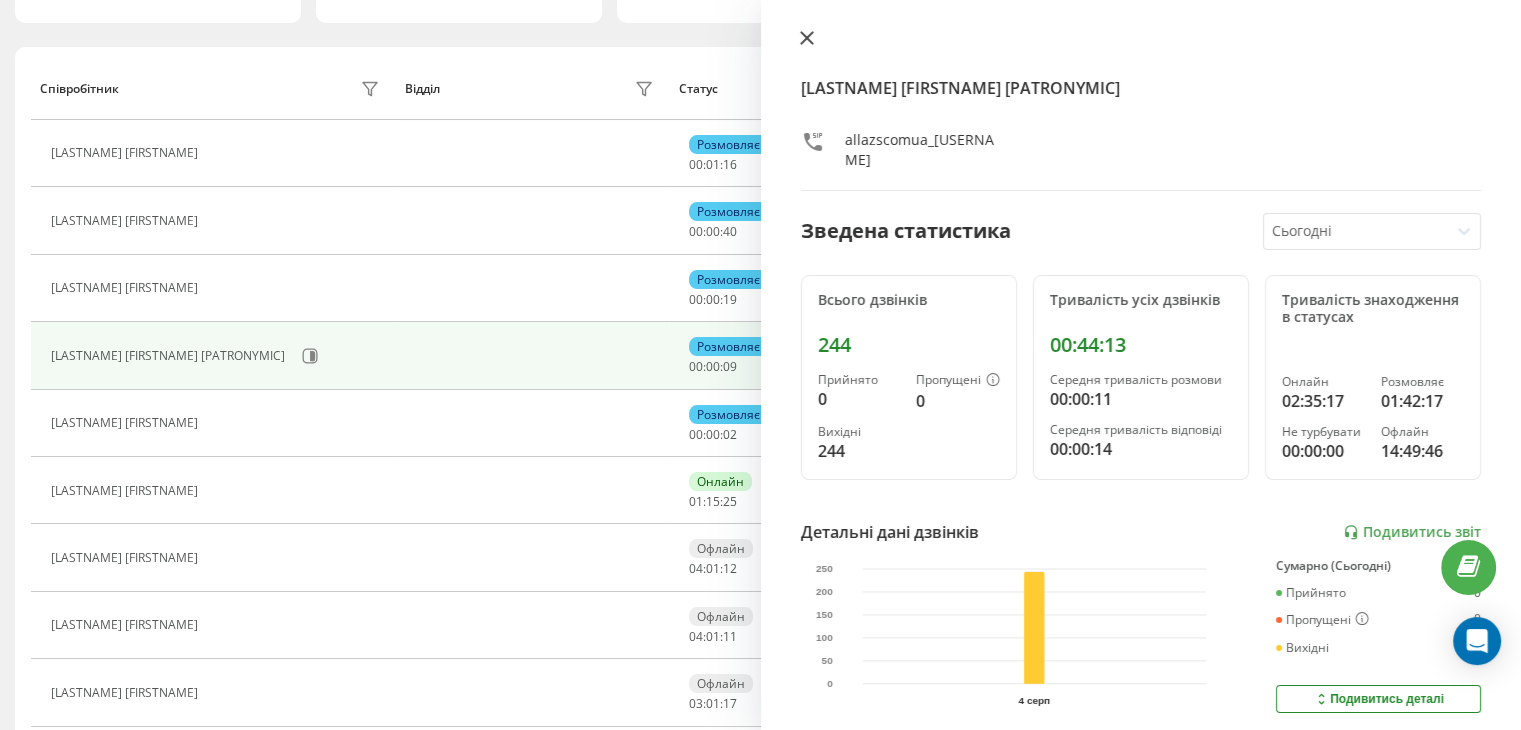 click 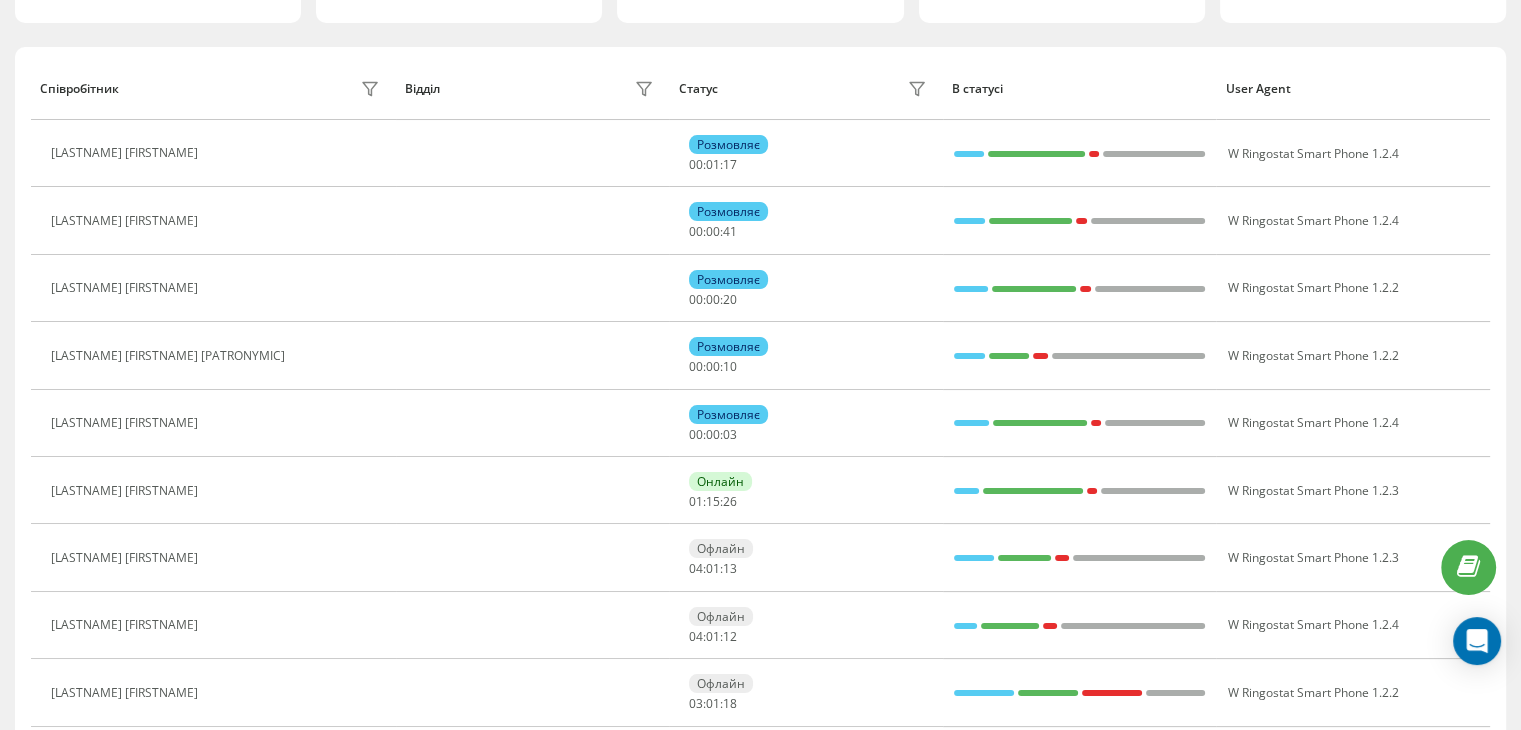 drag, startPoint x: 246, startPoint y: 344, endPoint x: 477, endPoint y: 265, distance: 244.13521 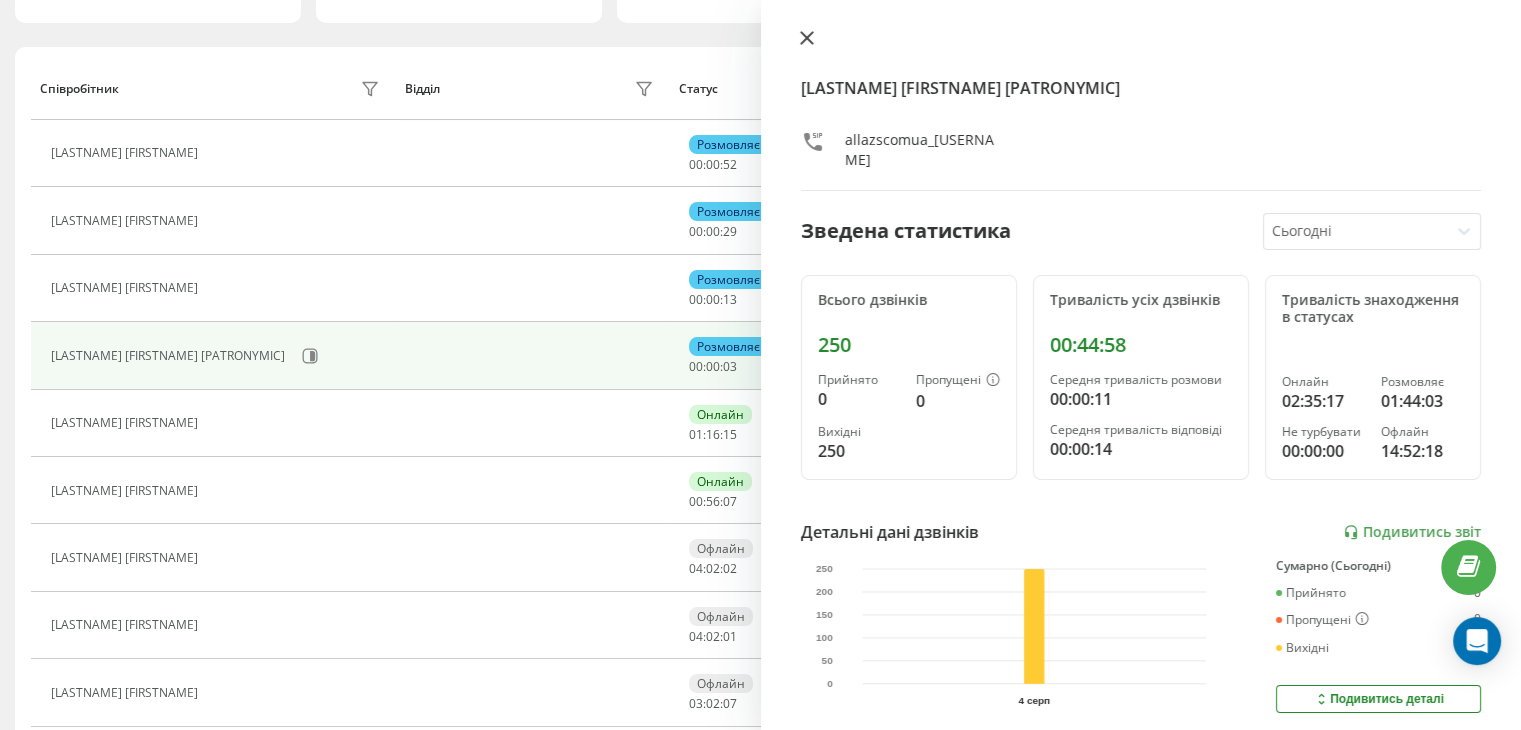 click 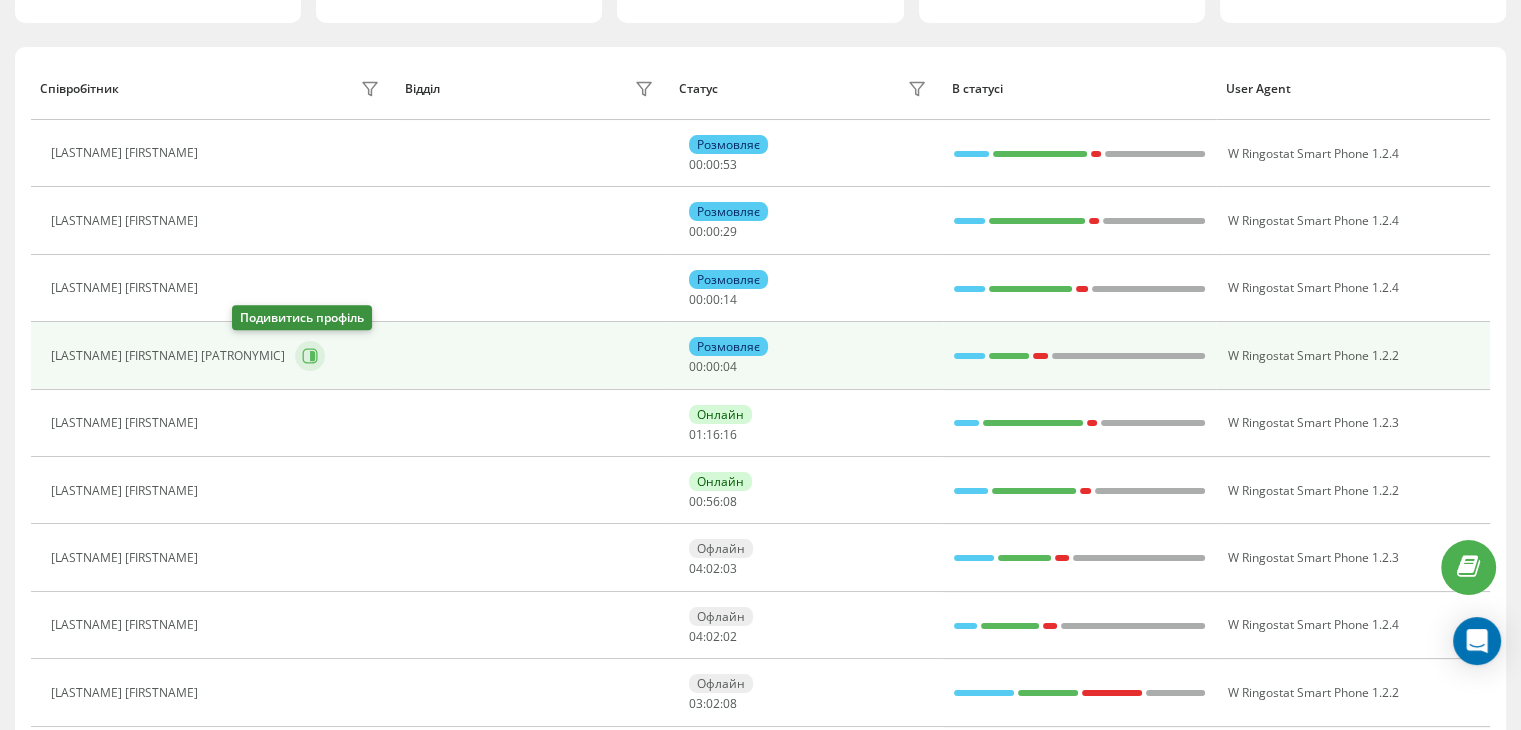 click 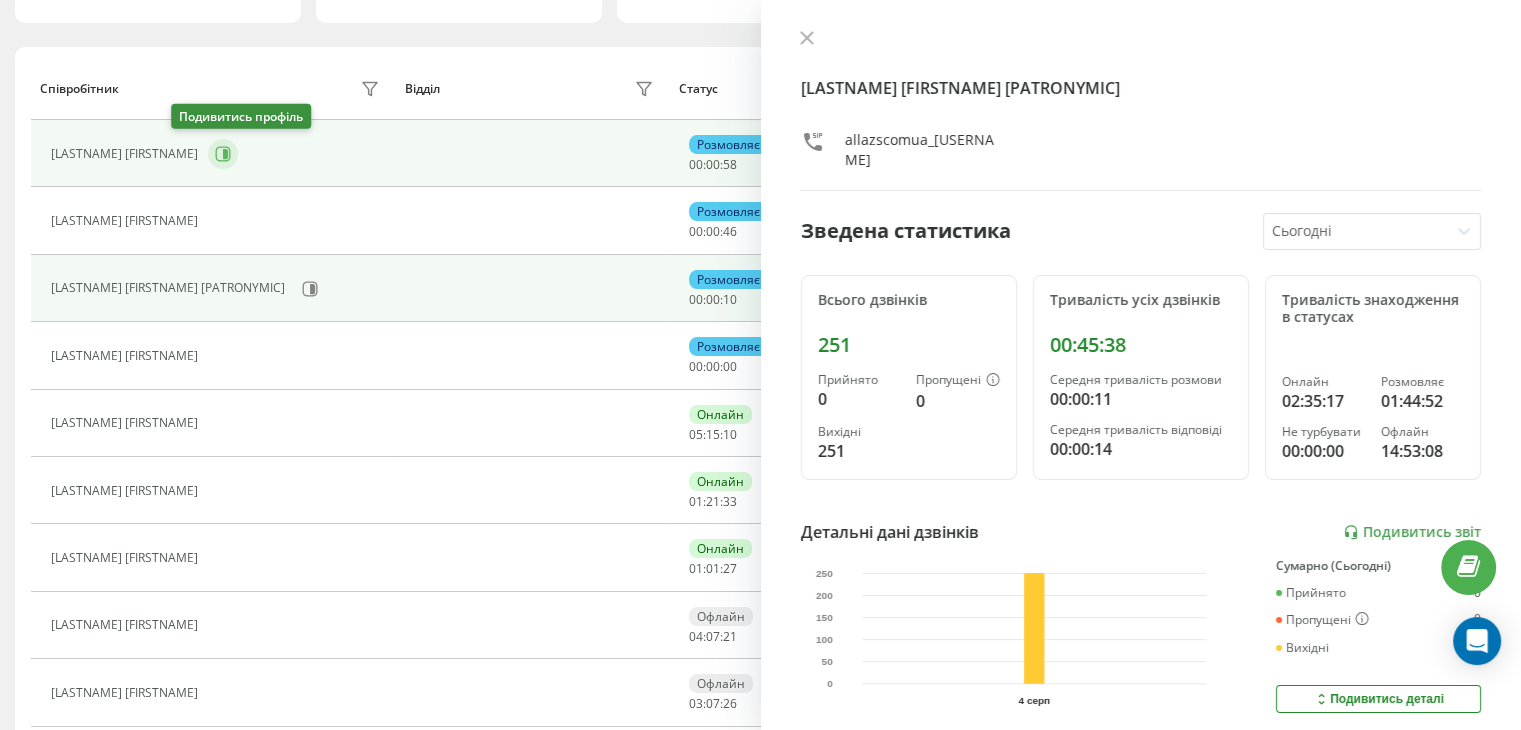 click 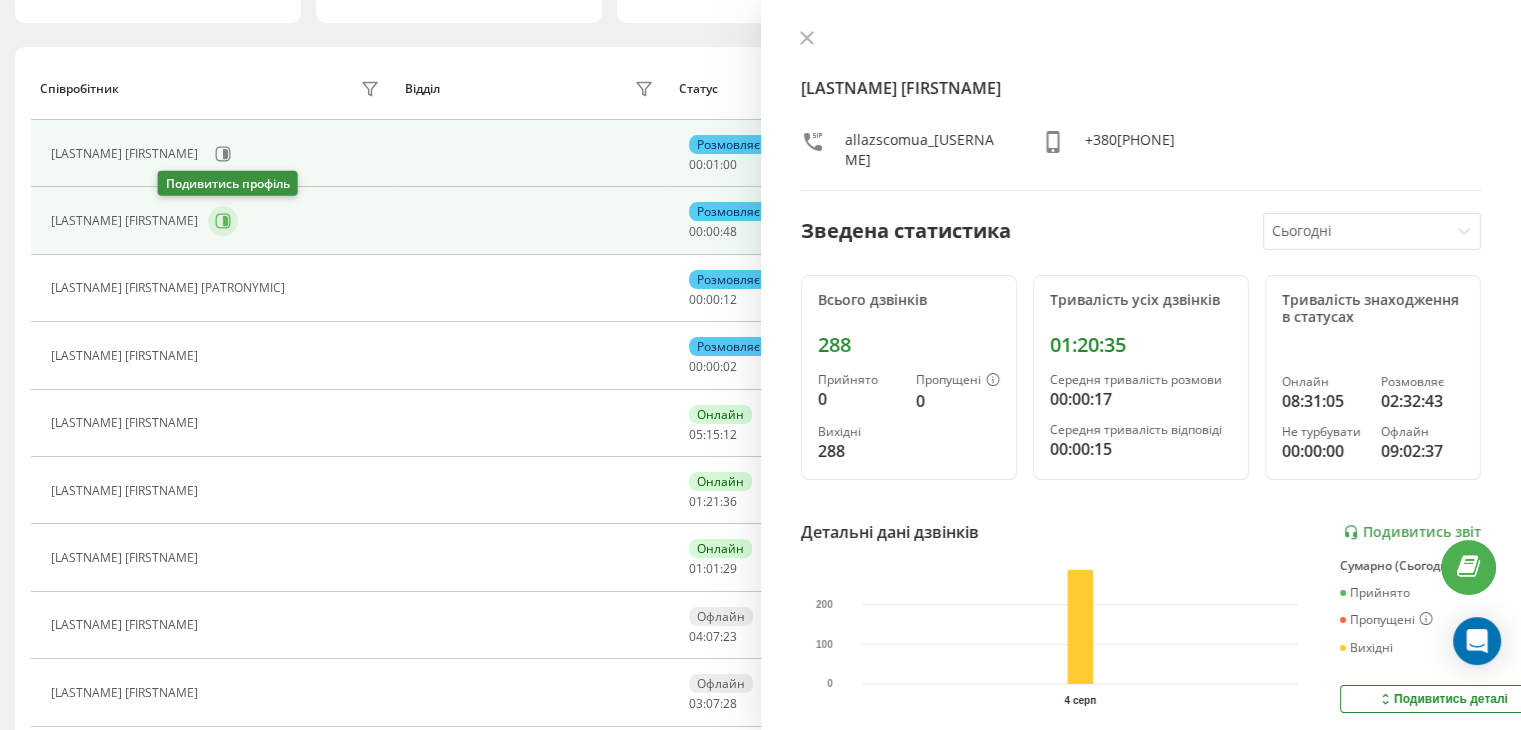 click 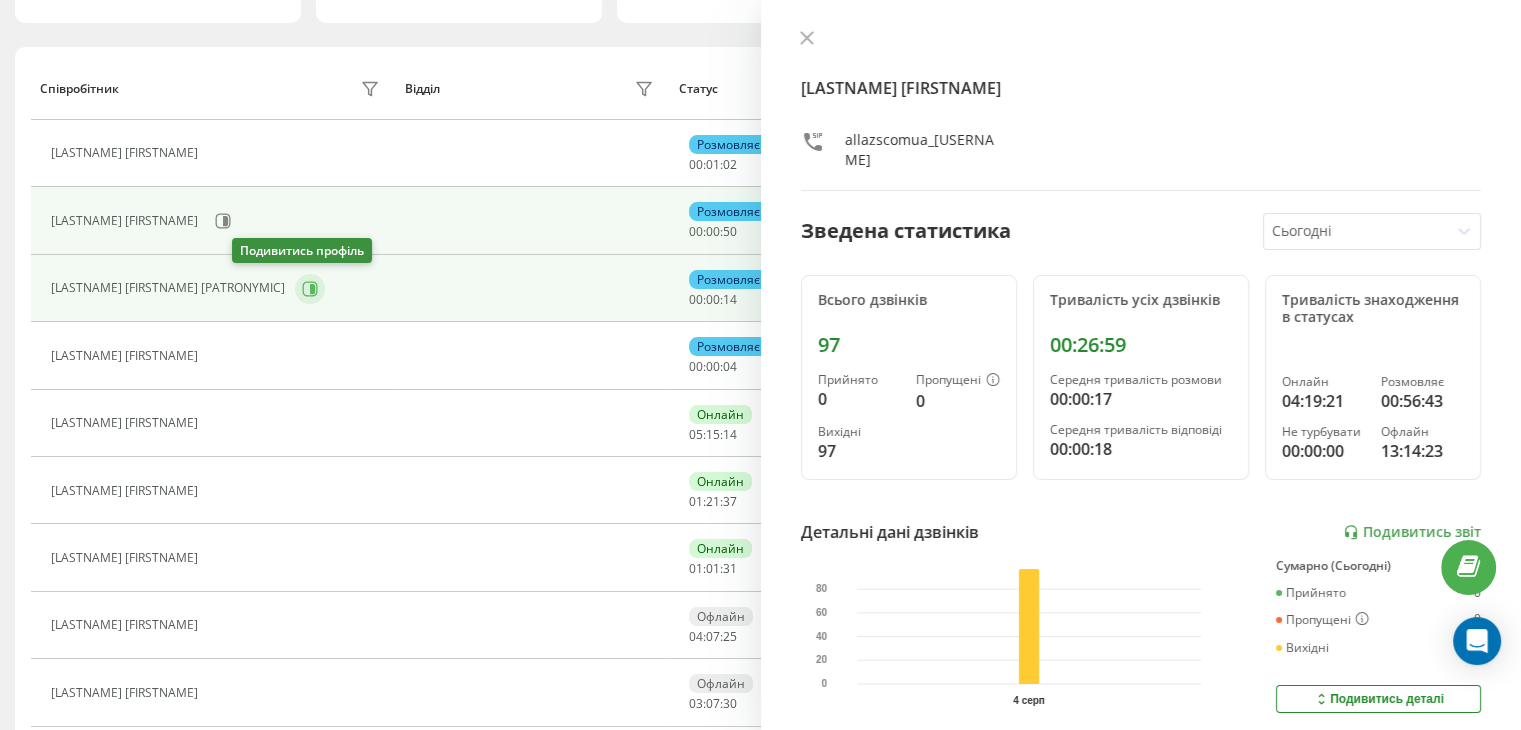 click 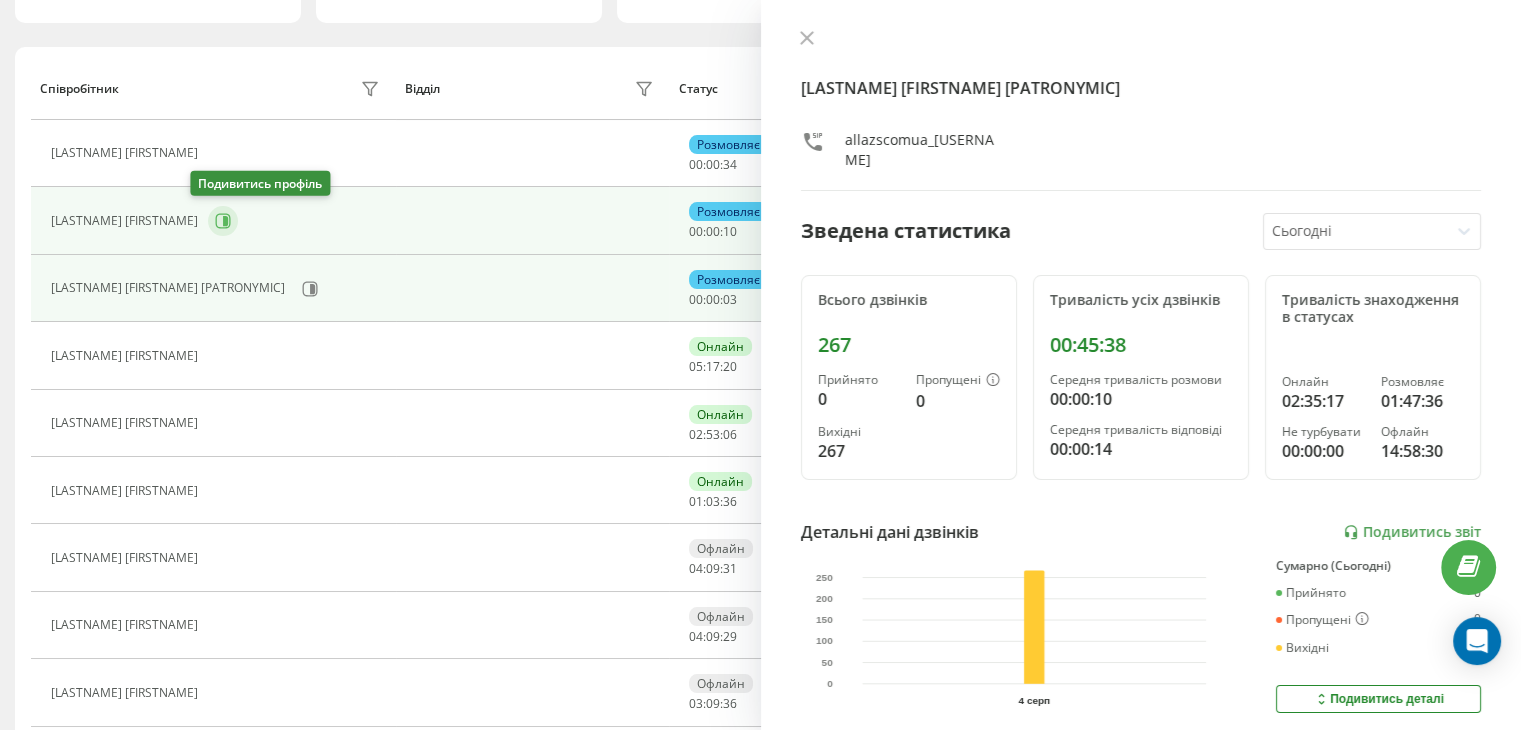 click 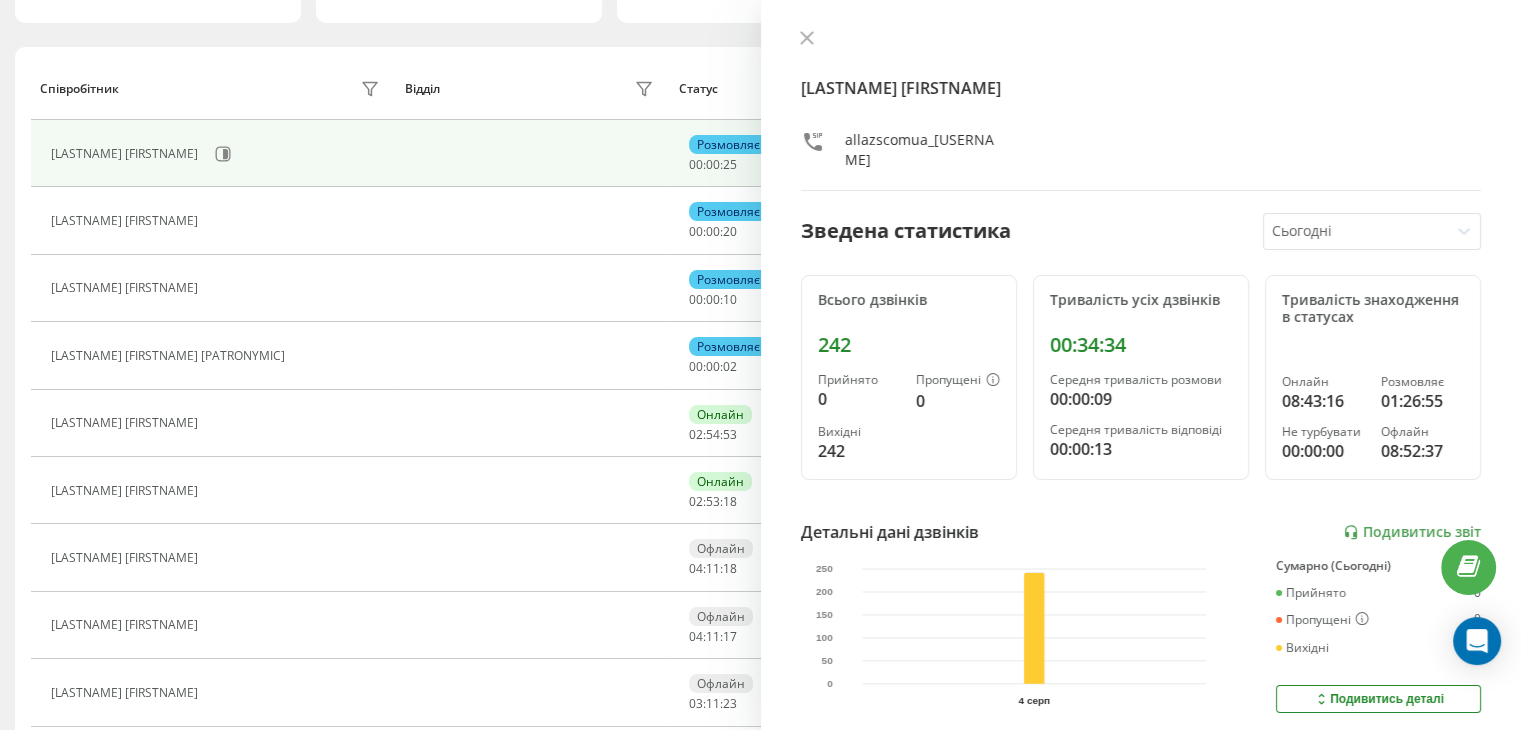 drag, startPoint x: 805, startPoint y: 42, endPoint x: 616, endPoint y: 113, distance: 201.89601 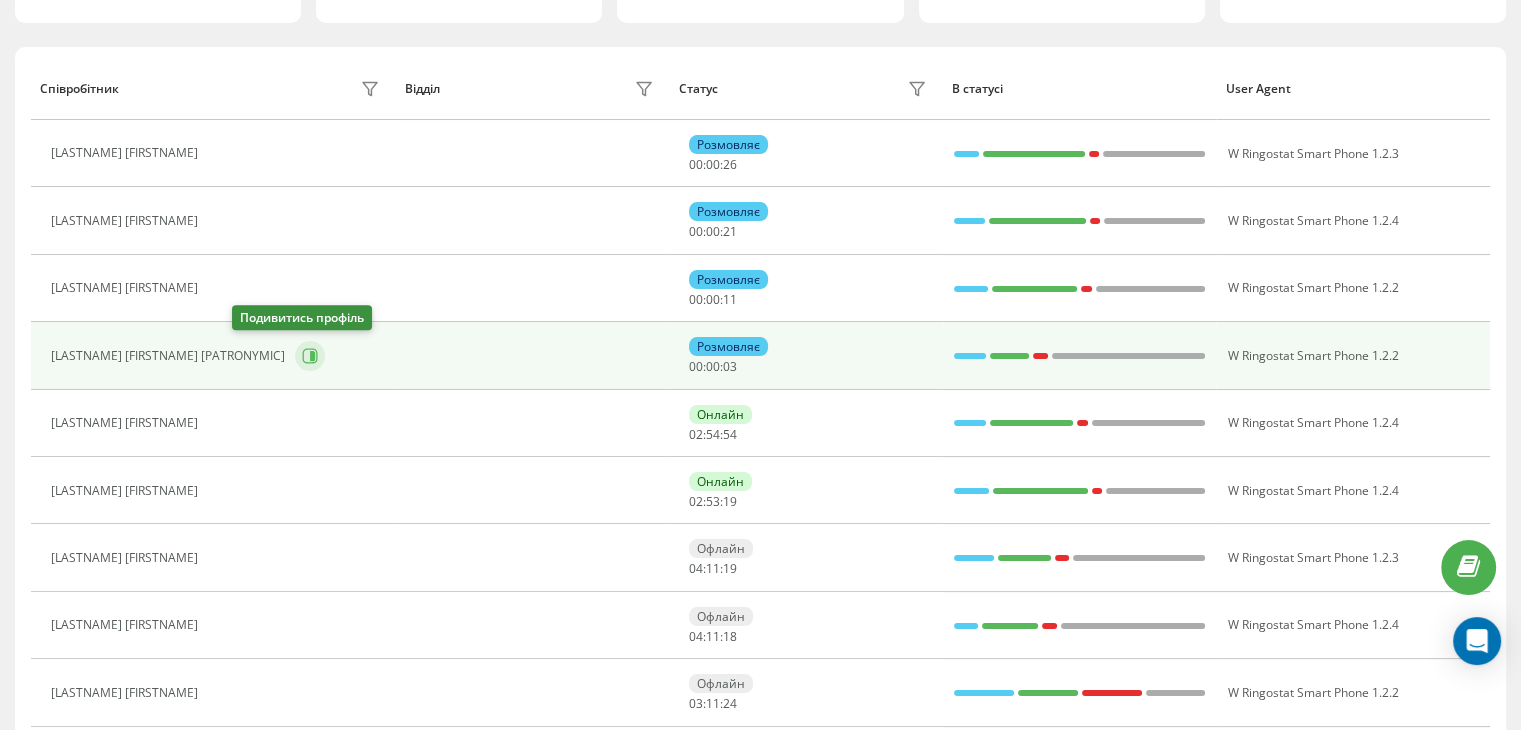 click 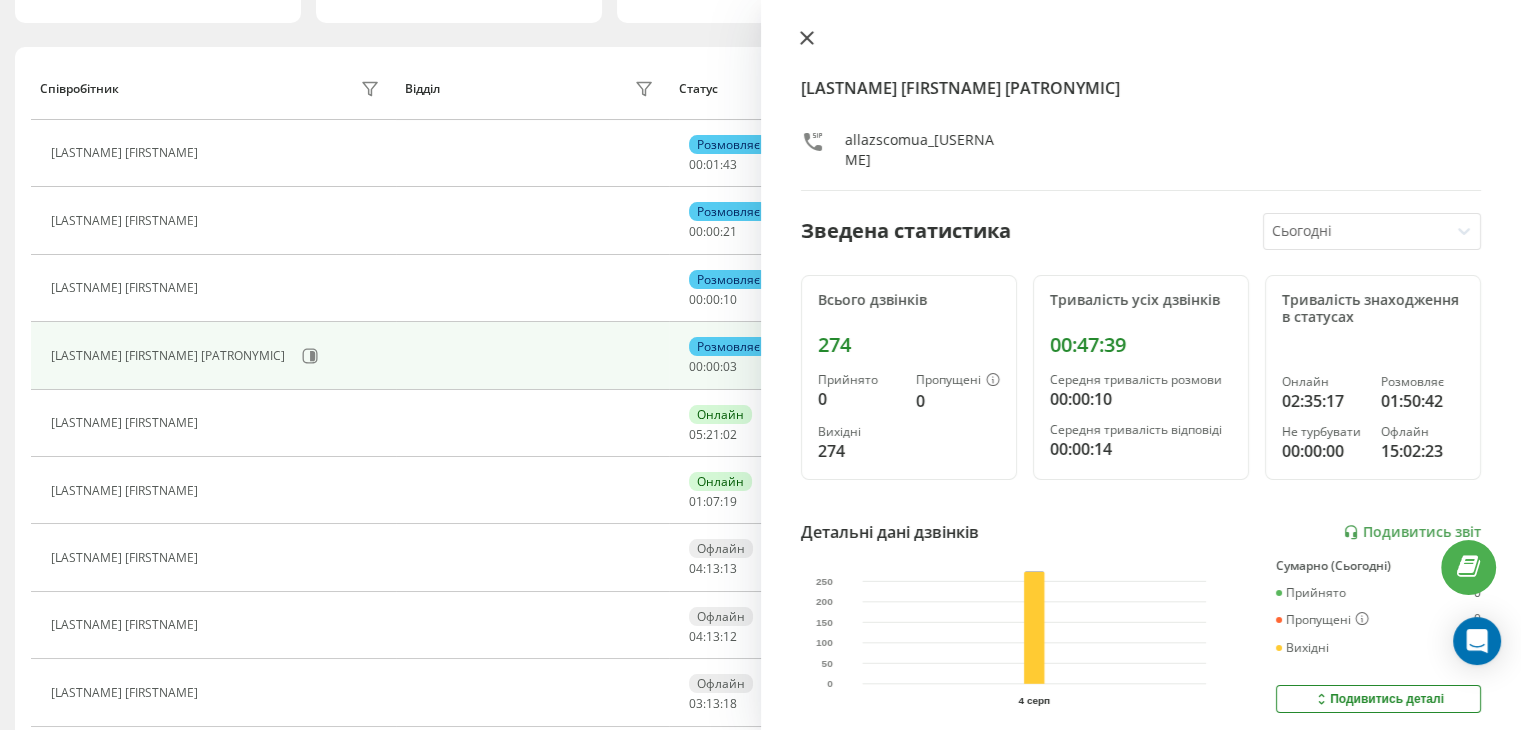 click at bounding box center [807, 39] 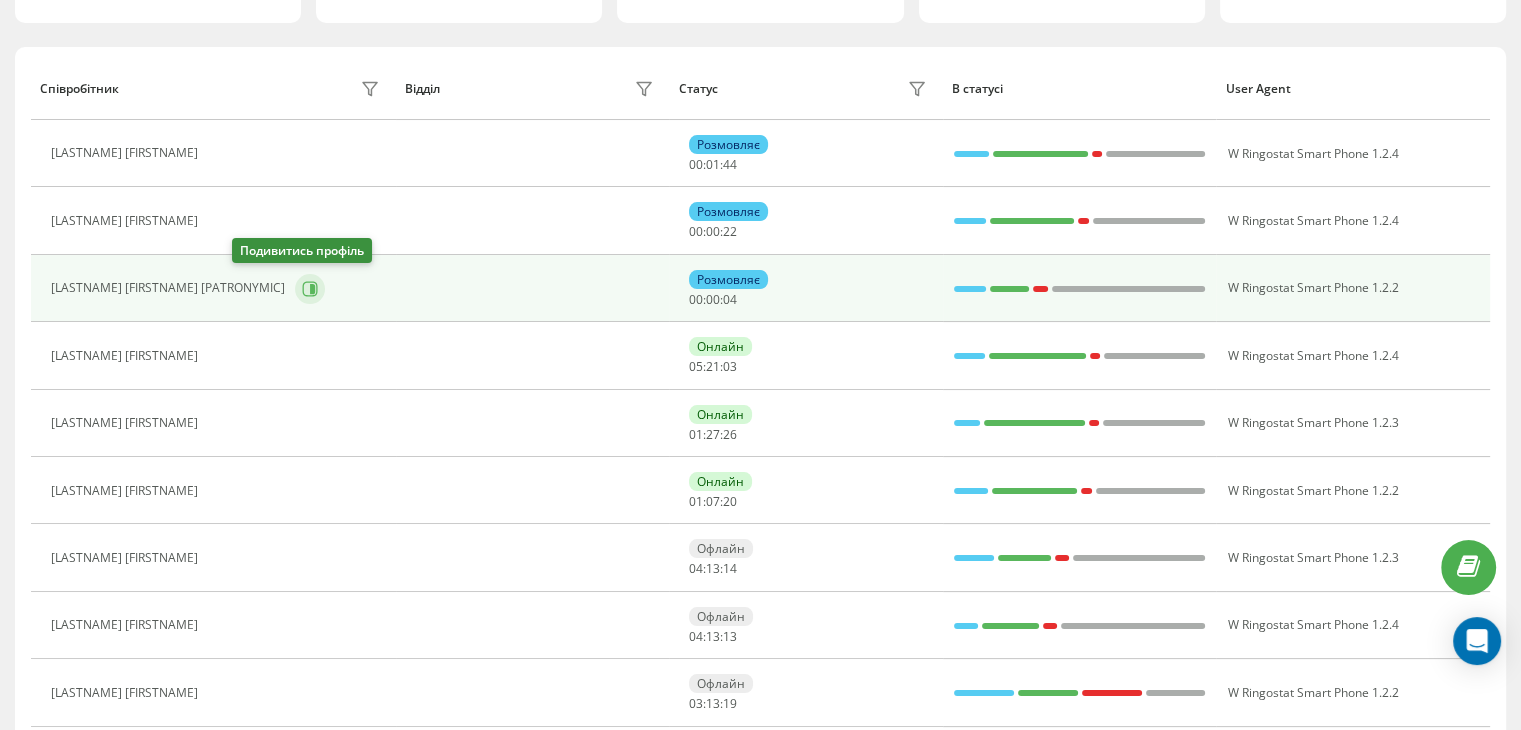 click 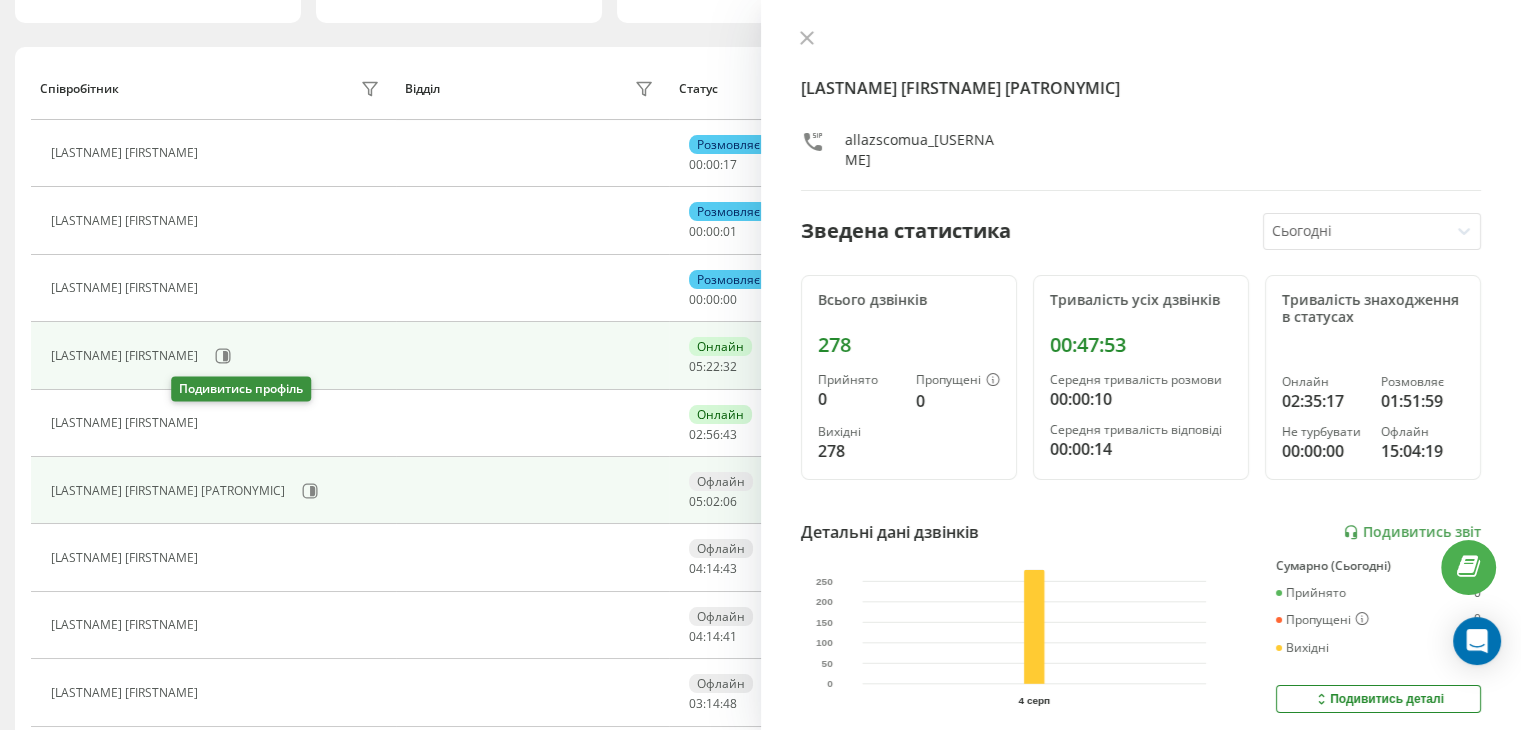 click on "[LASTNAME] [FIRSTNAME]" at bounding box center (218, 356) 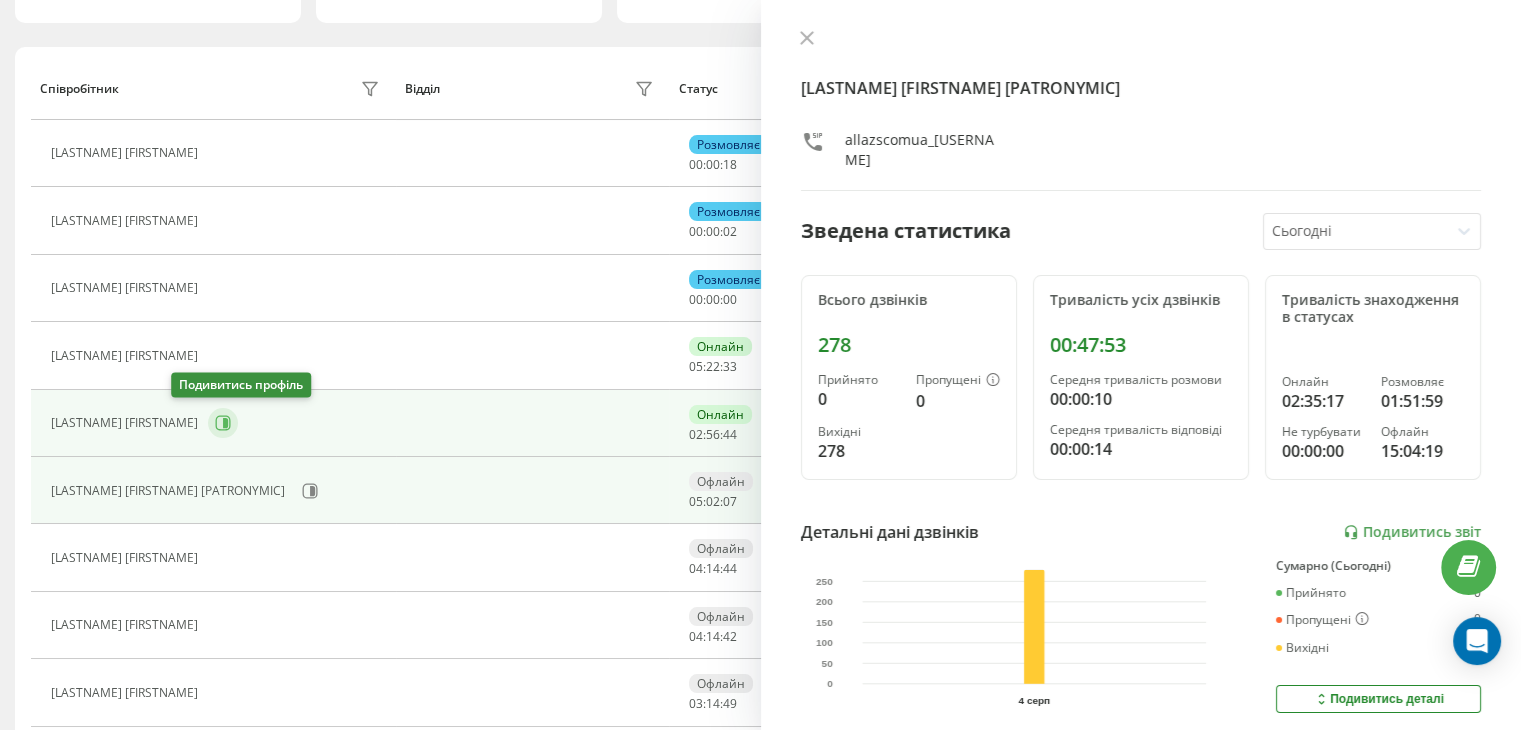 click 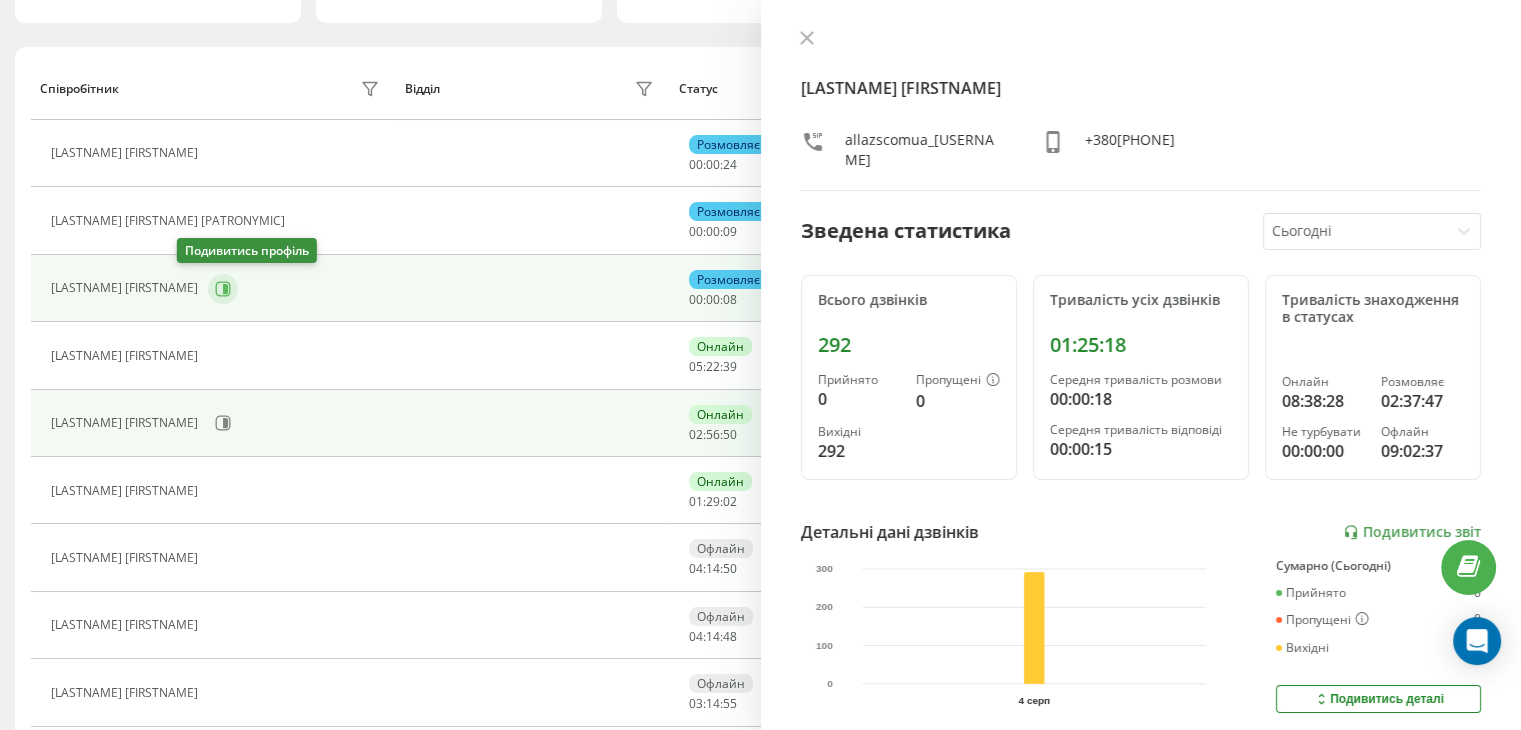 click at bounding box center [223, 289] 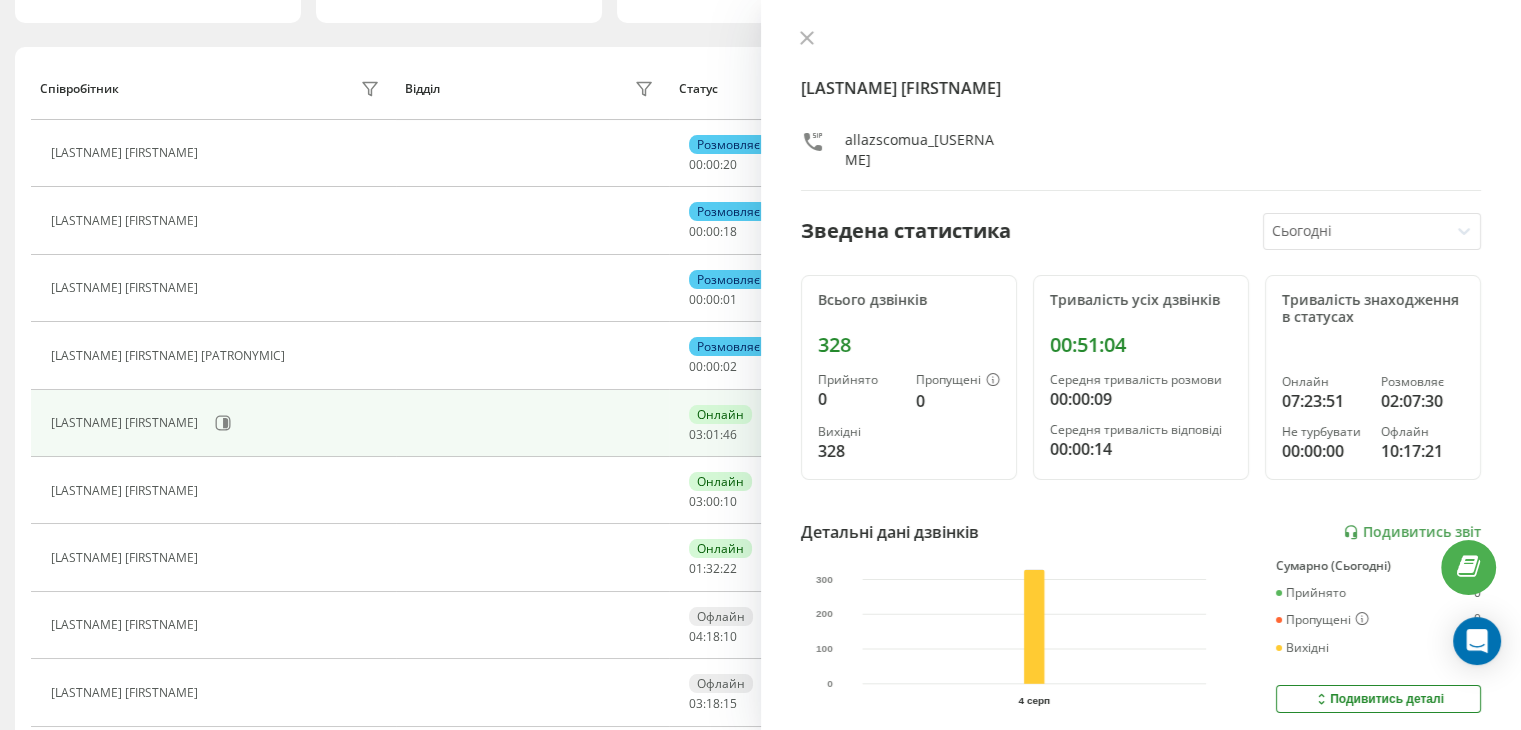 click on "[LASTNAME] [FIRSTNAME] allazscomua_[USERNAME] Зведена статистика Сьогодні Всього дзвінків 328 Прийнято 0 Пропущені 0 Вихідні 328 Тривалість усіх дзвінків 00:51:04 Середня тривалість розмови 00:00:09 Середня тривалість відповіді 00:00:14 Тривалість знаходження в статусах Онлайн 07:23:51 Розмовляє 02:07:30 Не турбувати 00:00:00 Офлайн 10:17:21 Детальні дані дзвінків Подивитись звіт 4 серп 0 100 200 300 Сумарно (Сьогодні) Прийнято 0 Пропущені 0 Вихідні 328 Подивитись деталі Детальні дані статусів 4 серп Сумарно (Сьогодні) Онлайн 07:23:51 Розмовляє 02:07:30 Не турбувати 00:00:00 Офлайн 10:17:21 Подивитись деталі" at bounding box center [1141, 365] 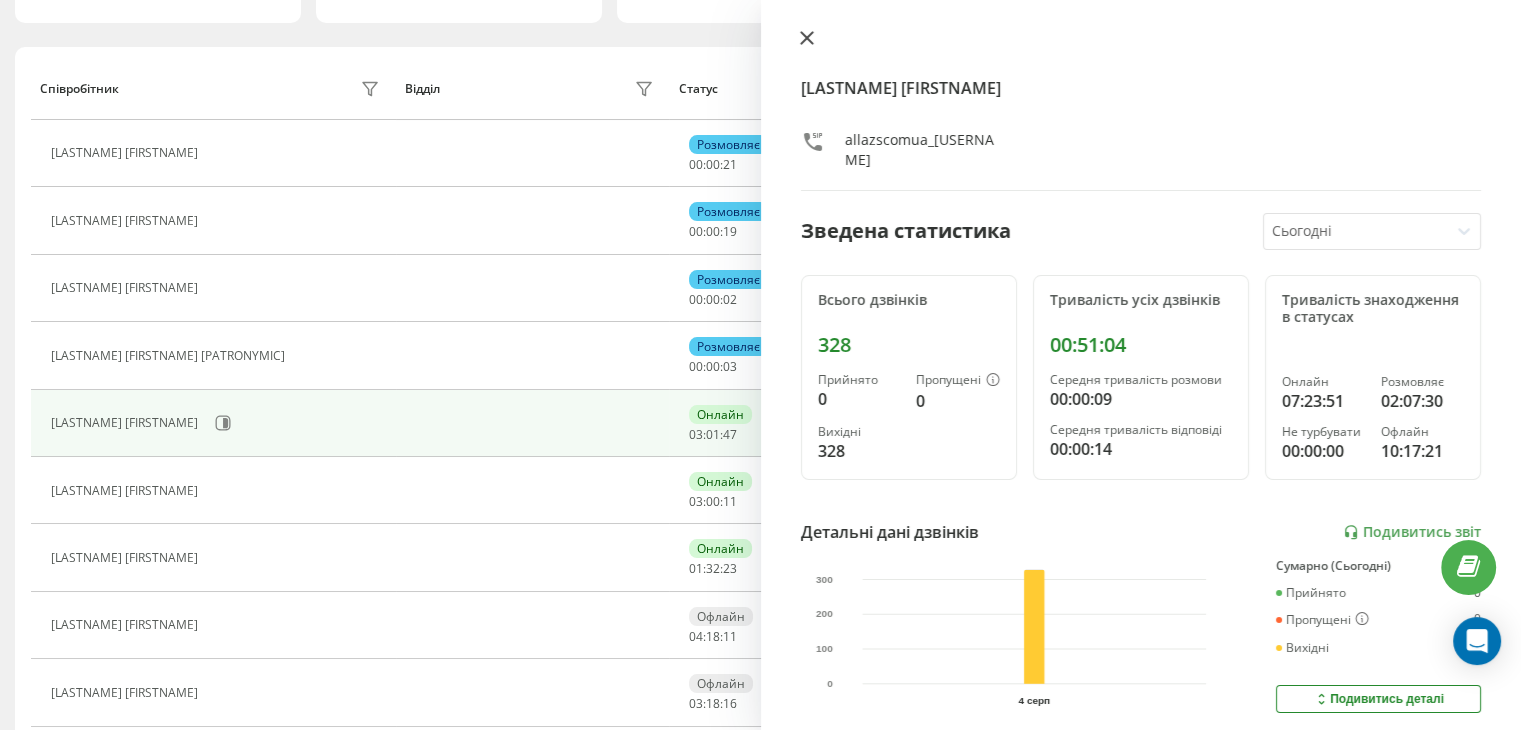 click 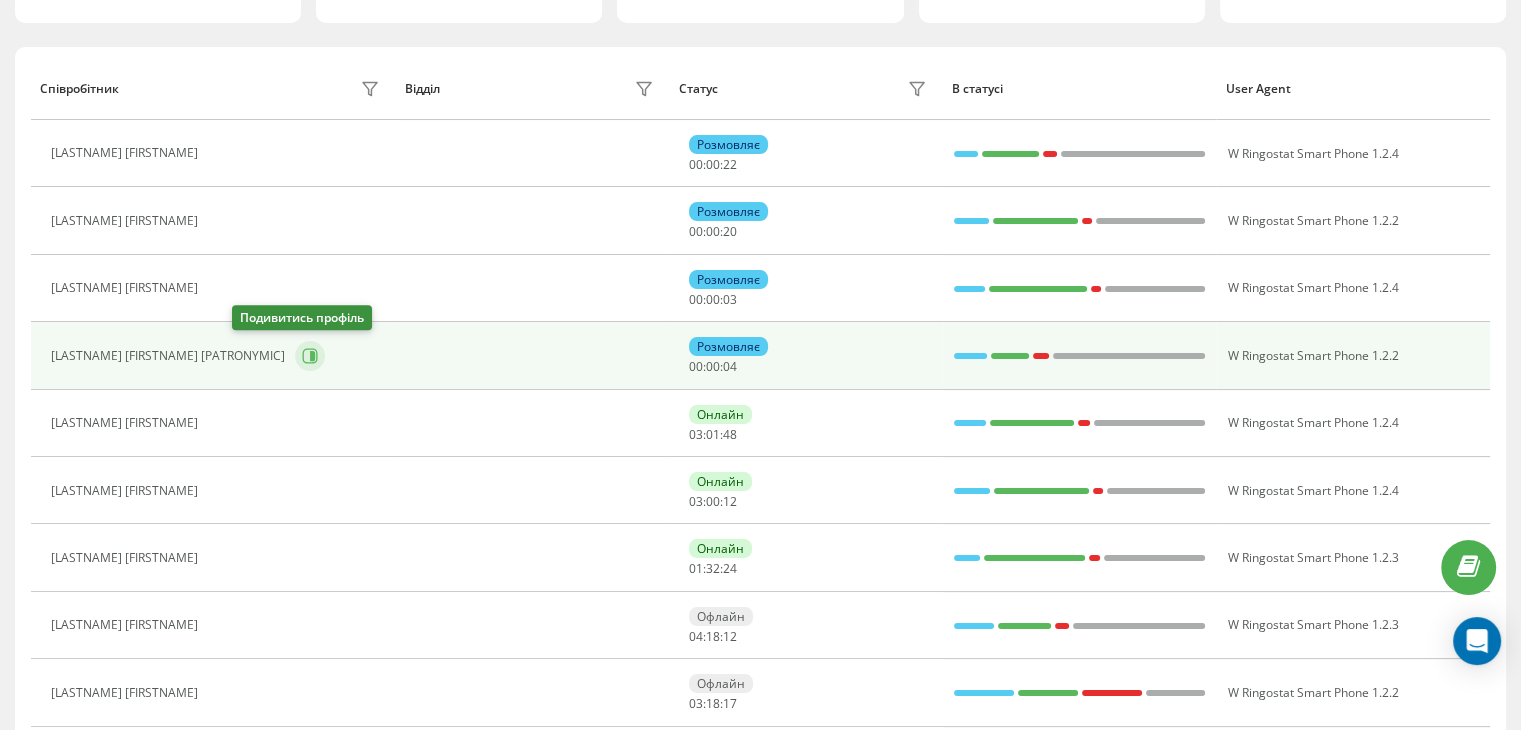 click 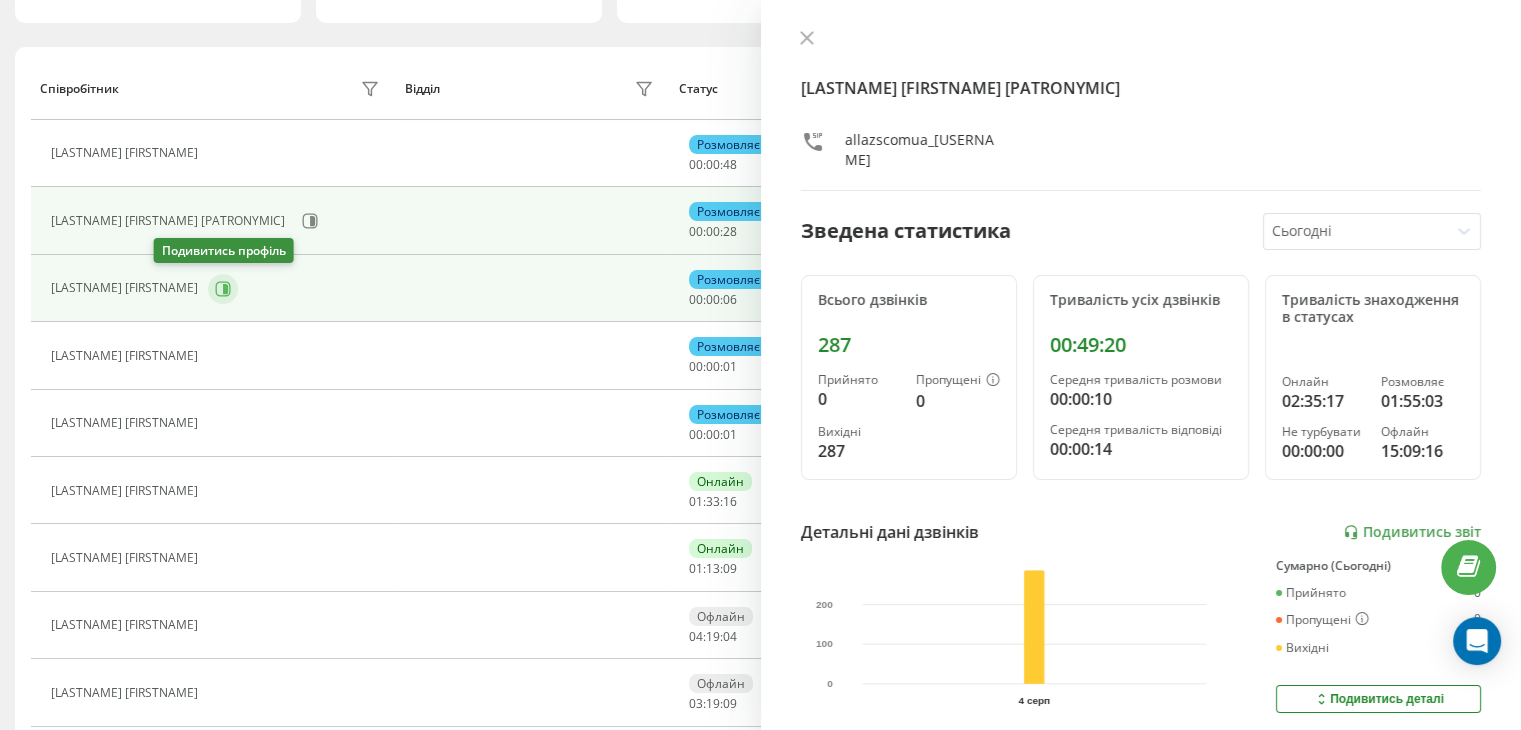 click 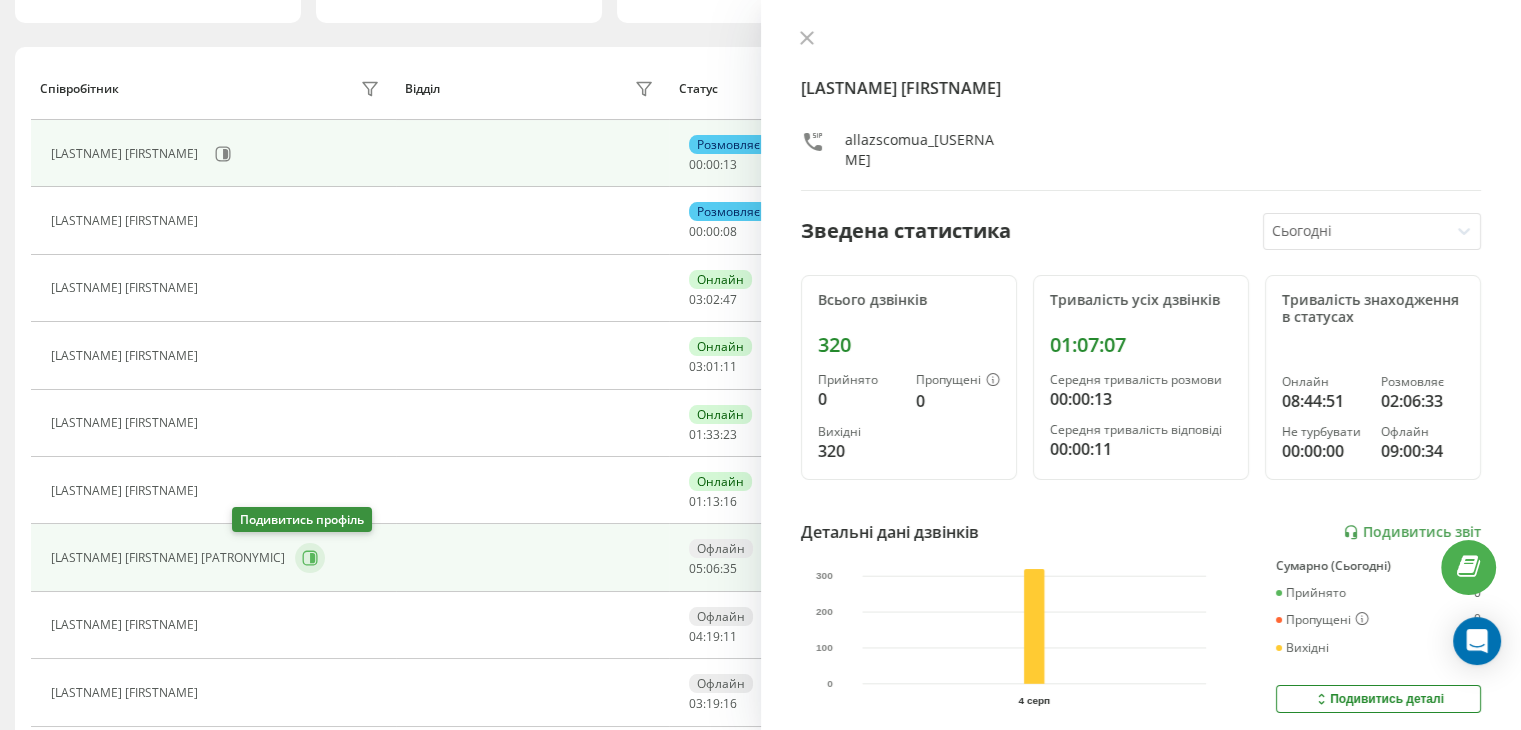 click 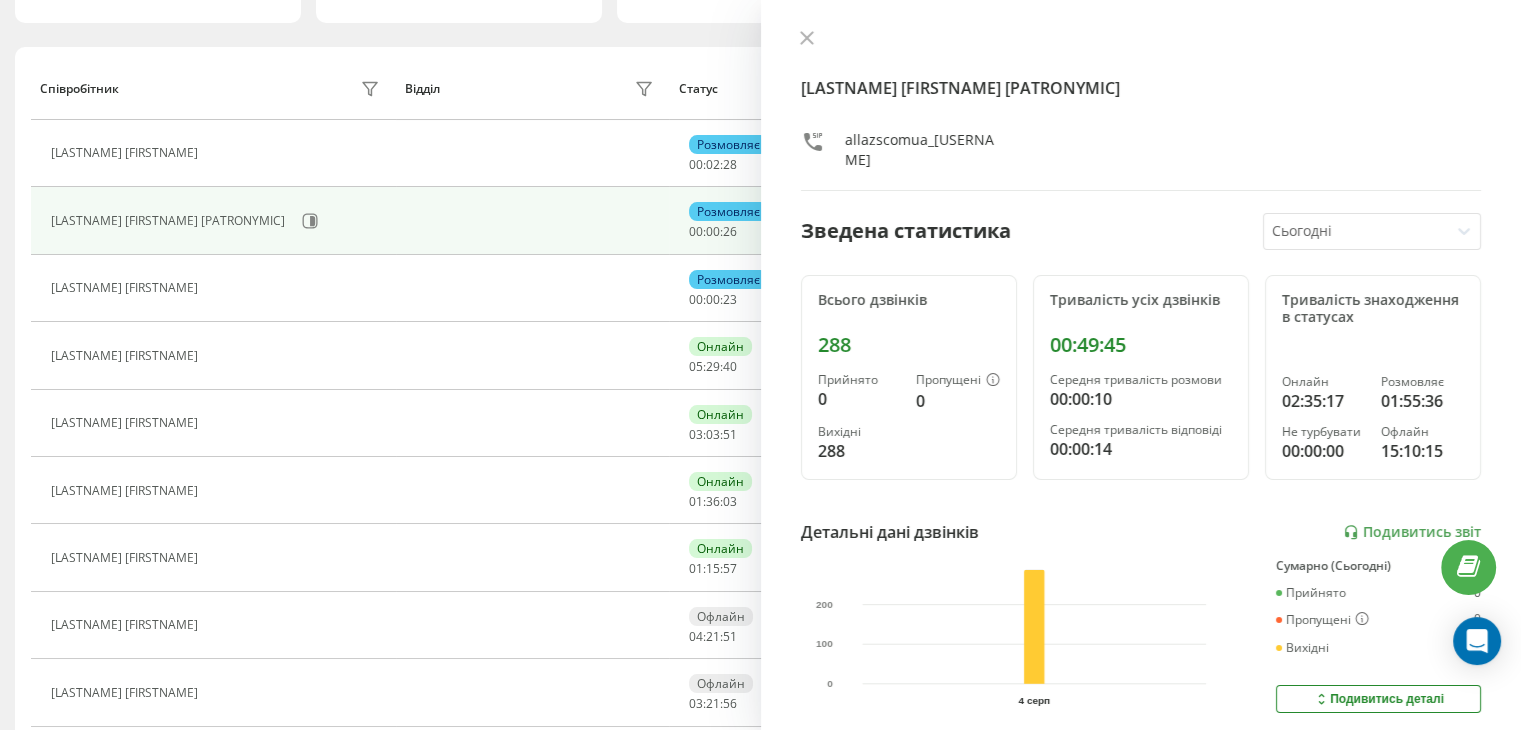 drag, startPoint x: 796, startPoint y: 38, endPoint x: 683, endPoint y: 77, distance: 119.54079 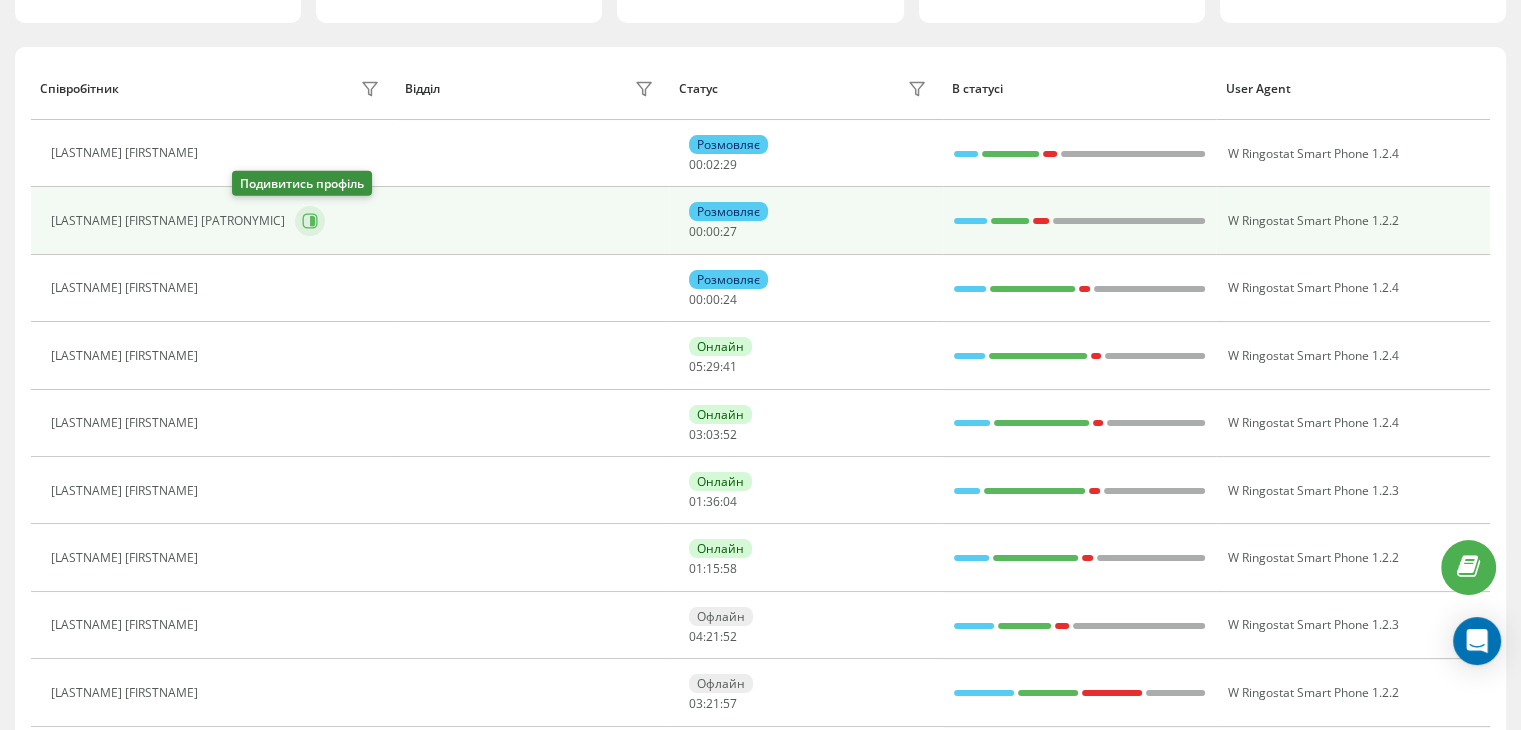 click at bounding box center (310, 221) 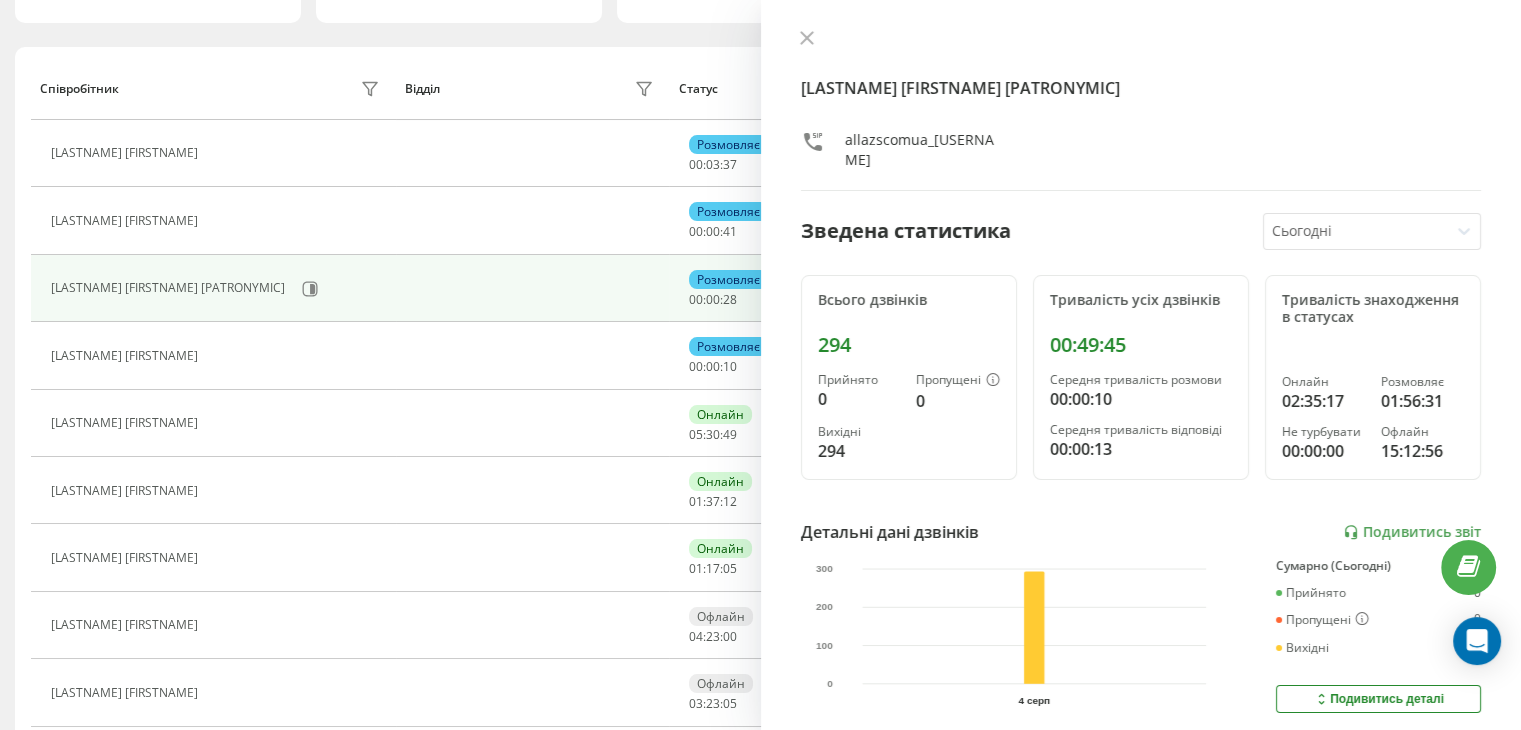 drag, startPoint x: 798, startPoint y: 35, endPoint x: 701, endPoint y: 73, distance: 104.177734 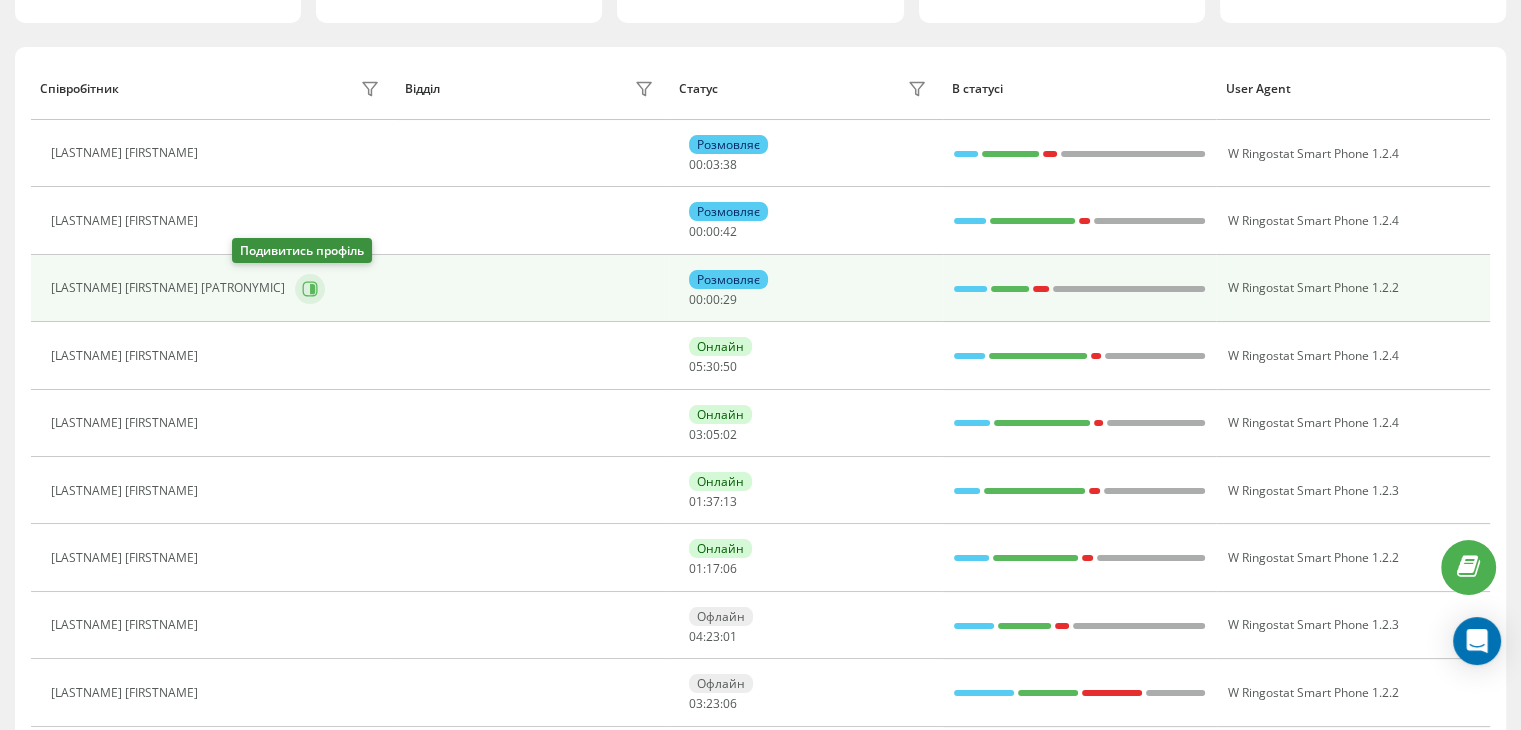click 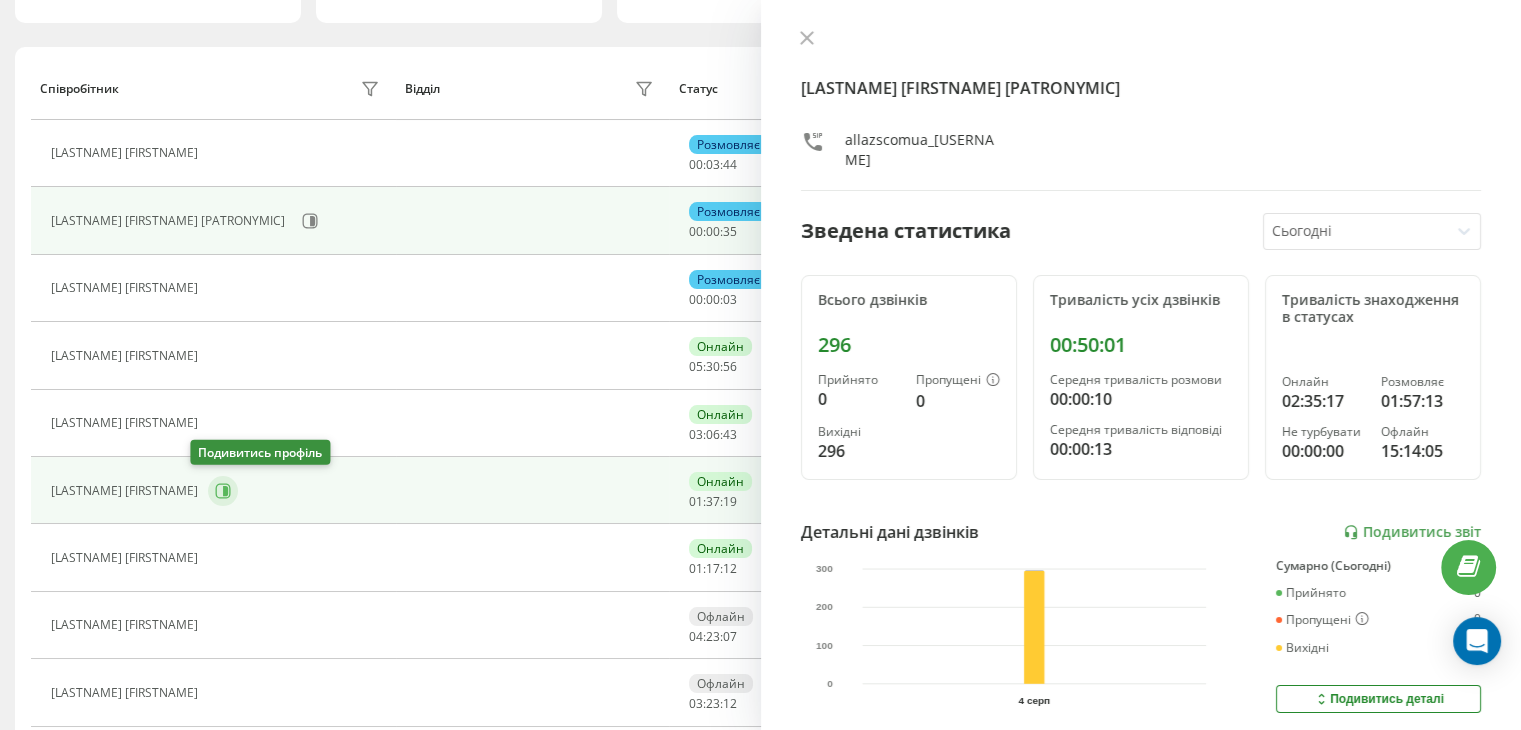 click 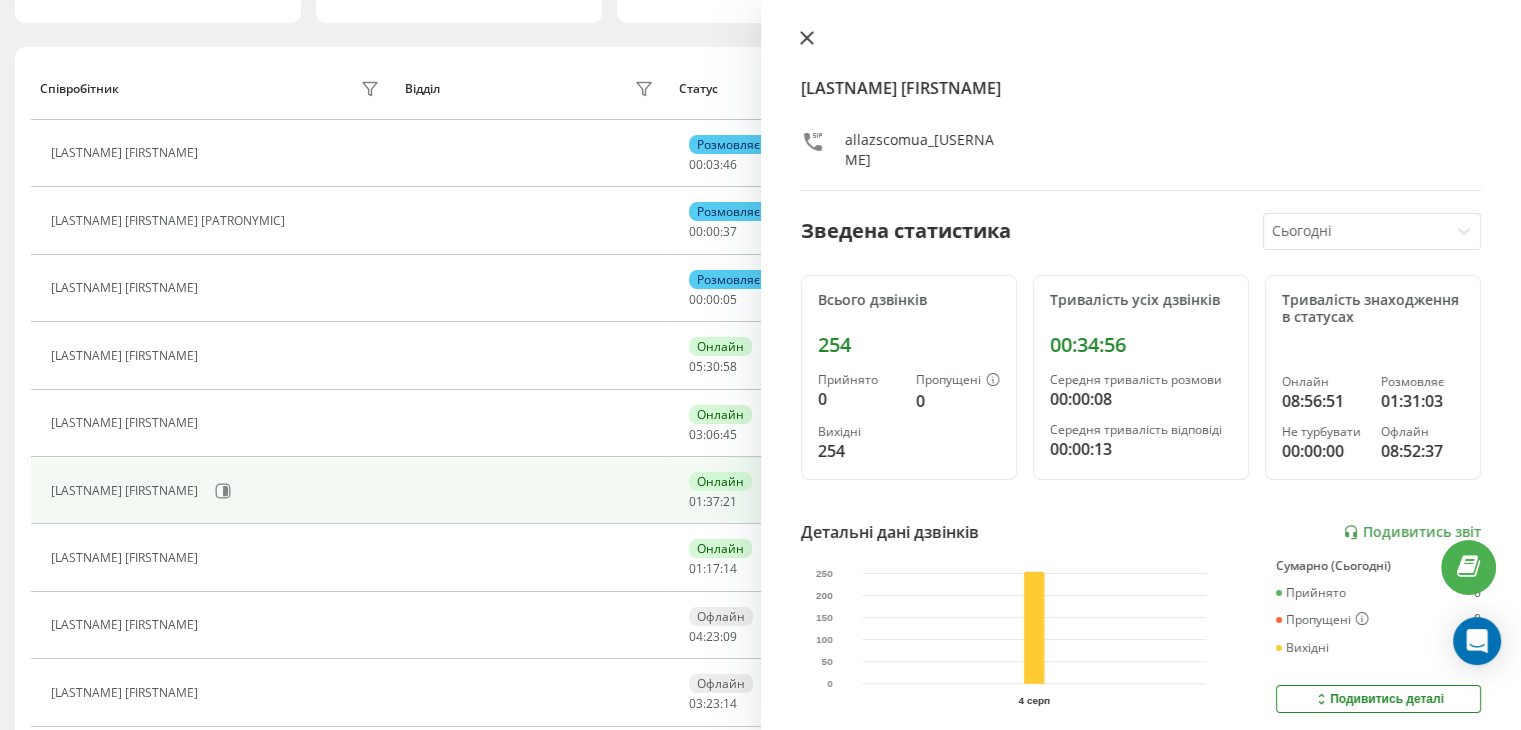 click 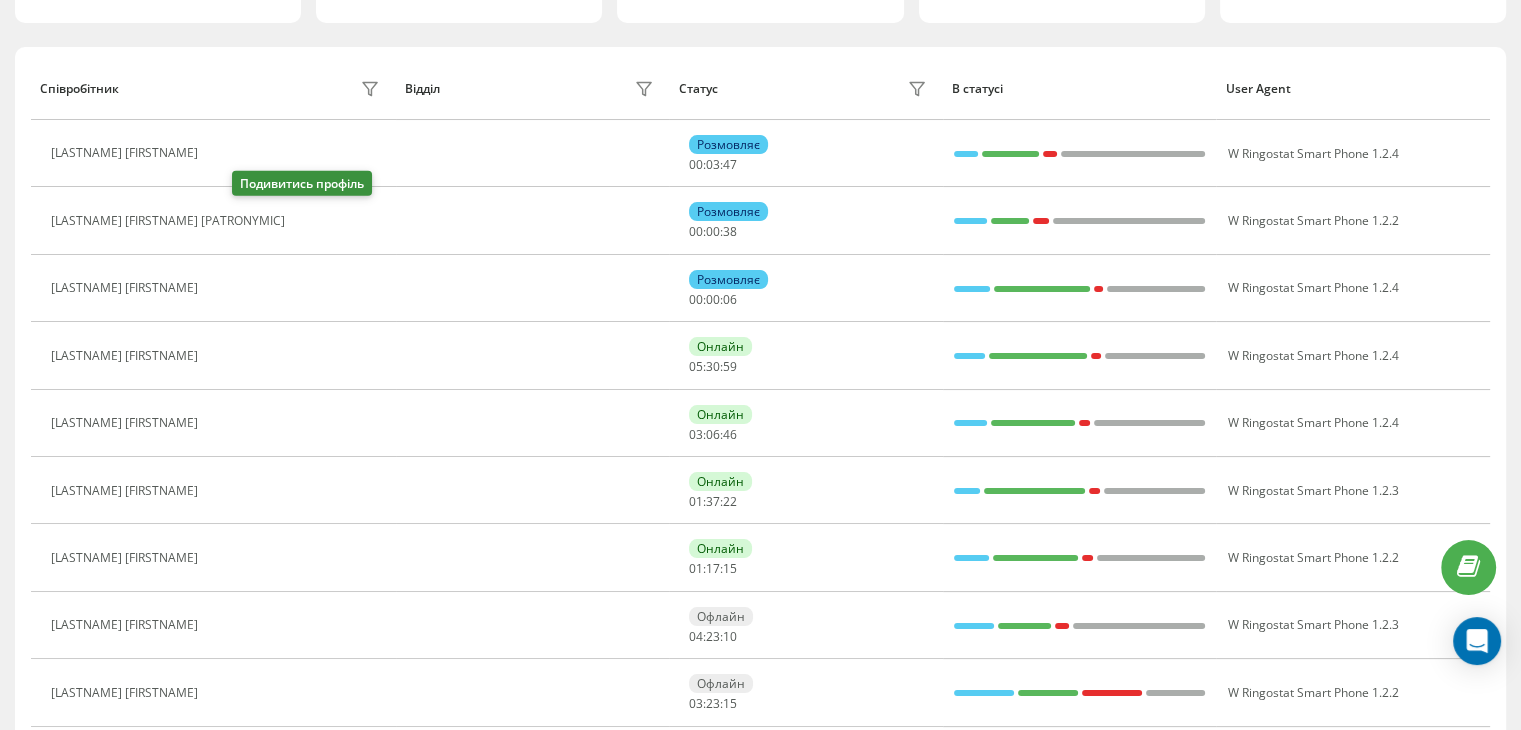click at bounding box center [307, 223] 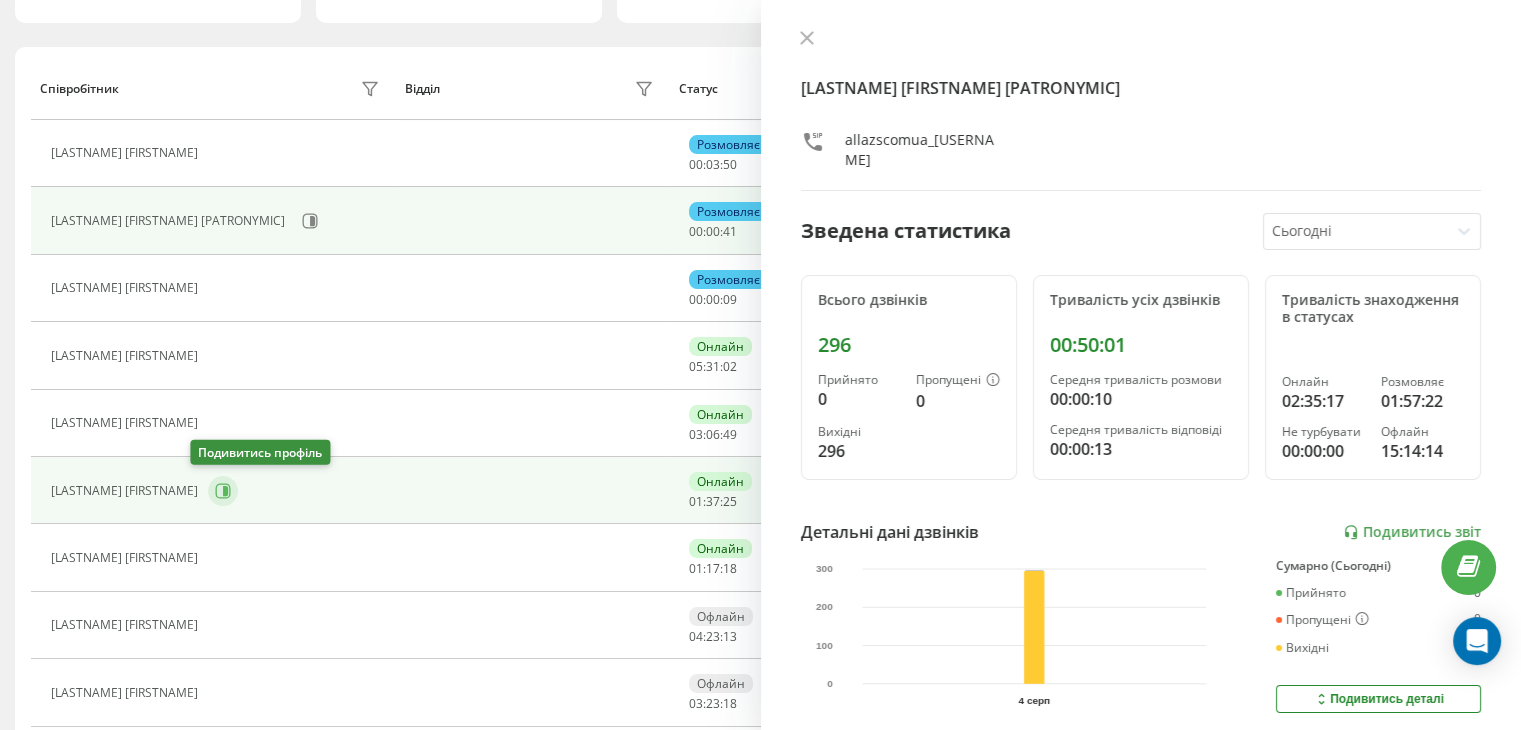 click 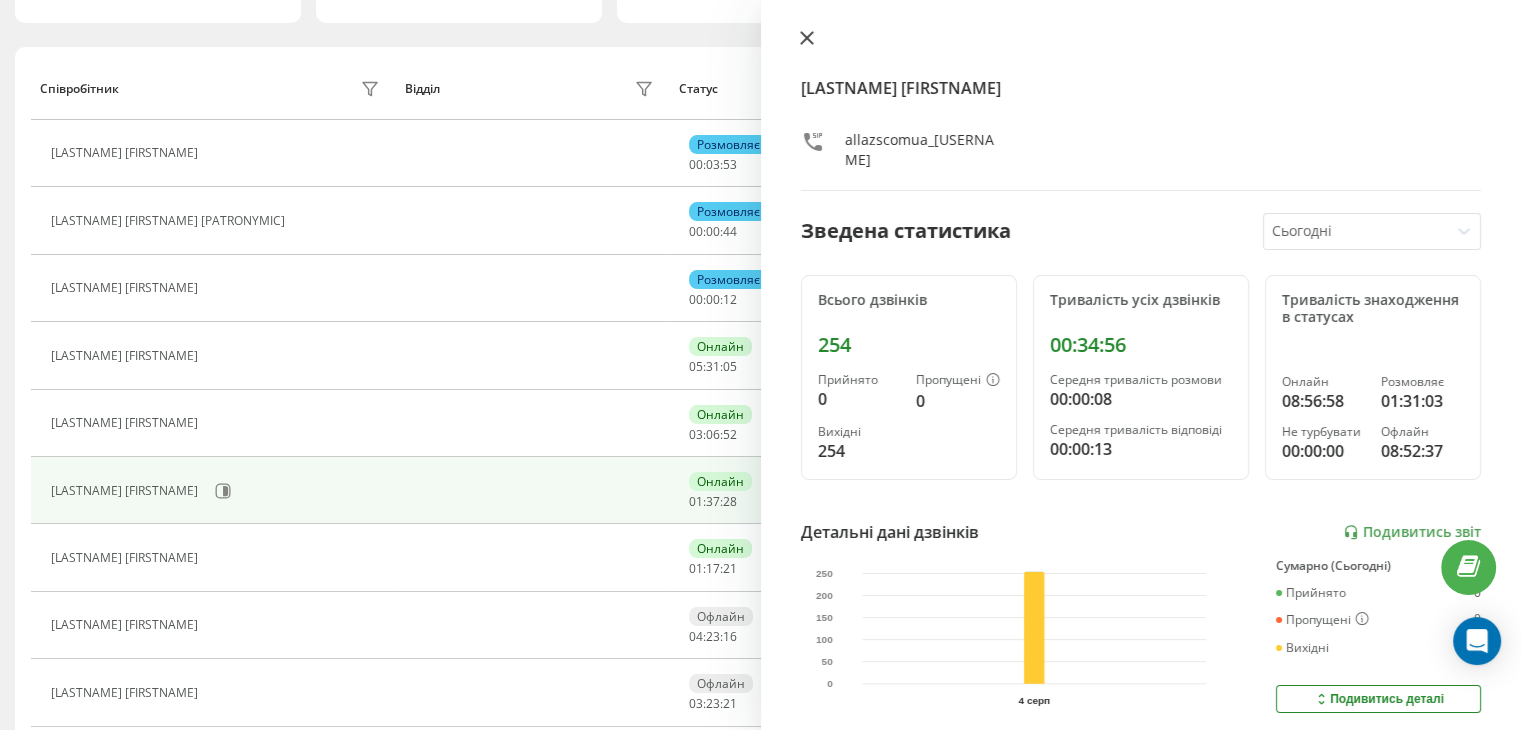 click 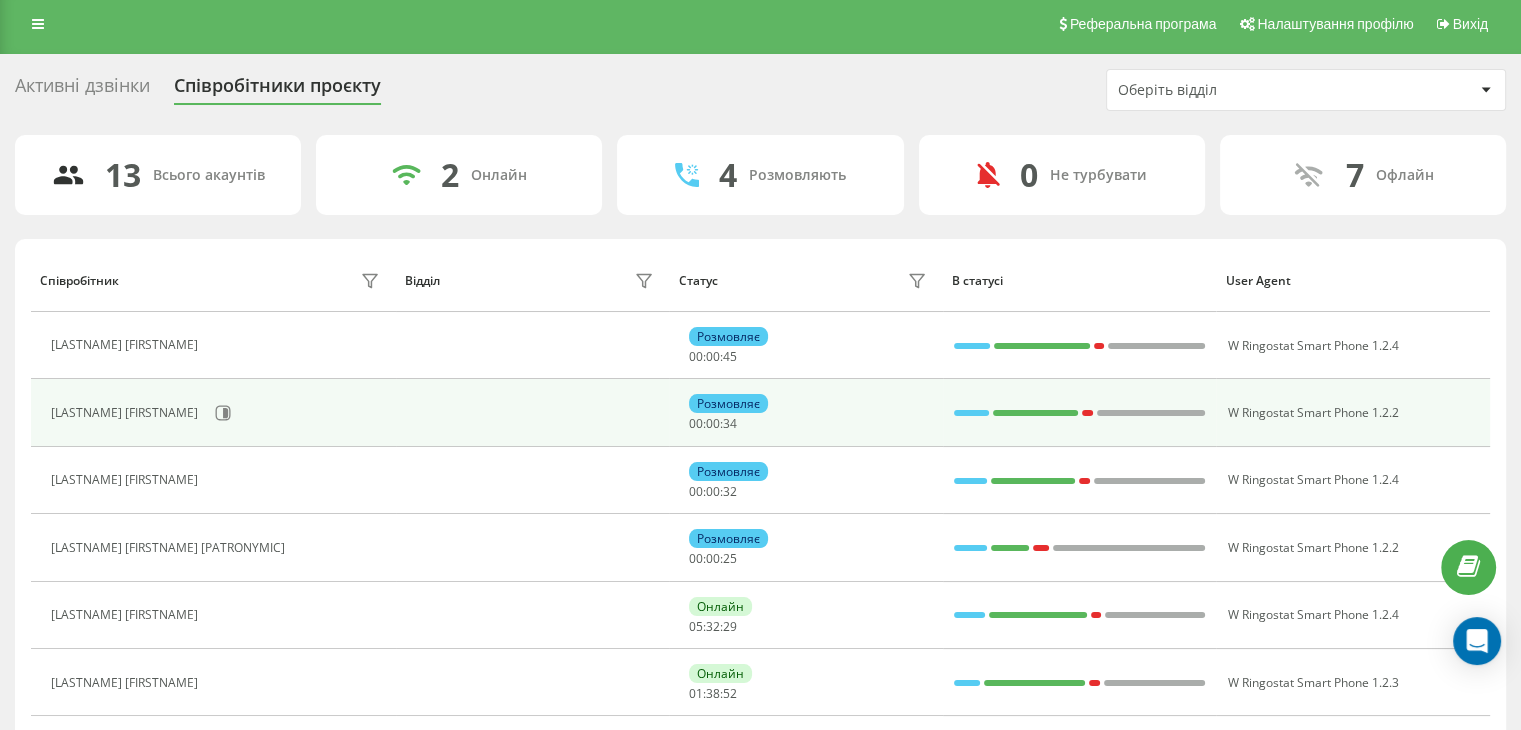 scroll, scrollTop: 0, scrollLeft: 0, axis: both 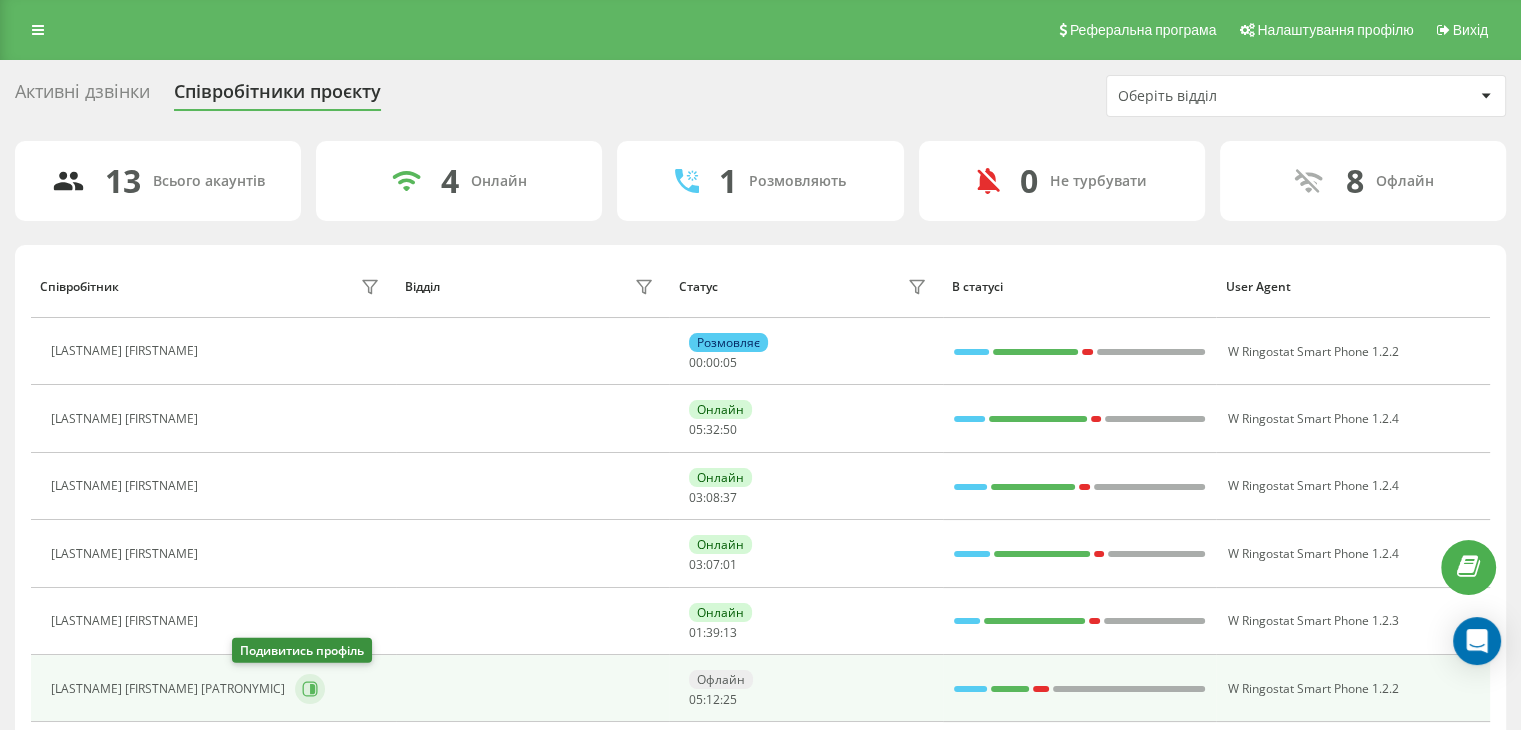 click at bounding box center (310, 689) 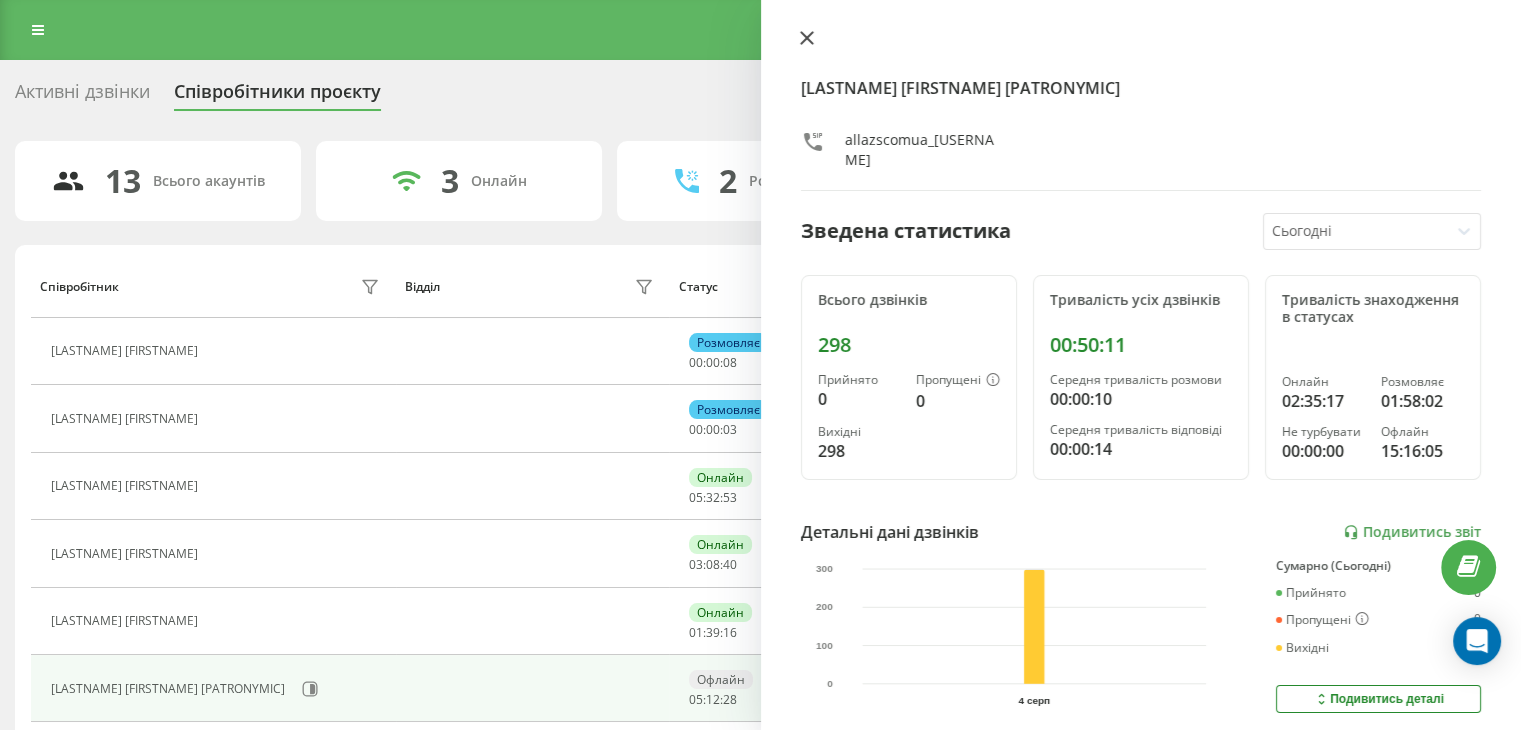 click 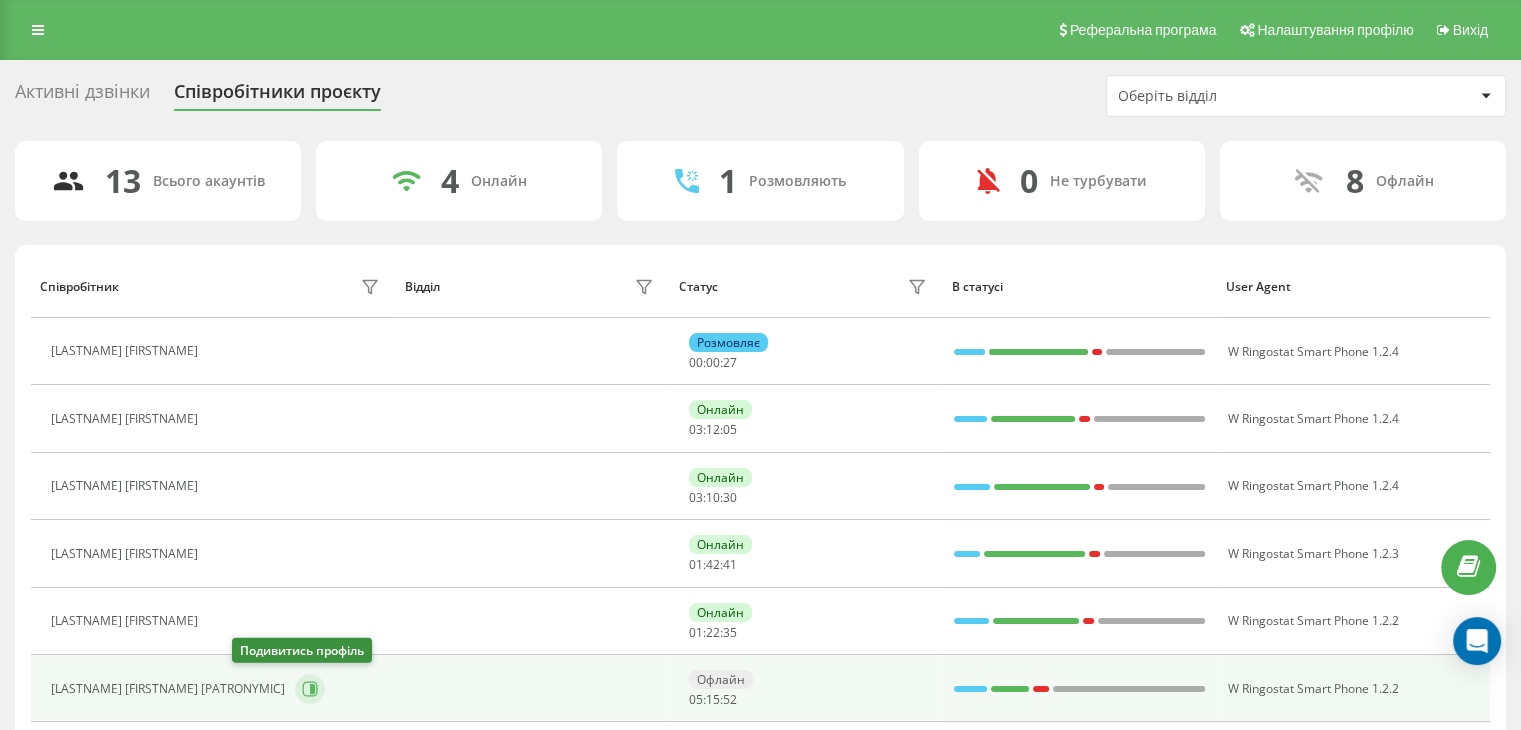 click 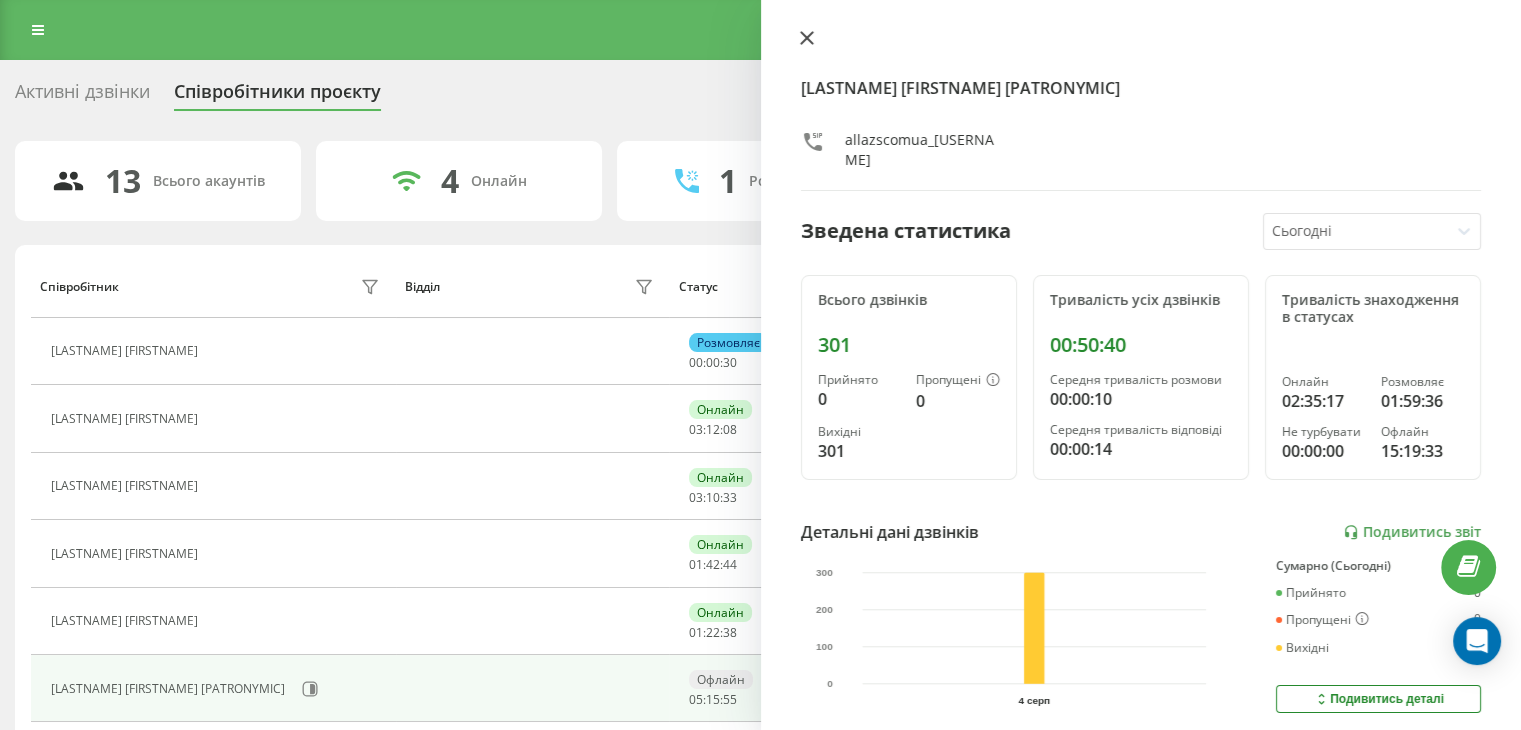 click at bounding box center [807, 39] 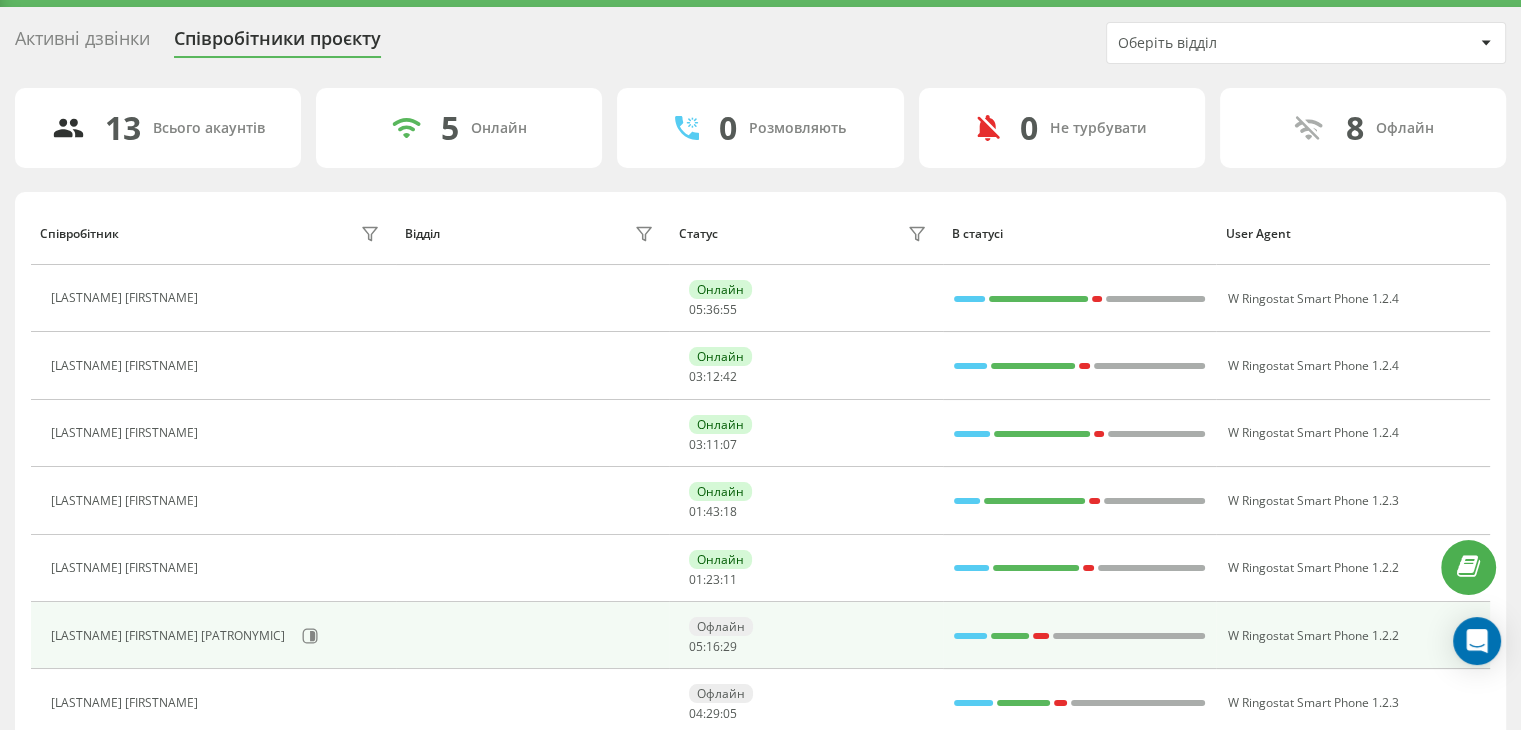scroll, scrollTop: 100, scrollLeft: 0, axis: vertical 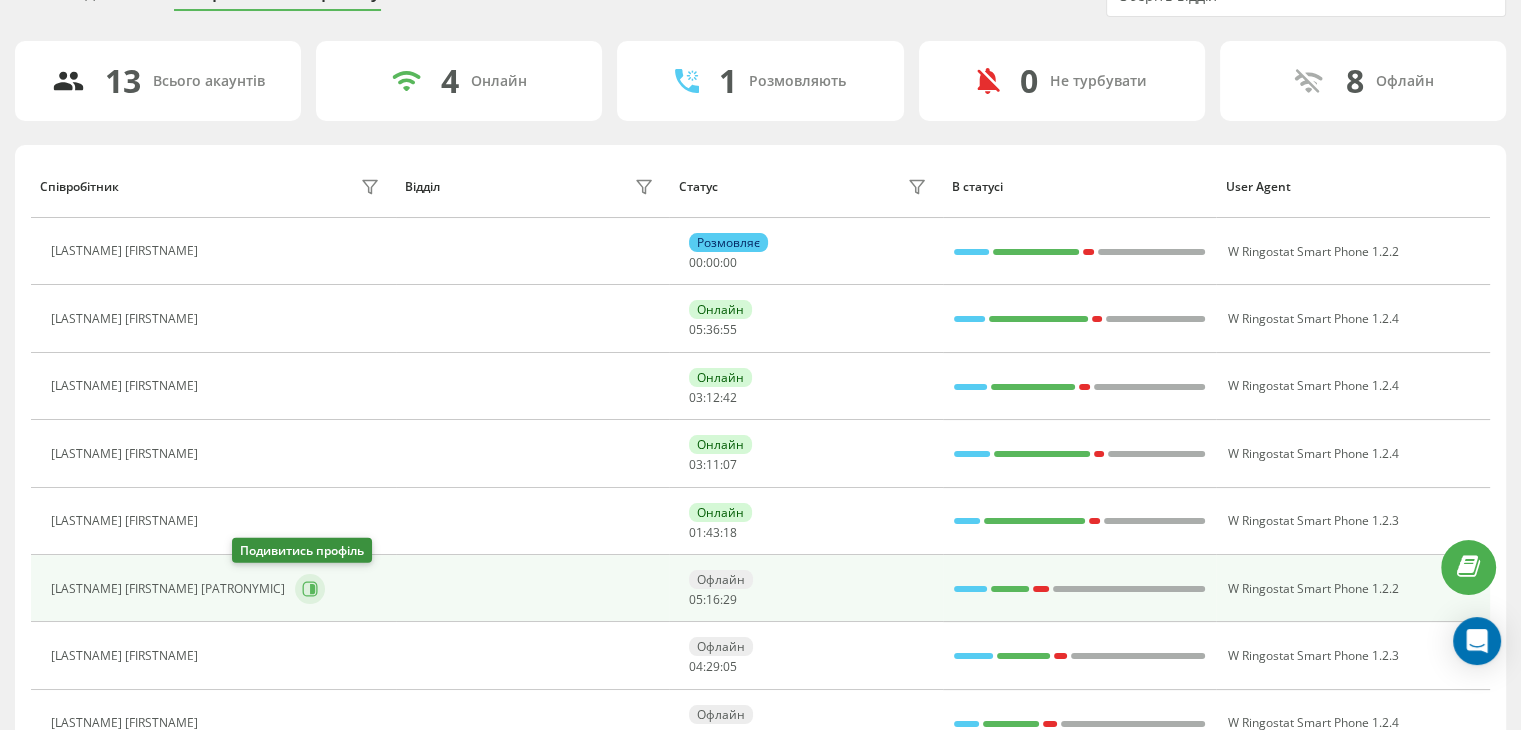 click 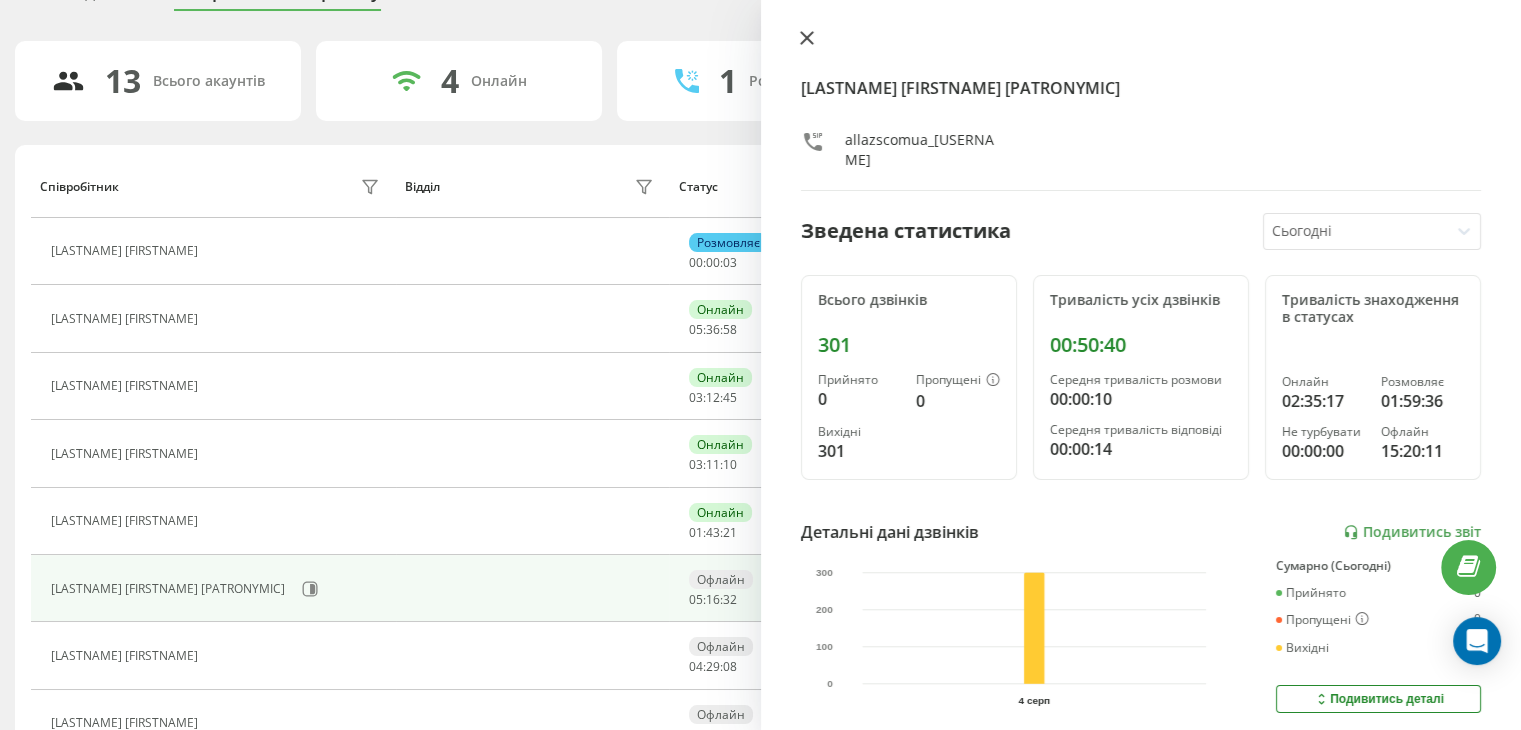 click 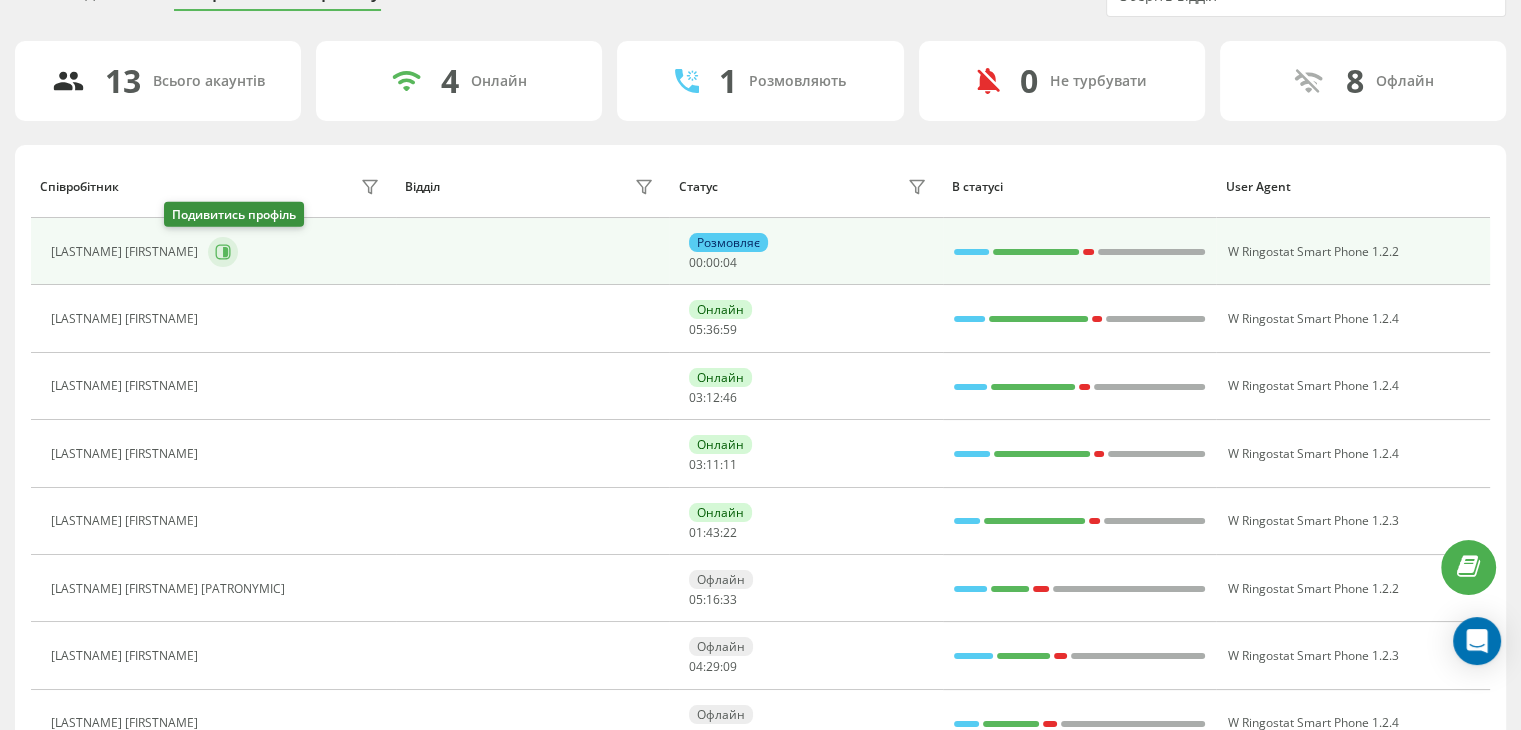 click 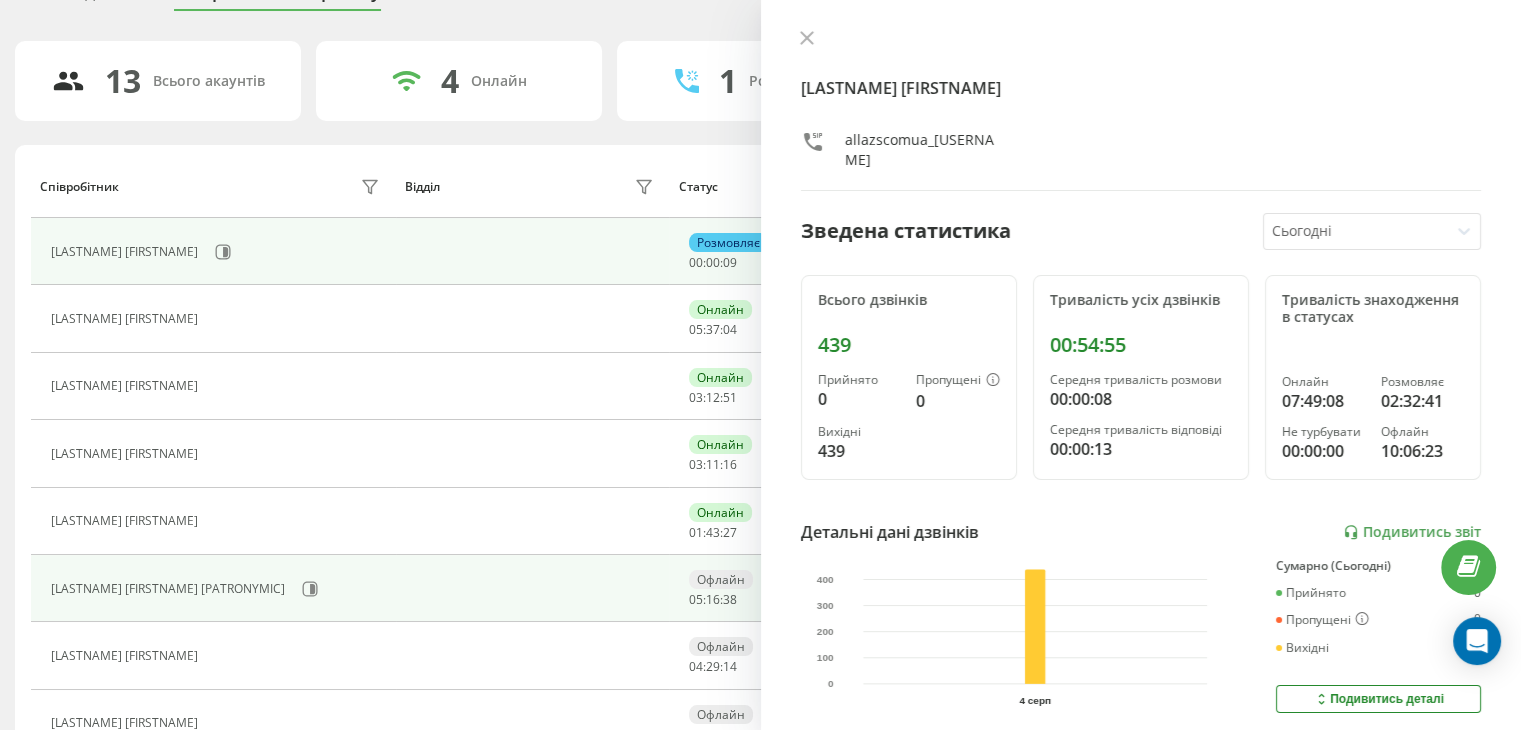 scroll, scrollTop: 200, scrollLeft: 0, axis: vertical 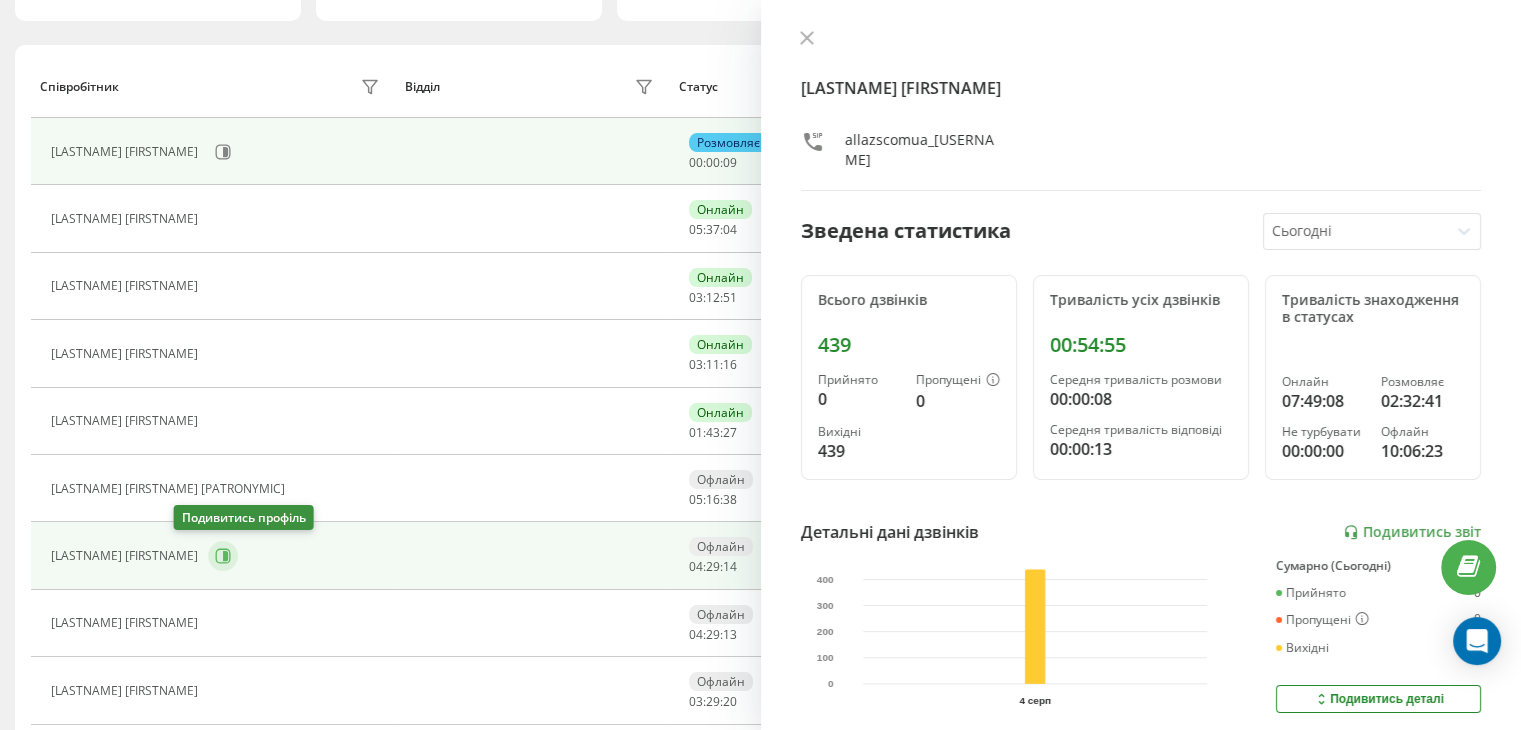 click 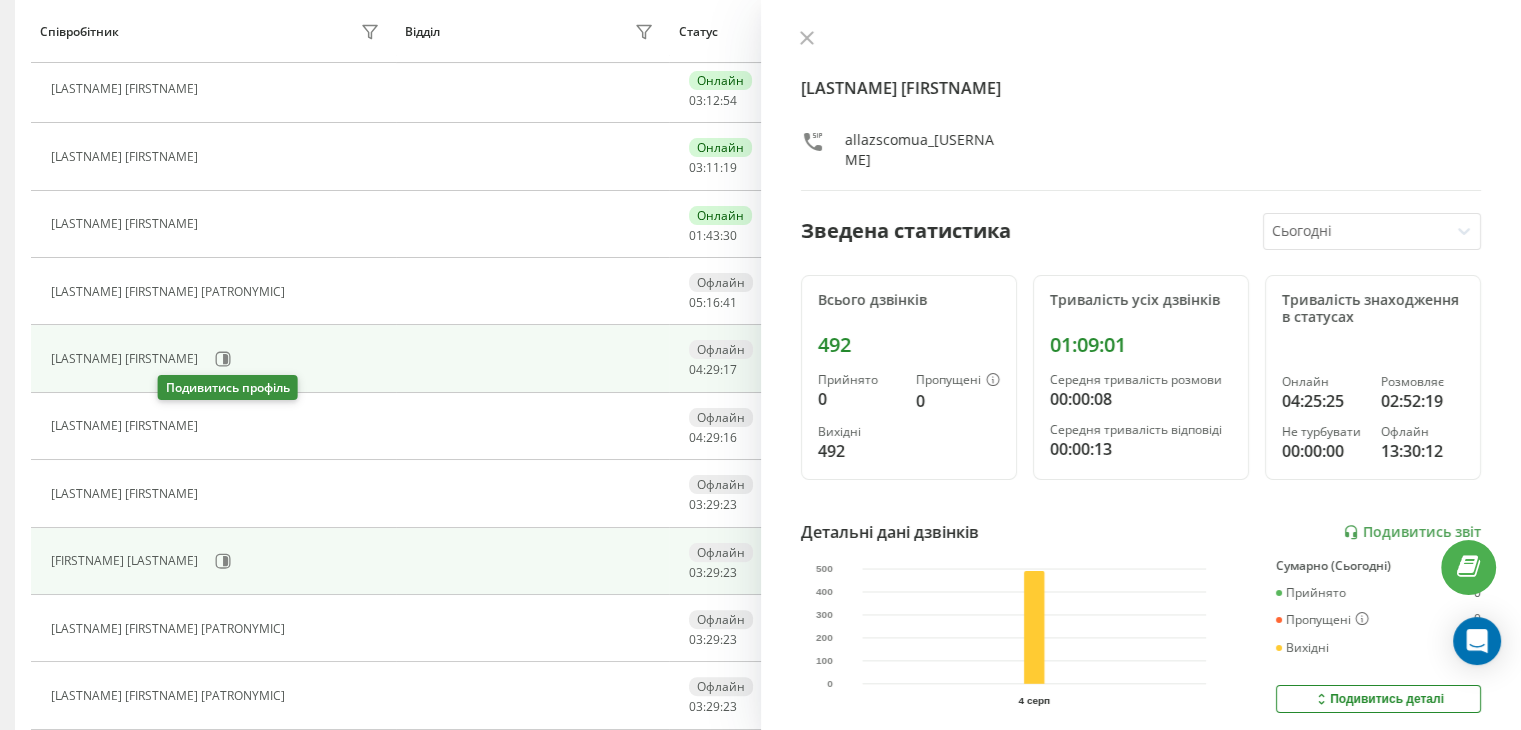 scroll, scrollTop: 400, scrollLeft: 0, axis: vertical 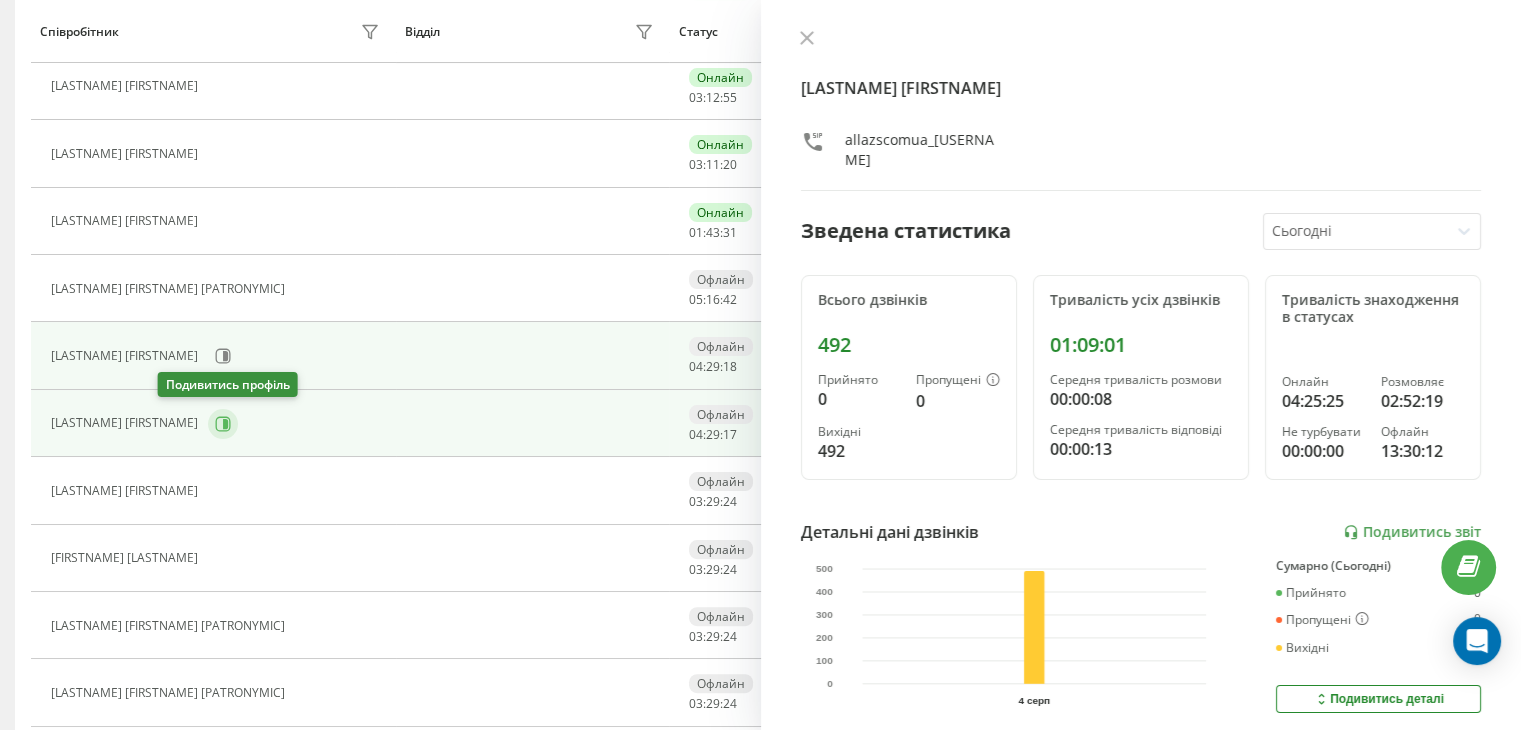 click at bounding box center (223, 424) 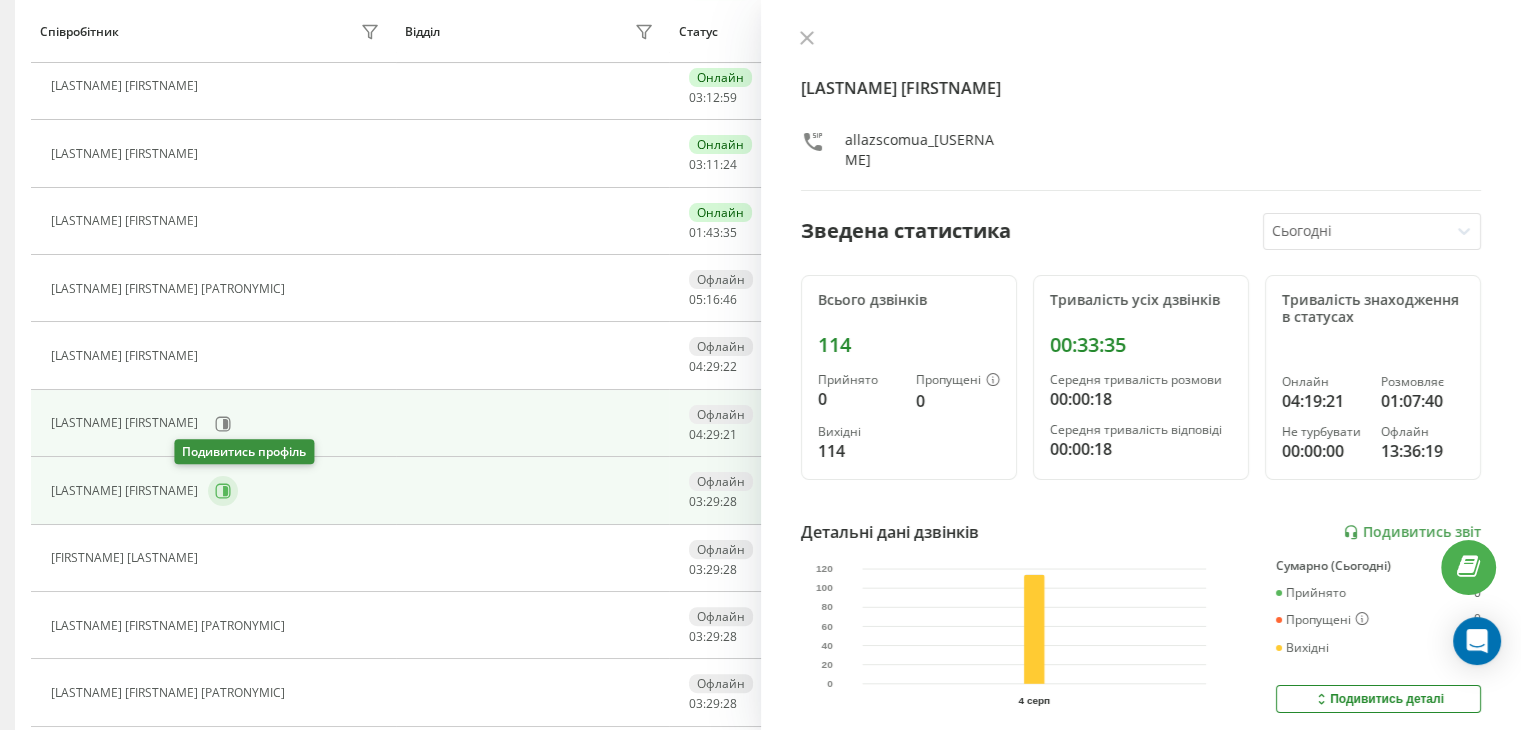click at bounding box center [223, 491] 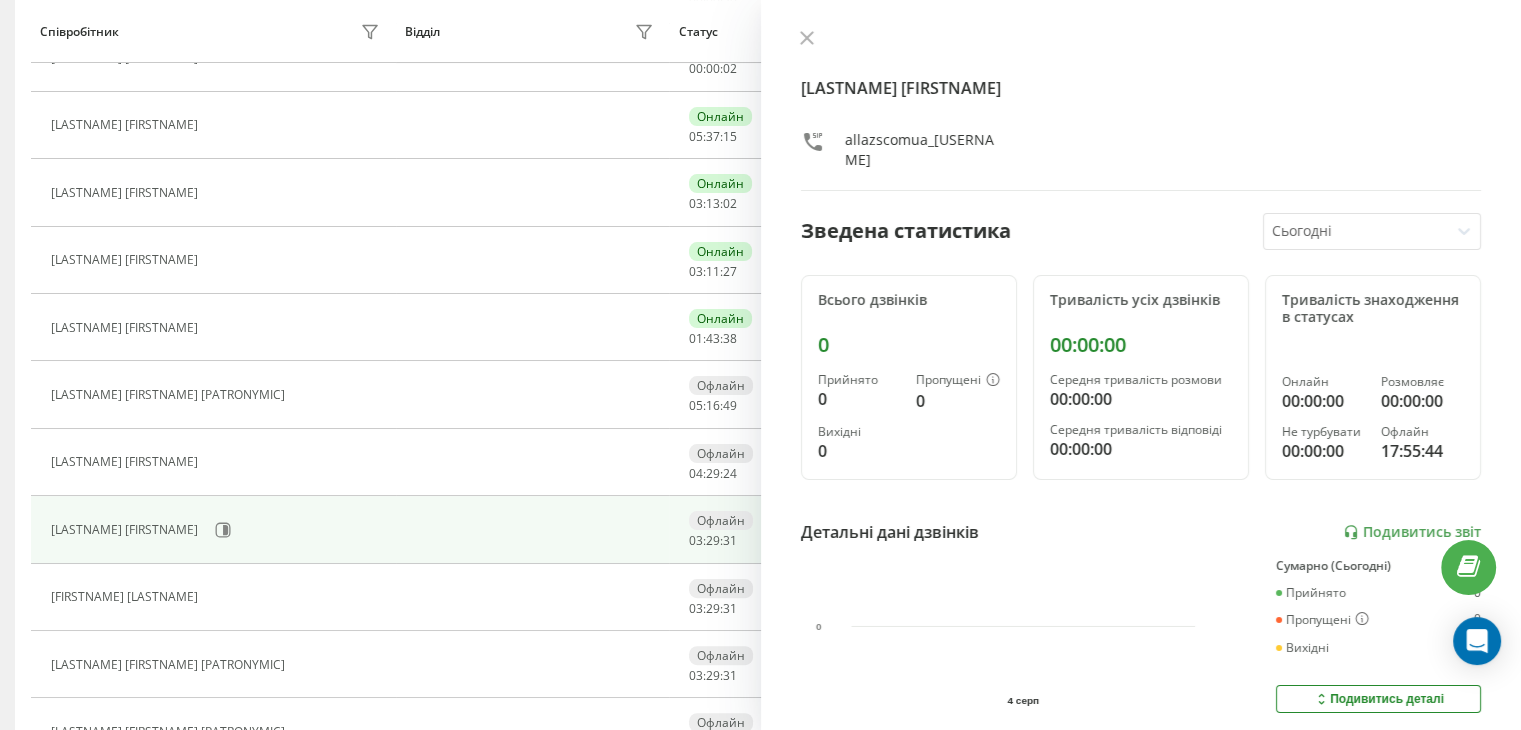 scroll, scrollTop: 364, scrollLeft: 0, axis: vertical 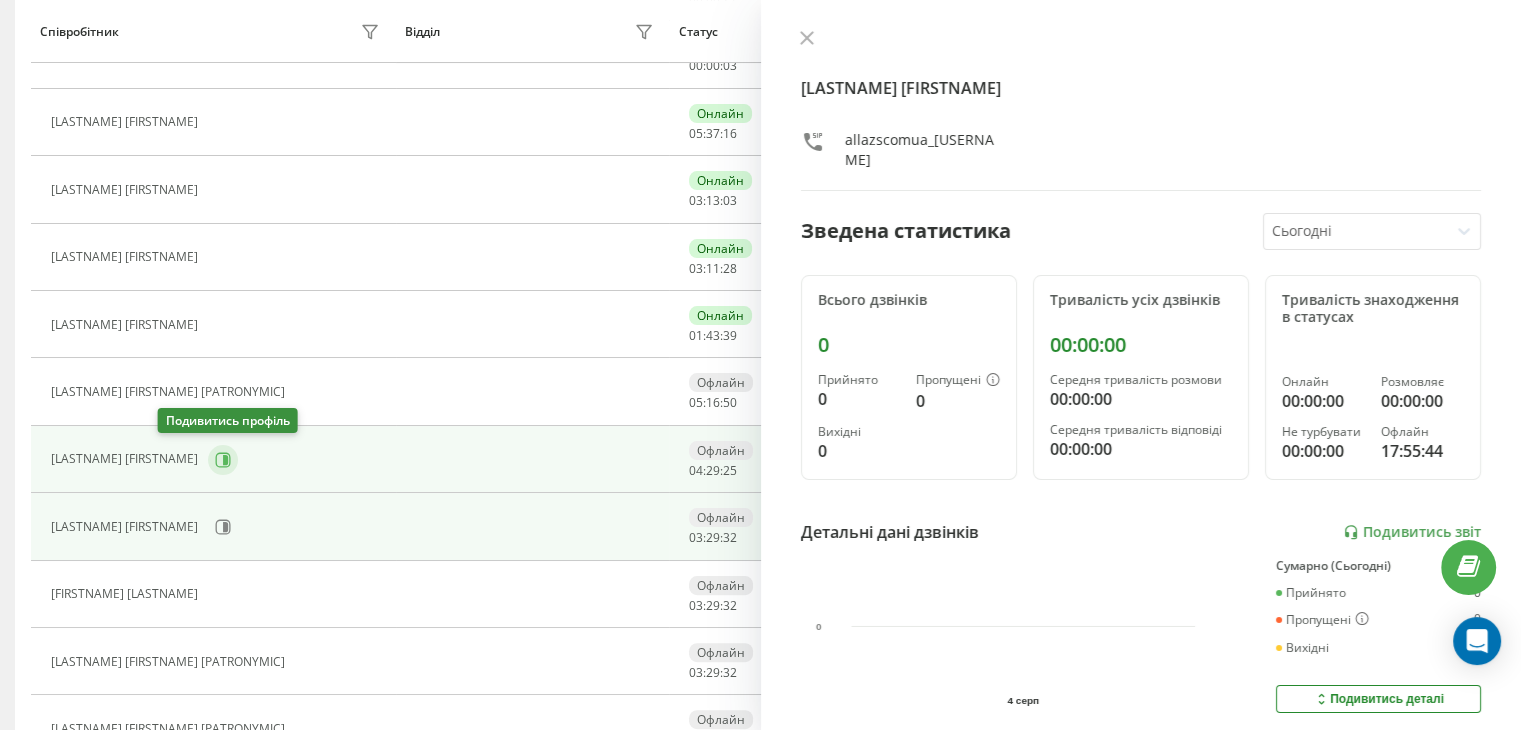 click 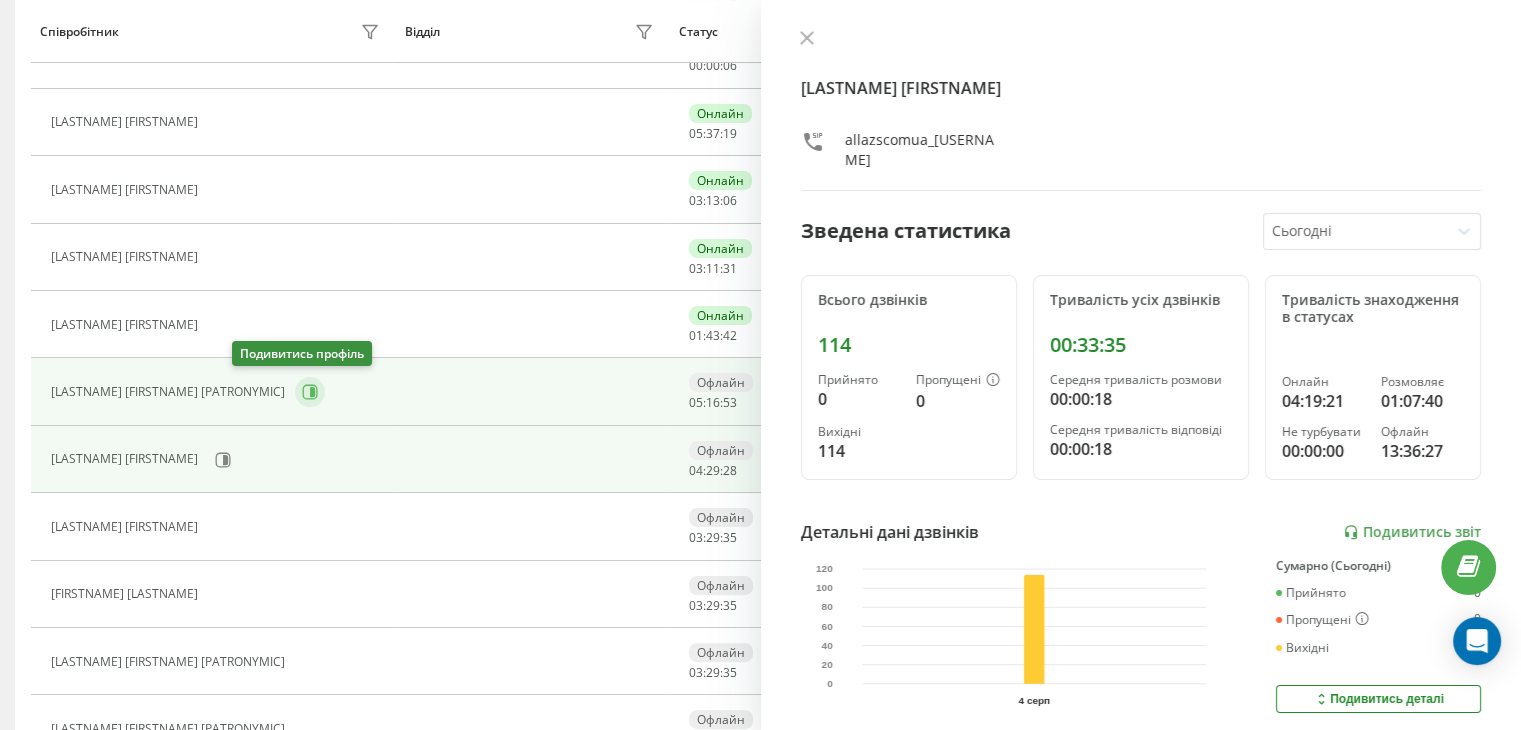 click 